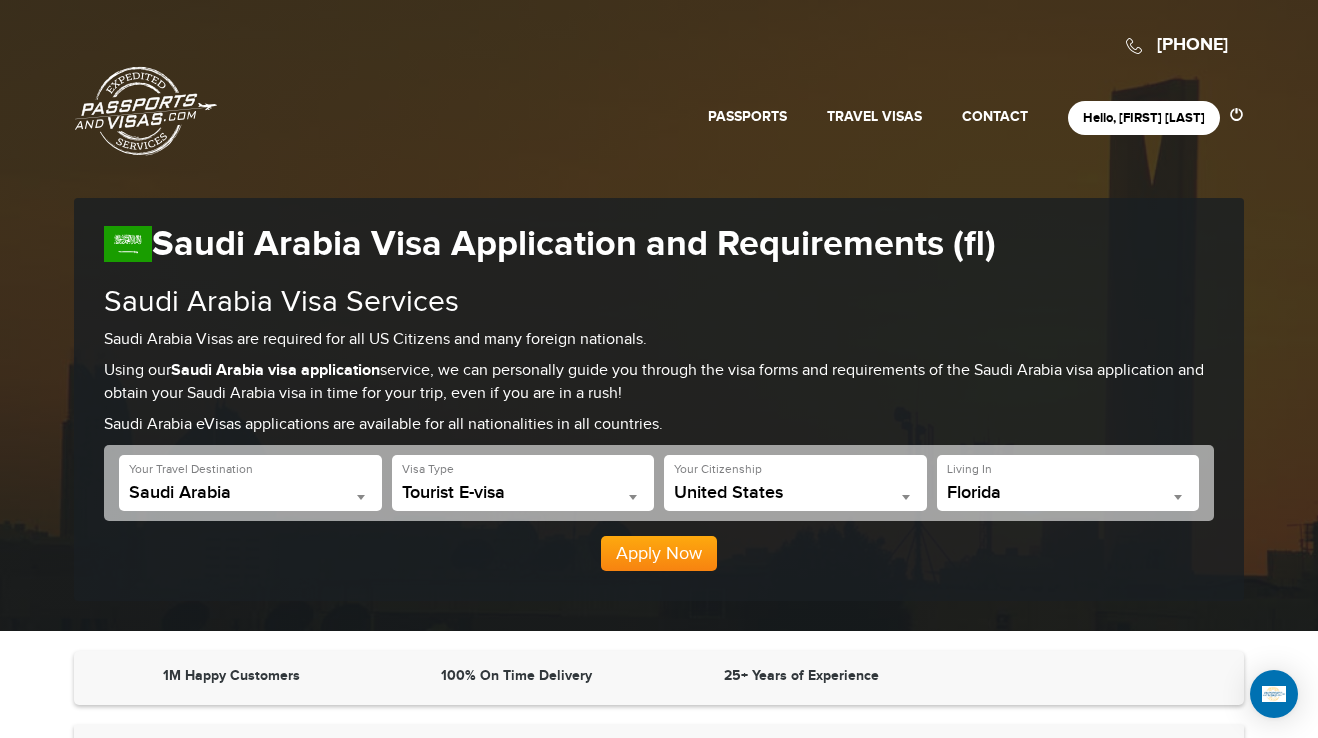 scroll, scrollTop: 400, scrollLeft: 0, axis: vertical 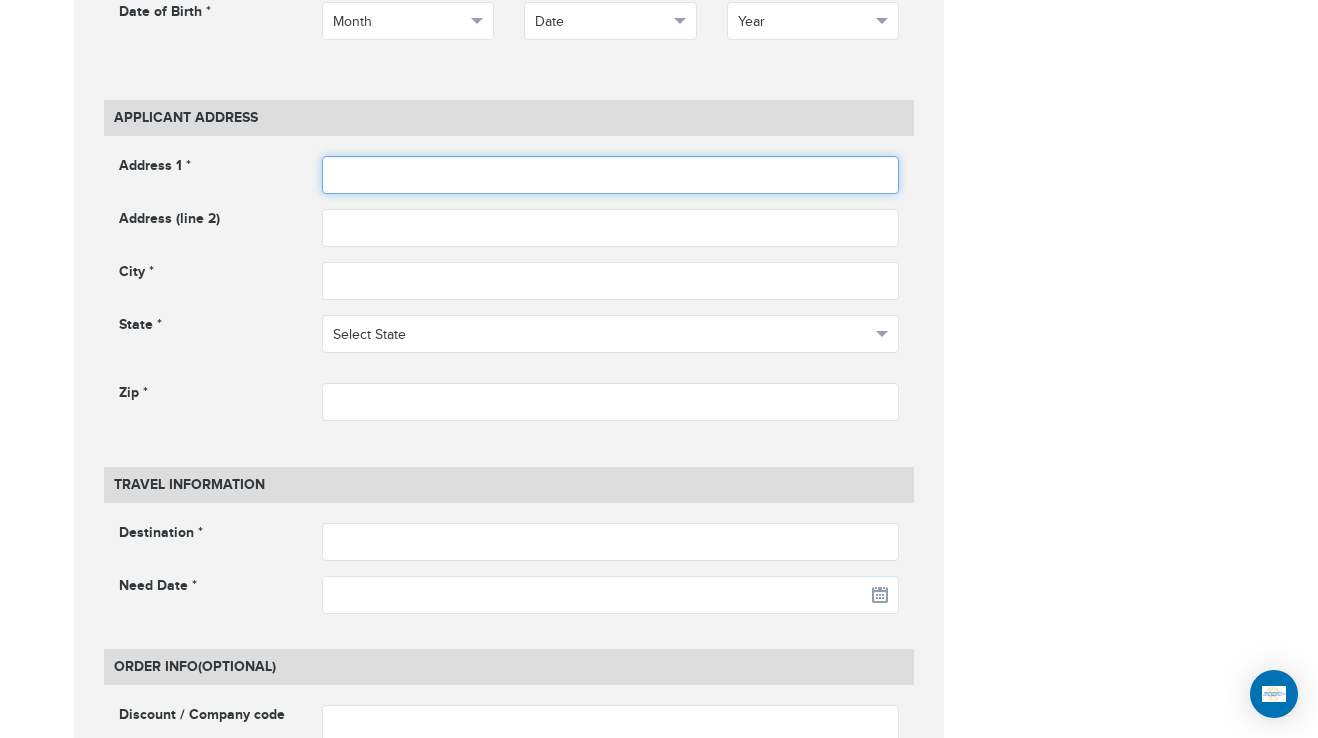 click at bounding box center (611, 175) 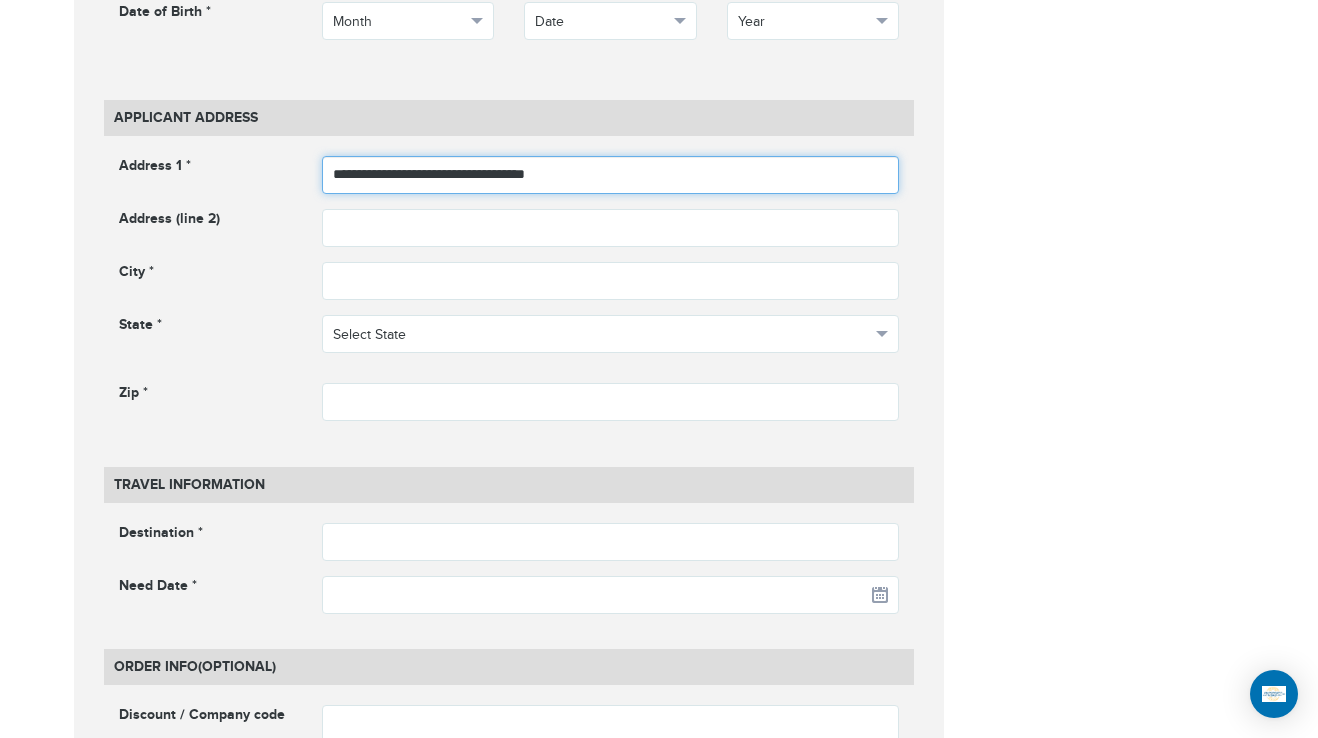 click on "**********" at bounding box center [611, 175] 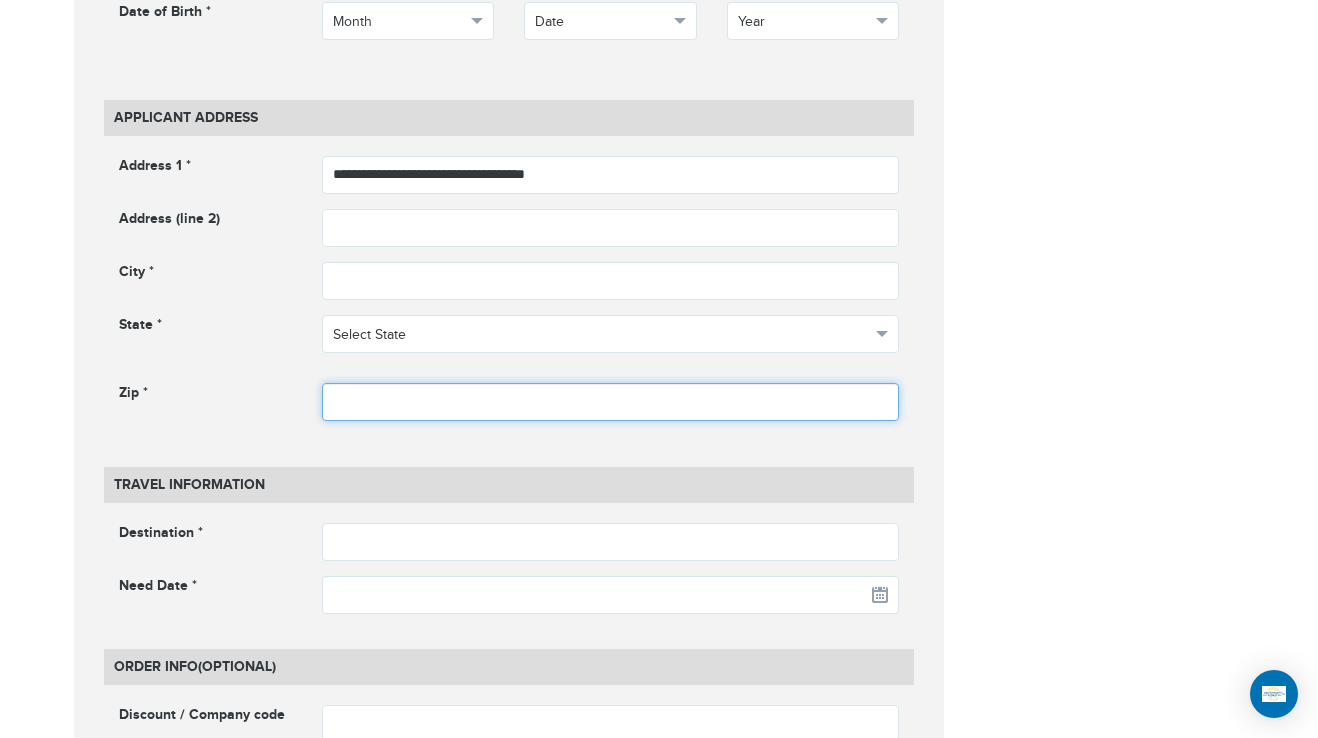 click at bounding box center [611, 402] 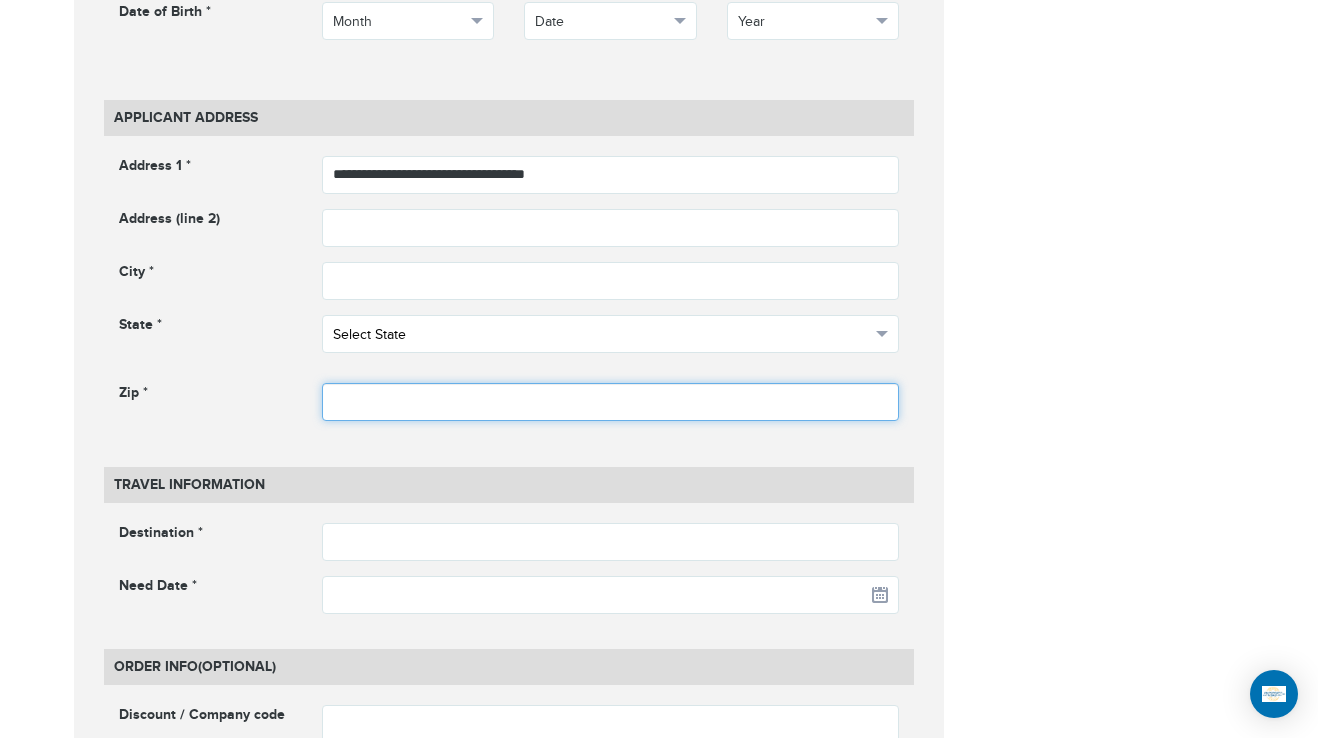 paste on "*****" 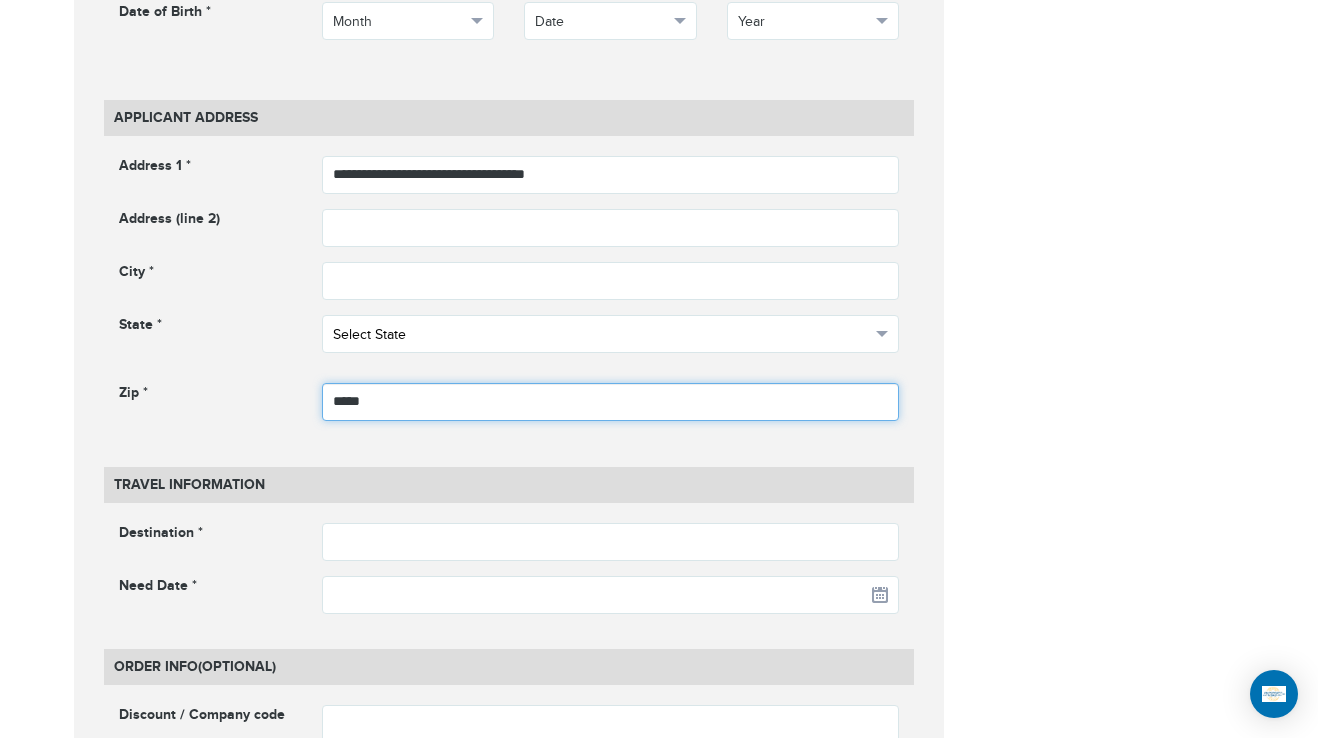 type on "*****" 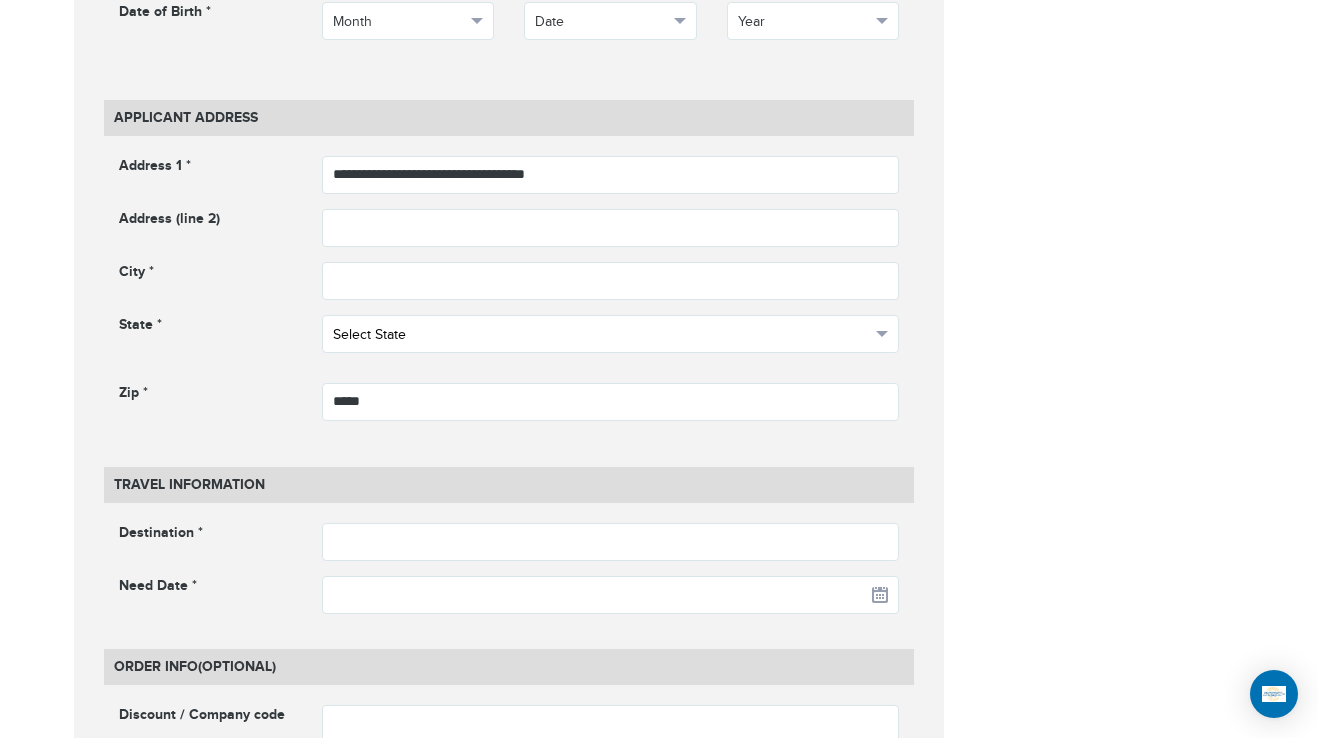 click on "Select State" at bounding box center (602, 335) 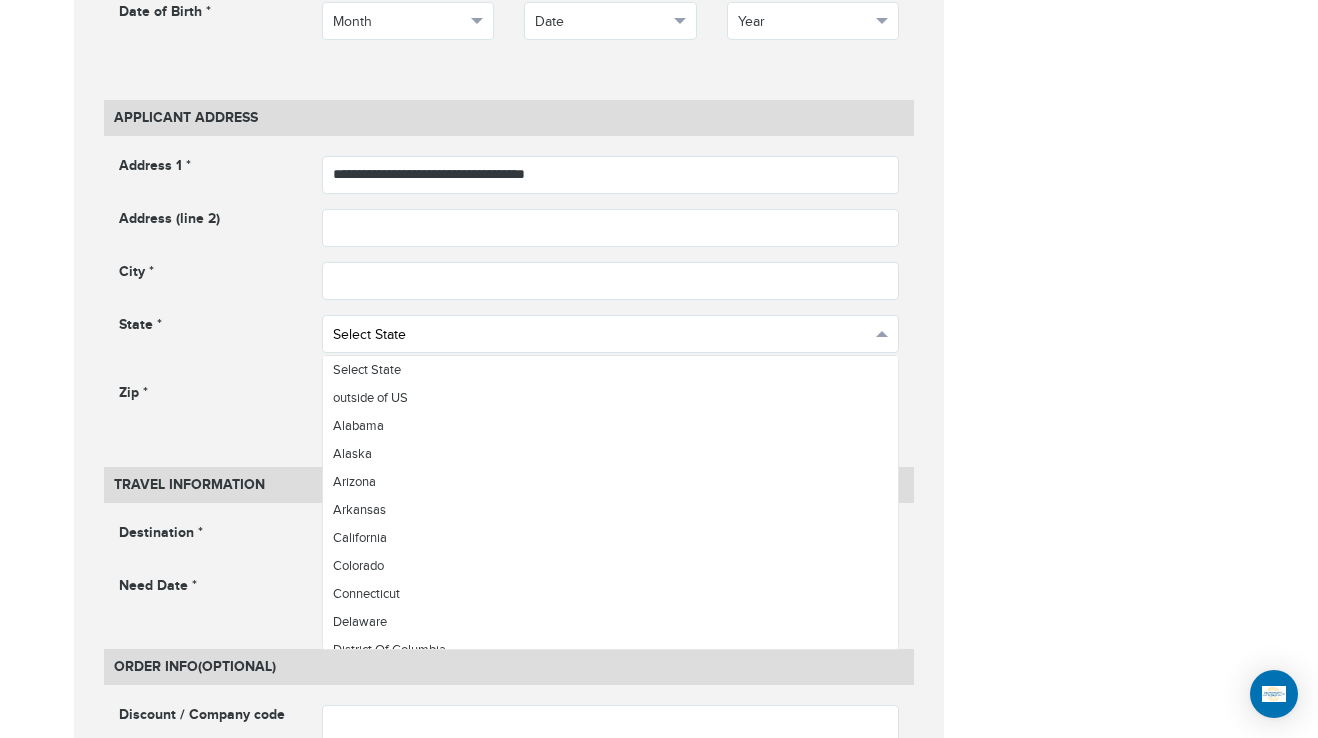 scroll, scrollTop: 1100, scrollLeft: 0, axis: vertical 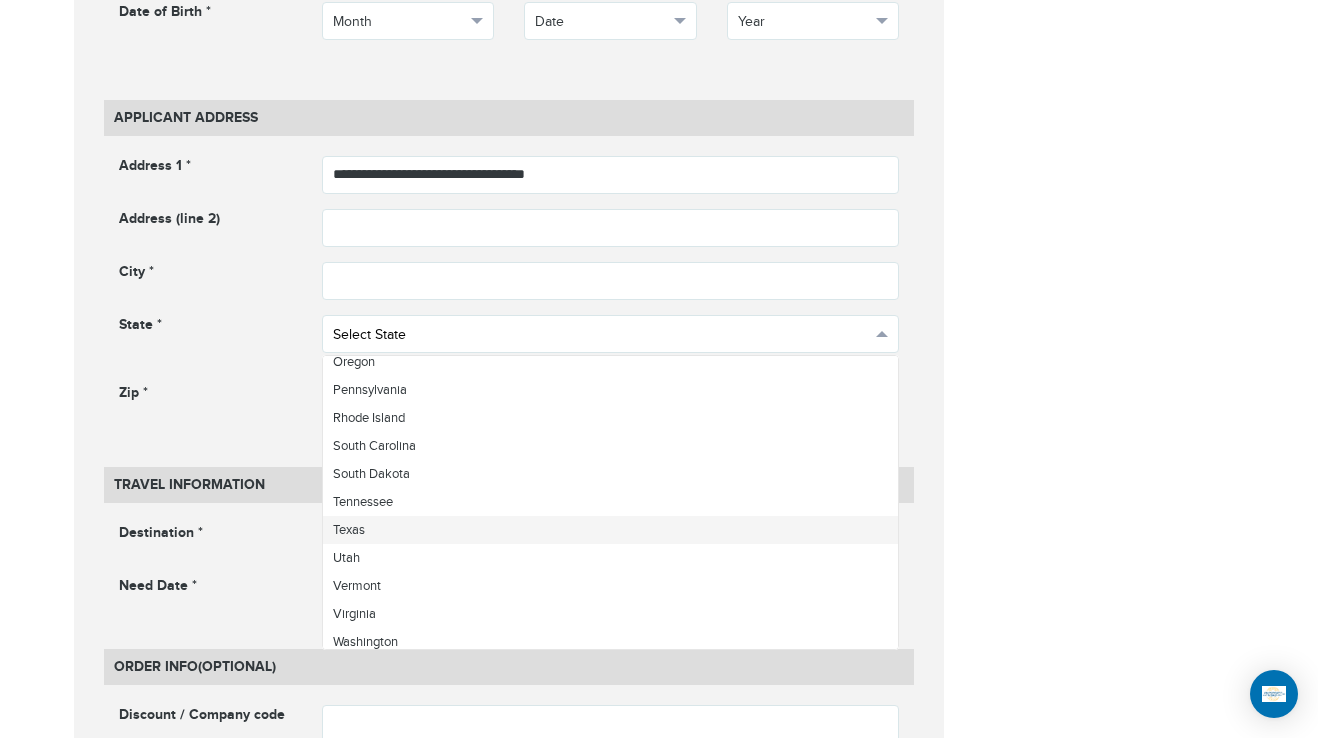 drag, startPoint x: 383, startPoint y: 525, endPoint x: 477, endPoint y: 333, distance: 213.77559 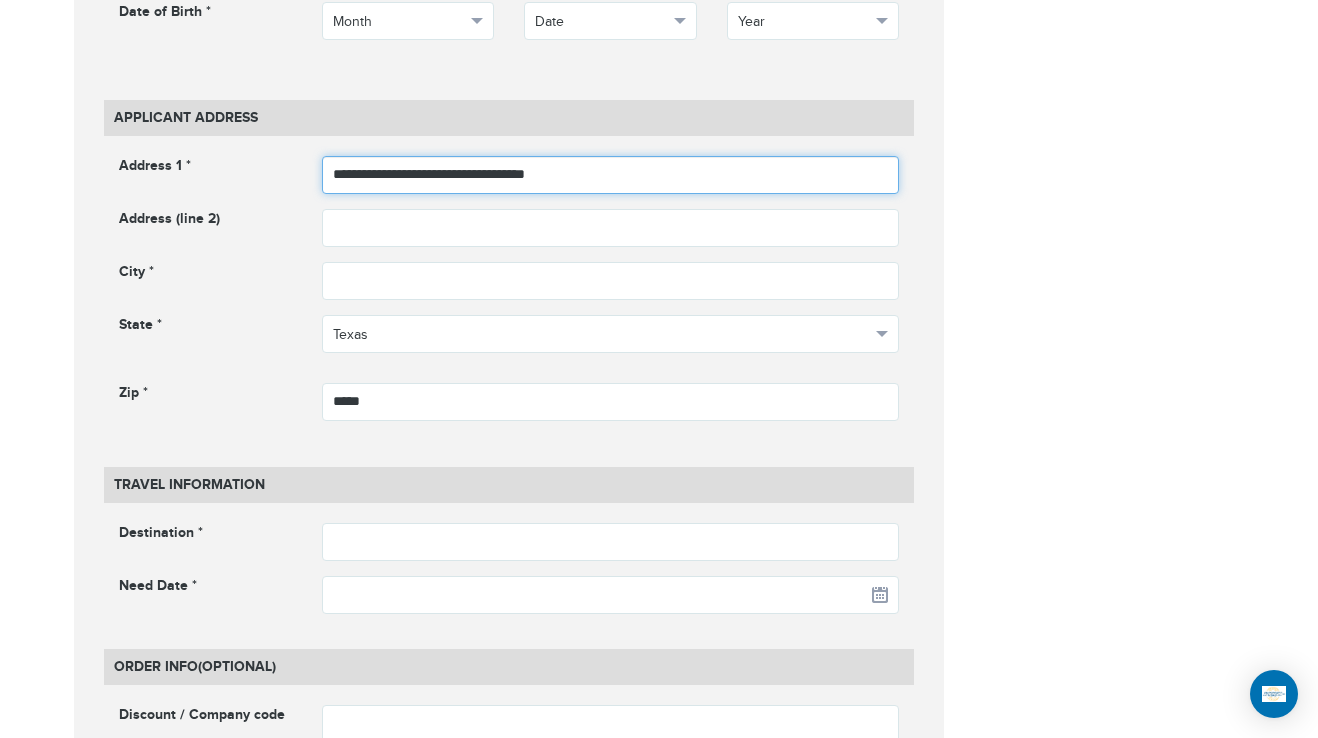 drag, startPoint x: 530, startPoint y: 173, endPoint x: 484, endPoint y: 173, distance: 46 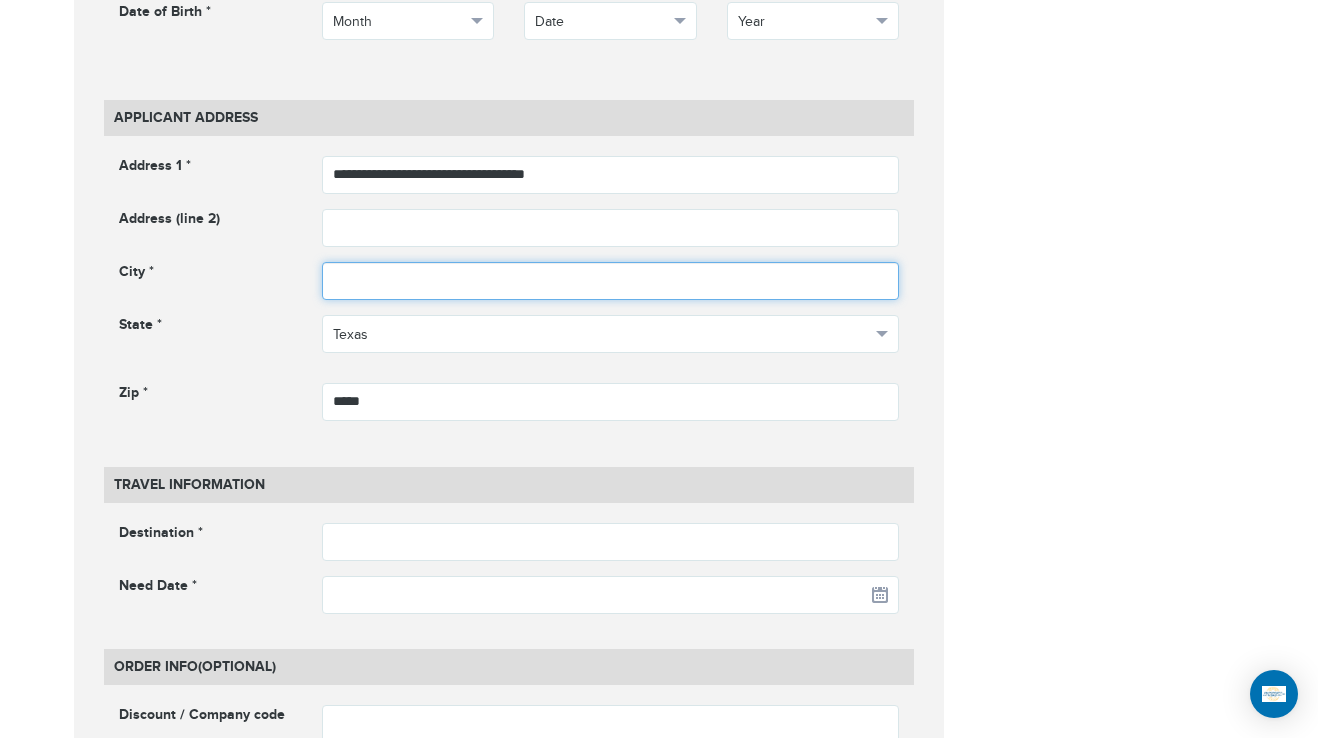 click at bounding box center (611, 281) 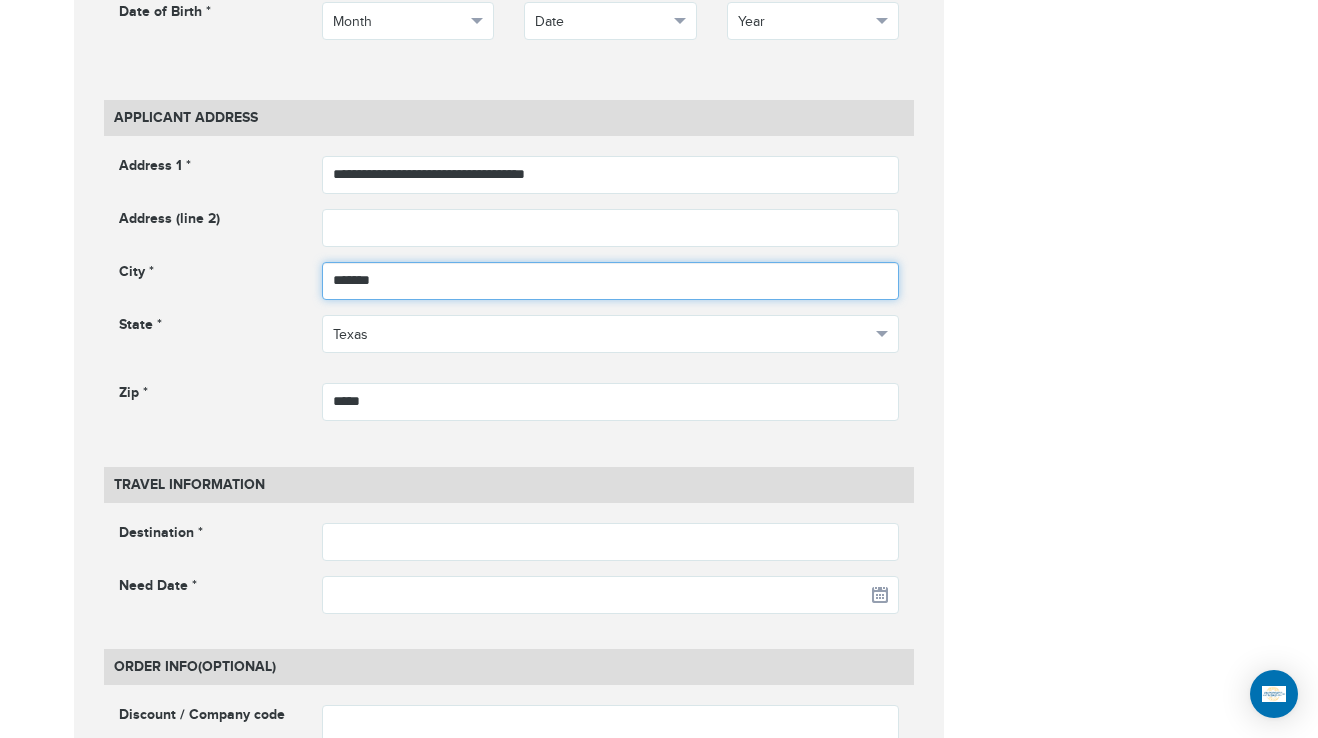 type on "*******" 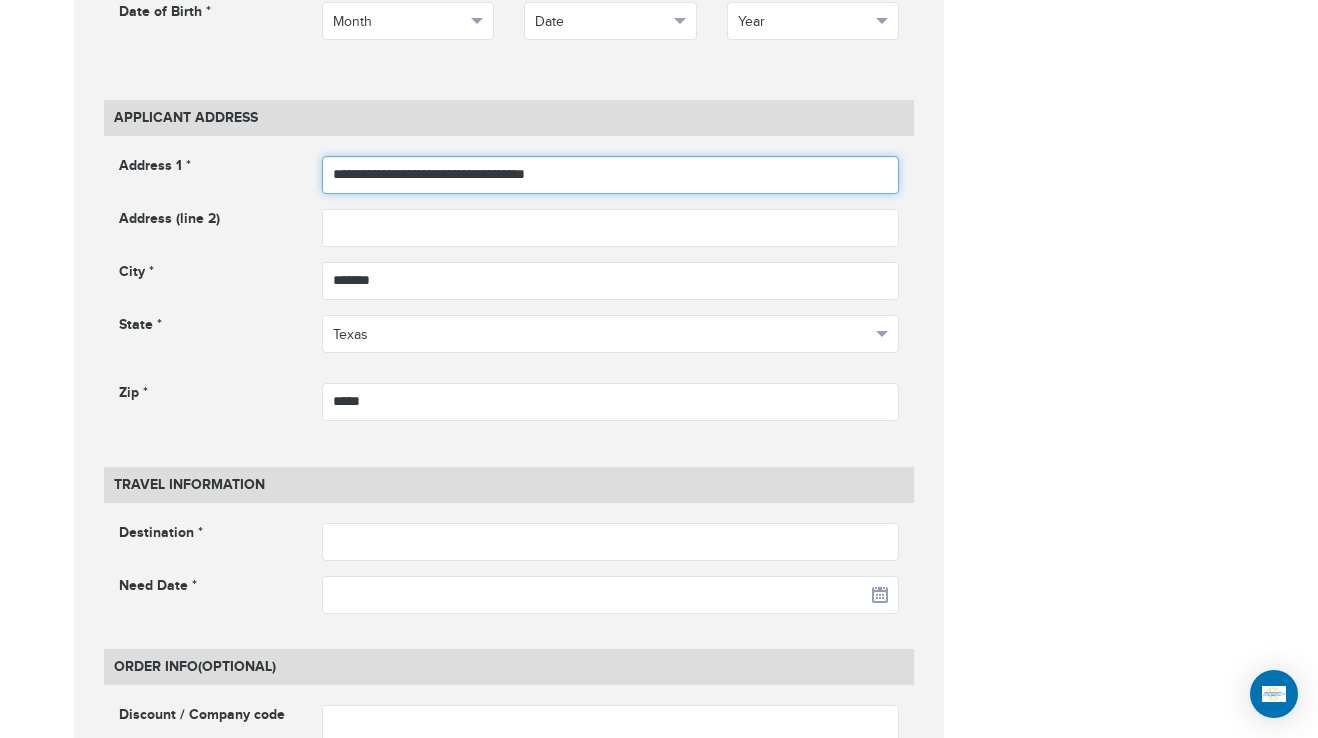drag, startPoint x: 624, startPoint y: 178, endPoint x: 482, endPoint y: 174, distance: 142.05632 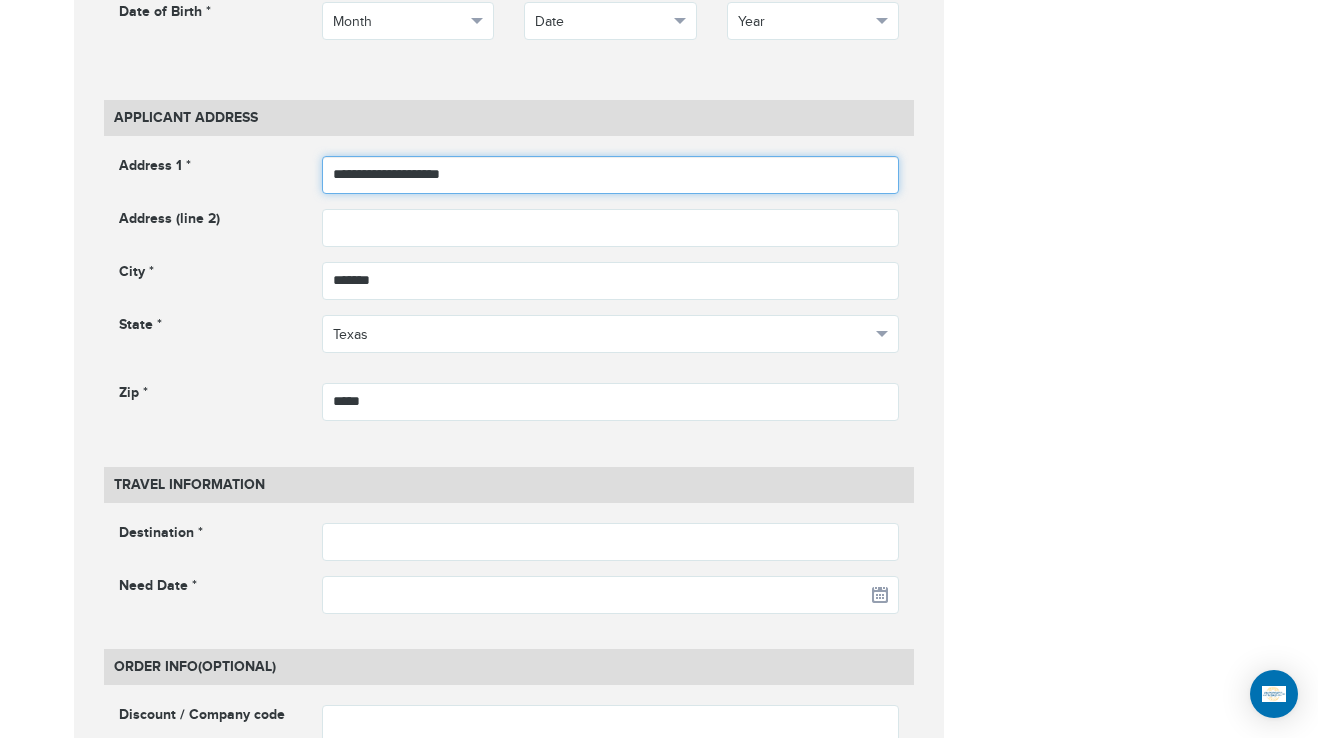 click on "**********" at bounding box center (611, 175) 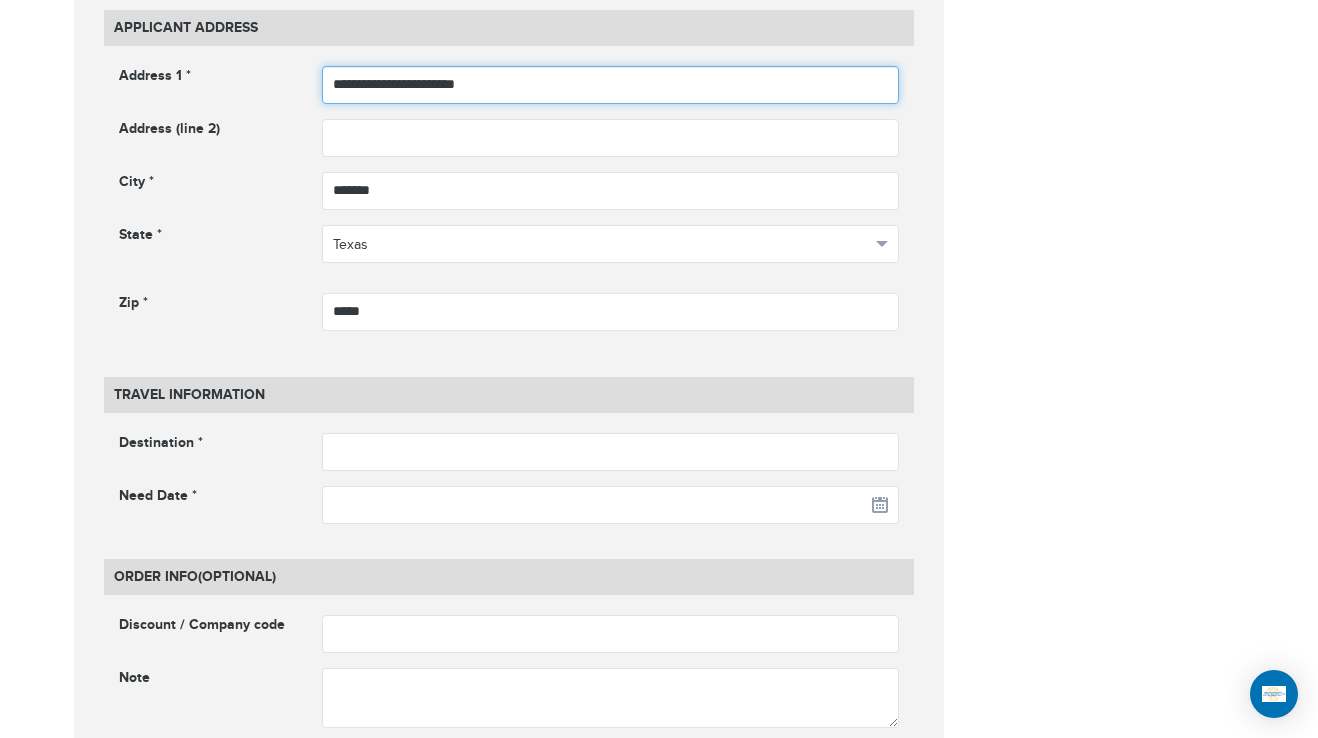 scroll, scrollTop: 1700, scrollLeft: 0, axis: vertical 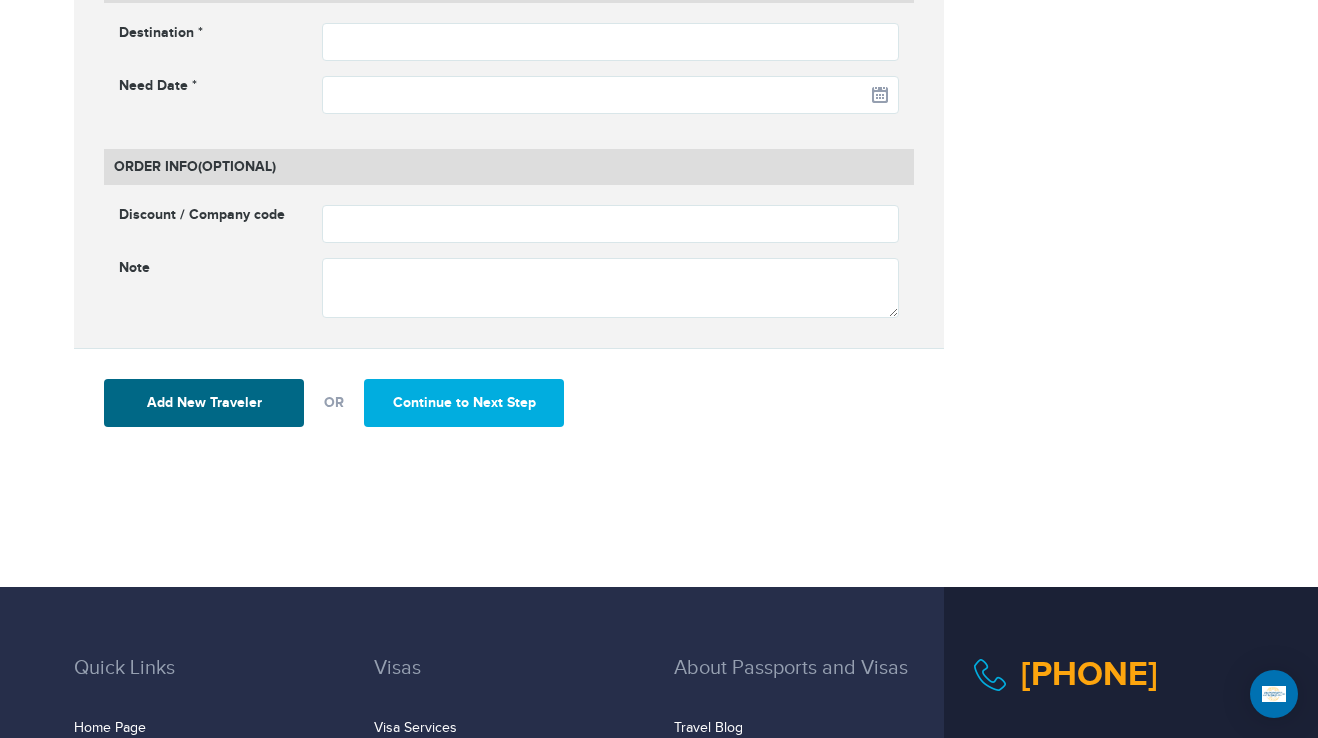 type on "**********" 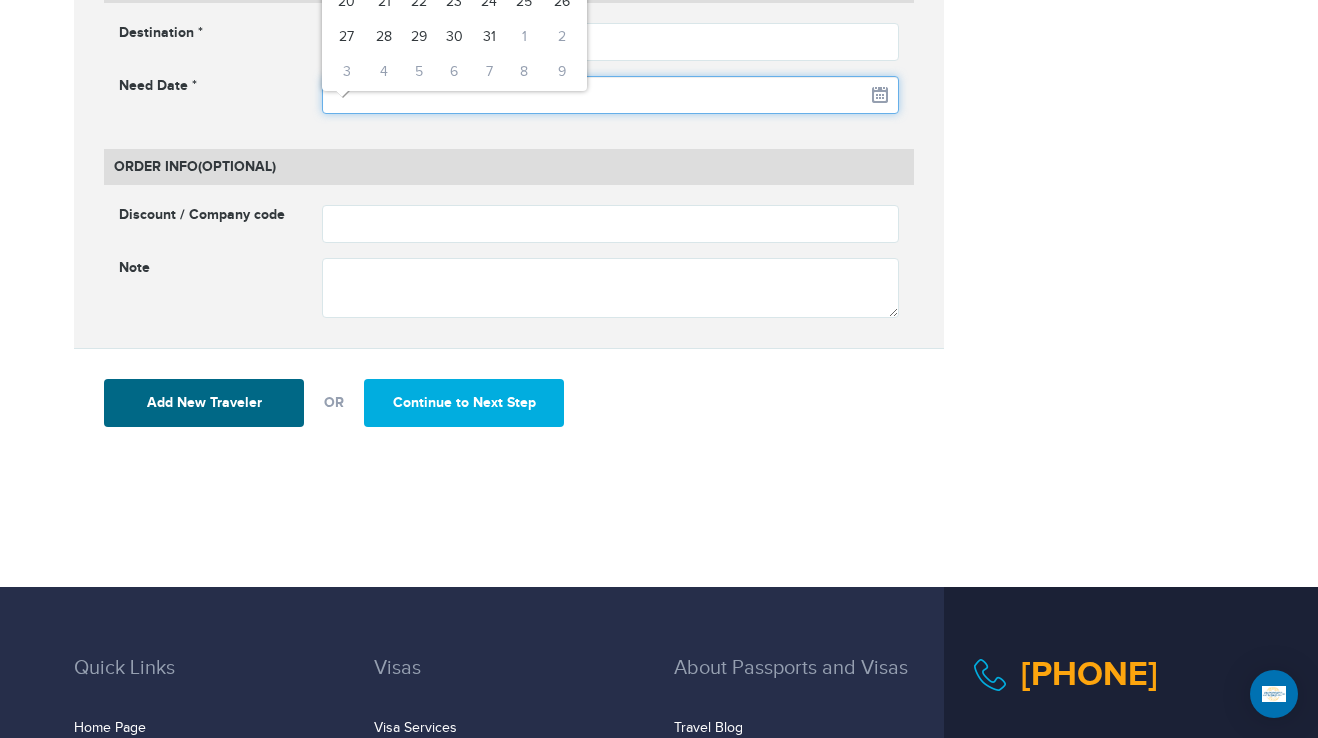 click at bounding box center [611, 95] 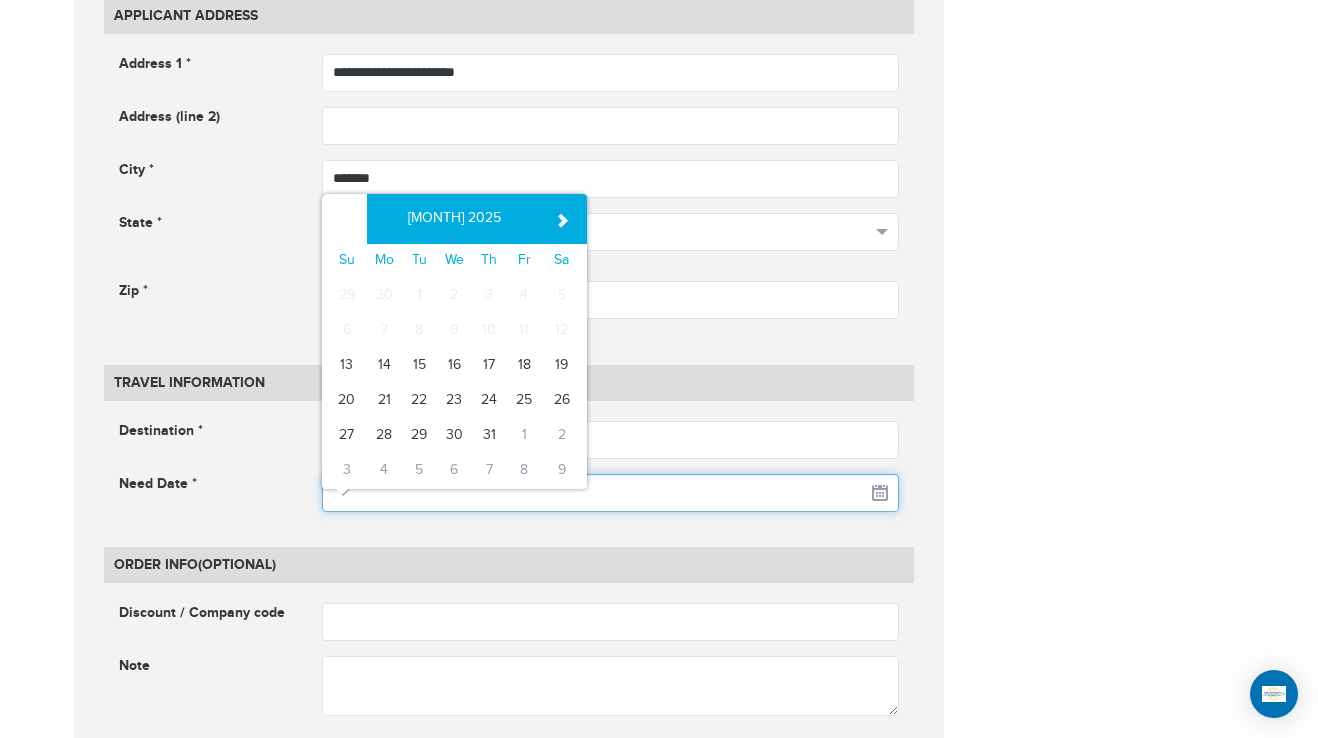 scroll, scrollTop: 1300, scrollLeft: 0, axis: vertical 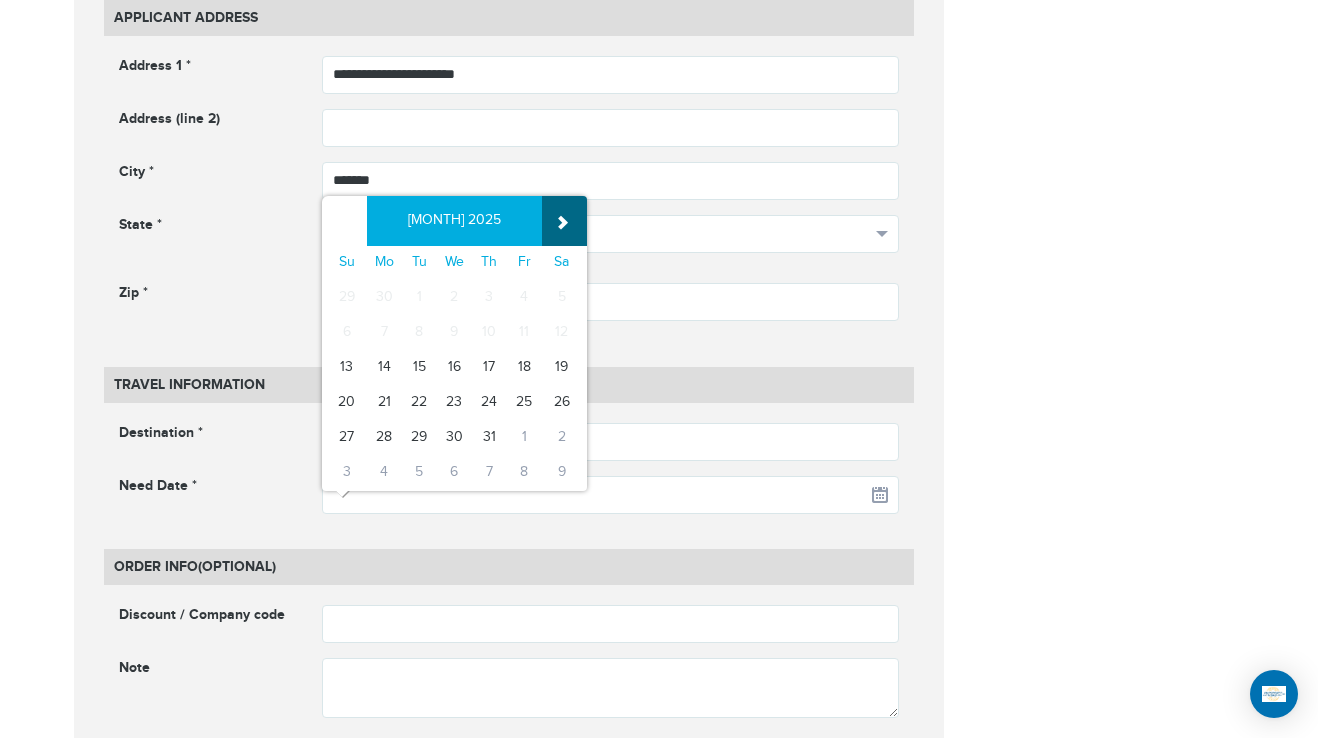click on "»" at bounding box center (564, 221) 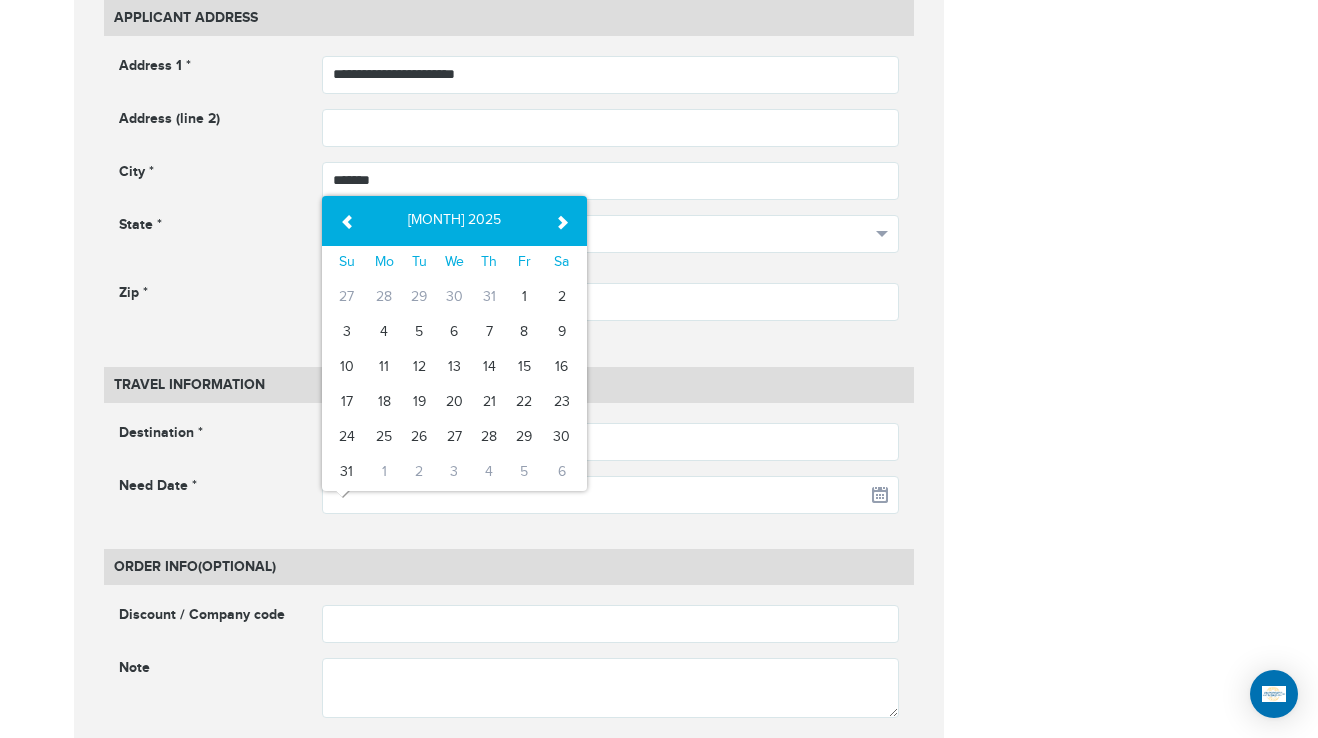 click on "12" at bounding box center [419, 368] 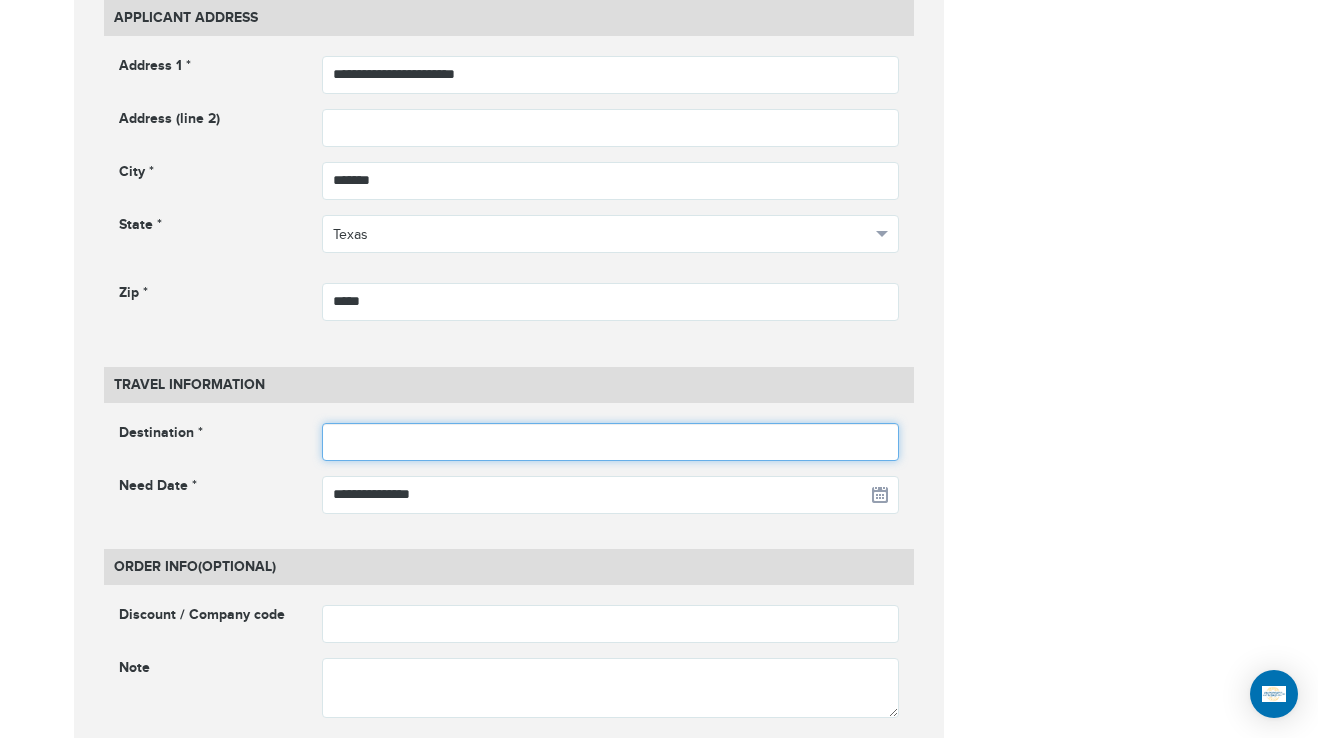click at bounding box center [611, 442] 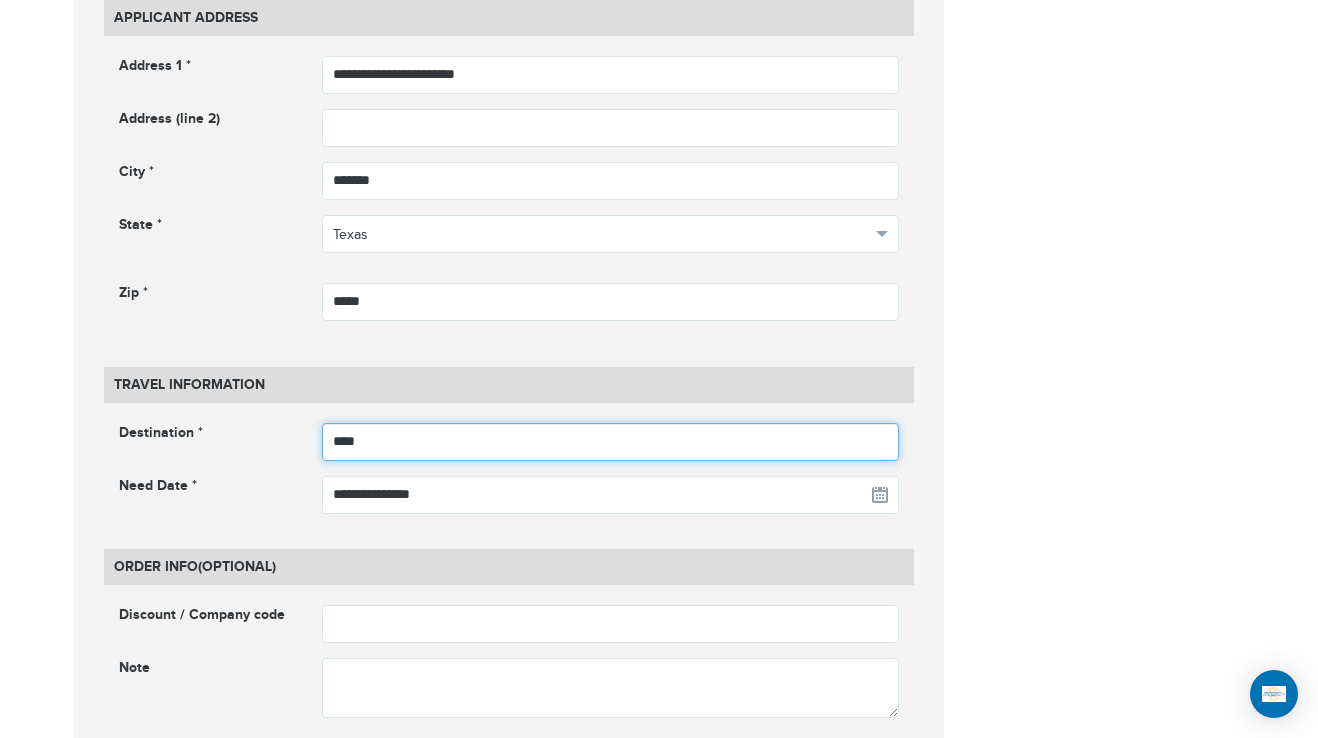 type on "********" 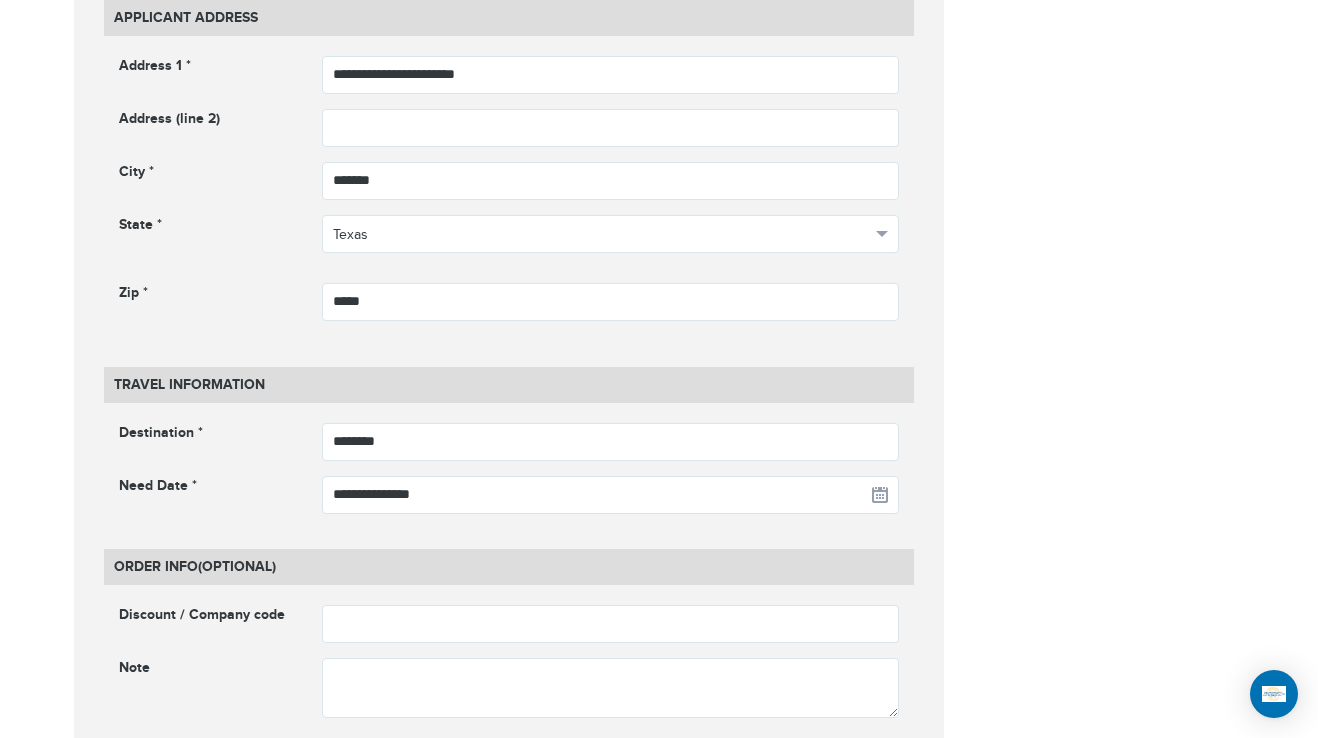 click on "**********" at bounding box center (659, -34) 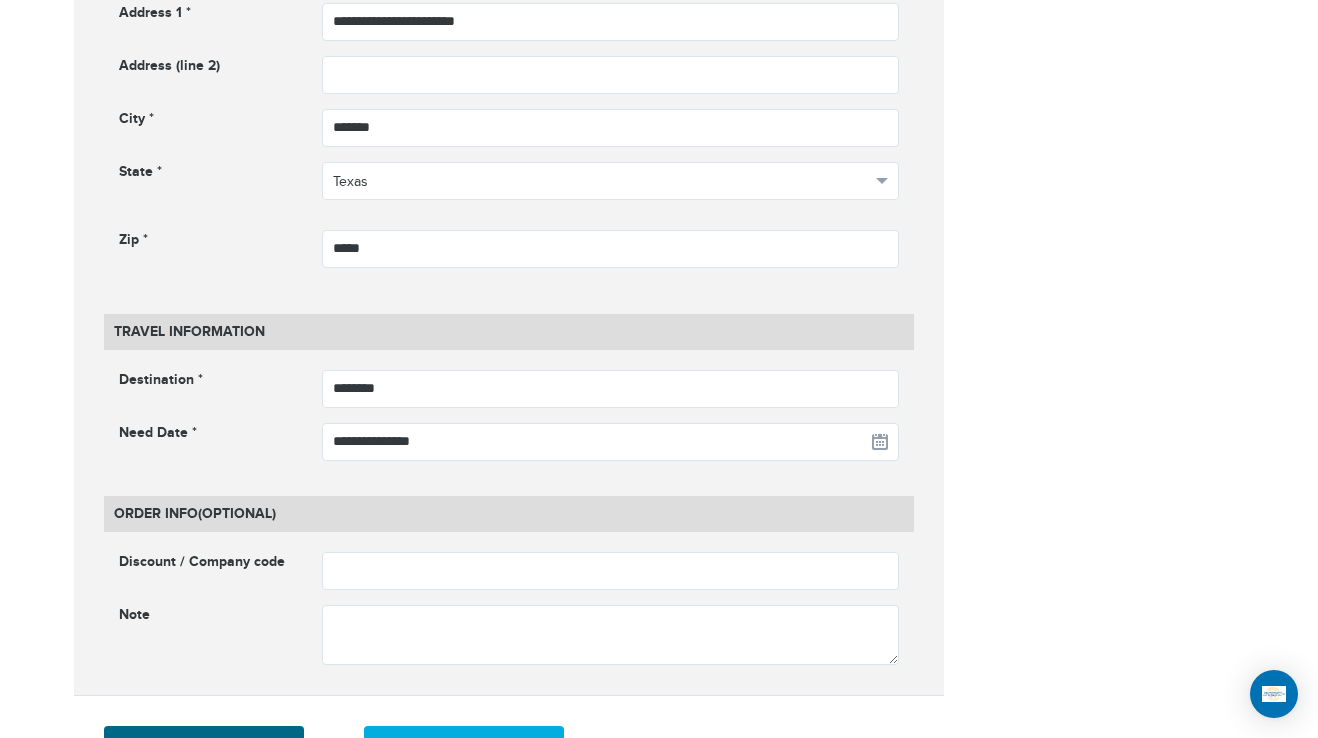 scroll, scrollTop: 1500, scrollLeft: 0, axis: vertical 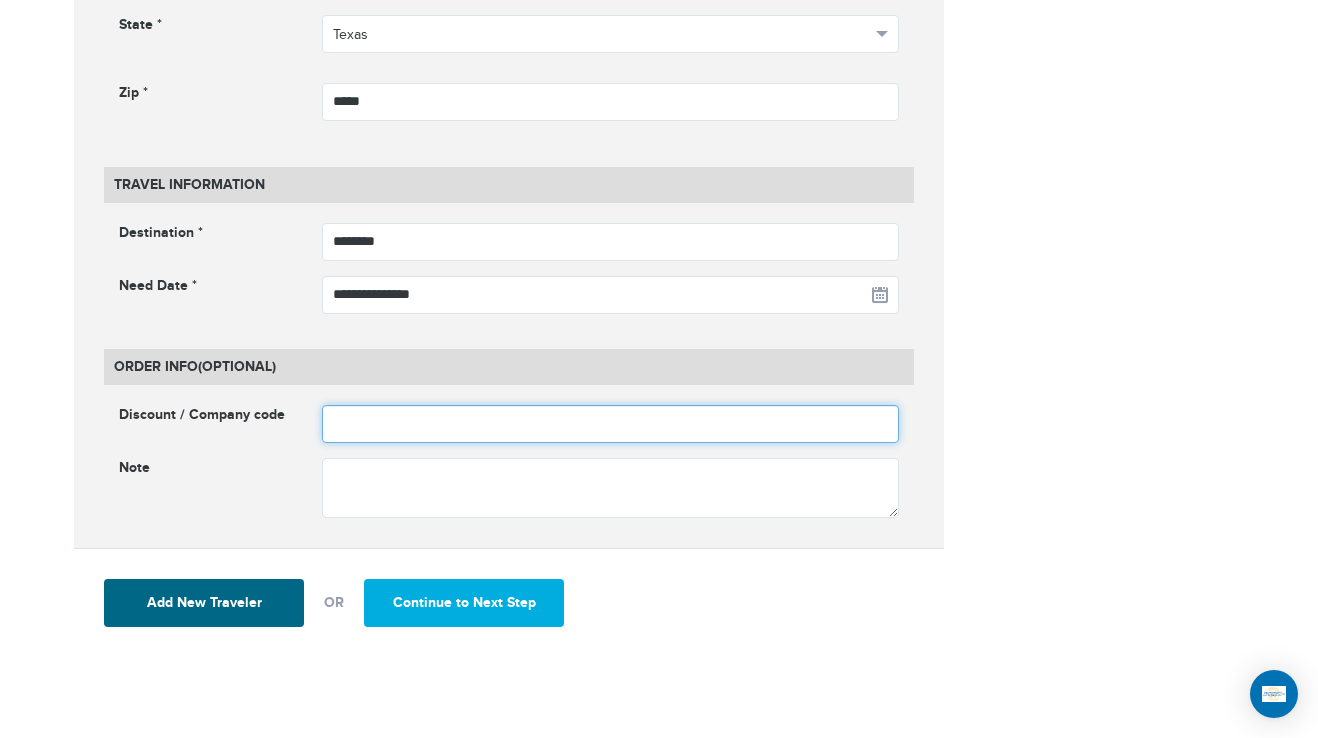 click at bounding box center (611, 424) 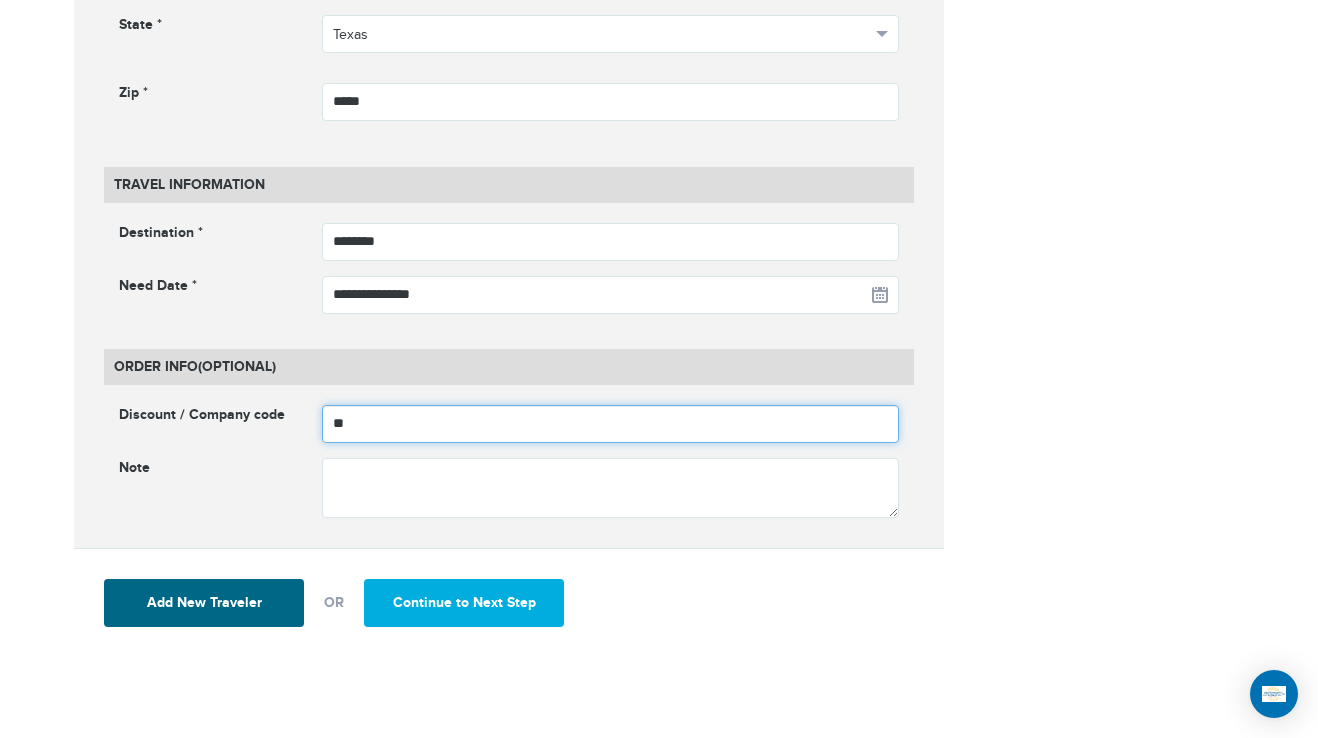 type on "**" 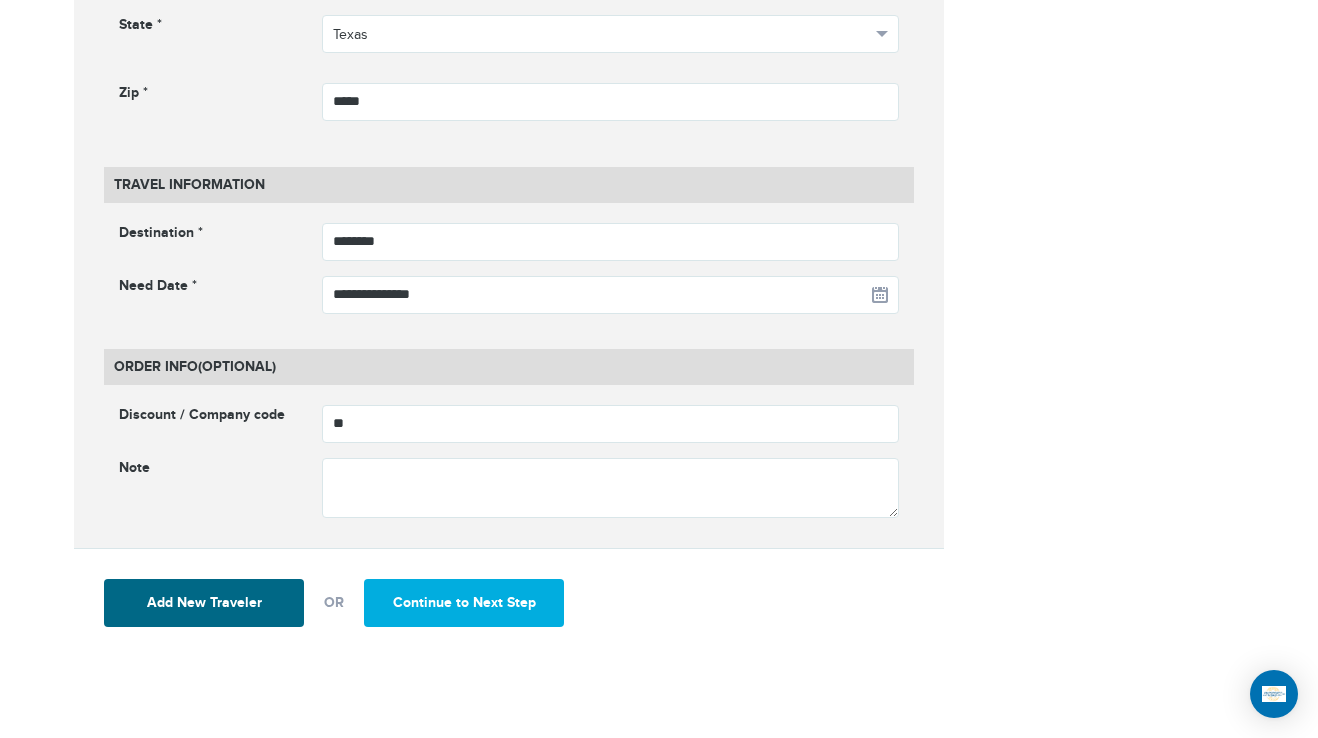 click on "**********" at bounding box center (659, -234) 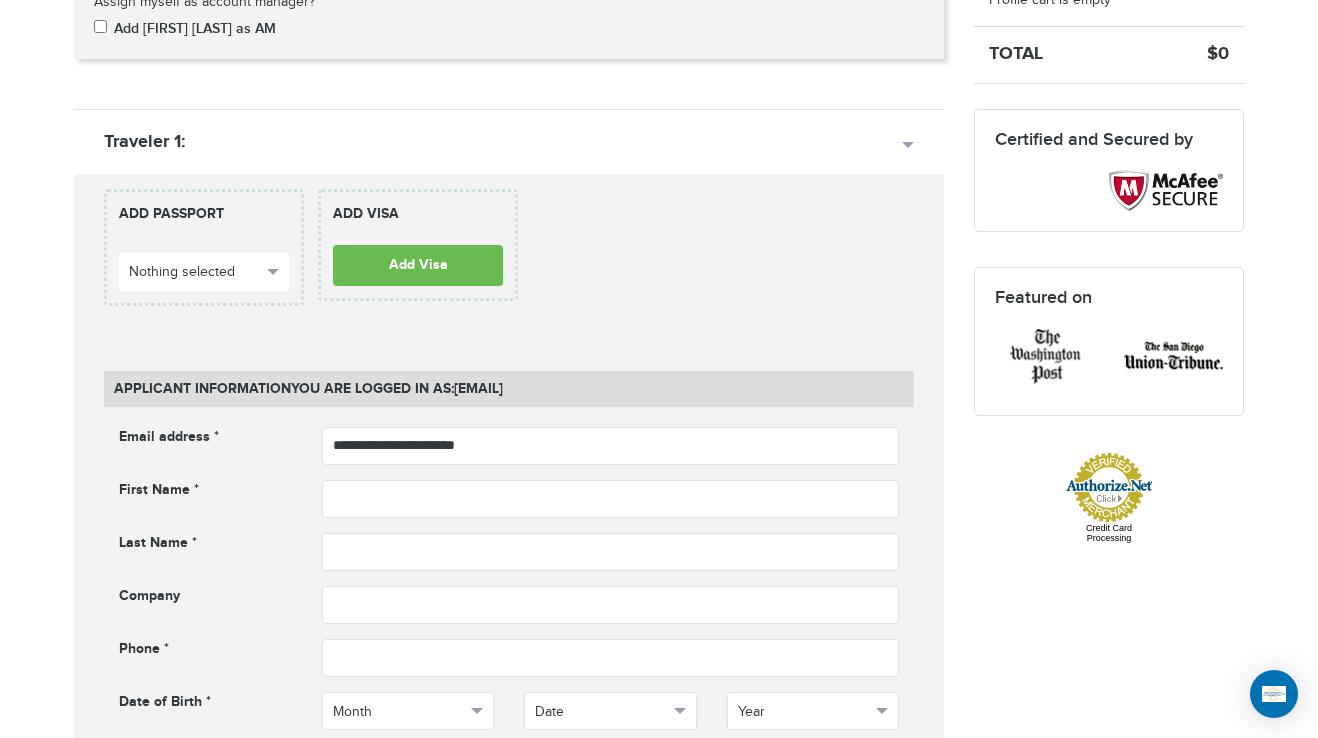 scroll, scrollTop: 600, scrollLeft: 0, axis: vertical 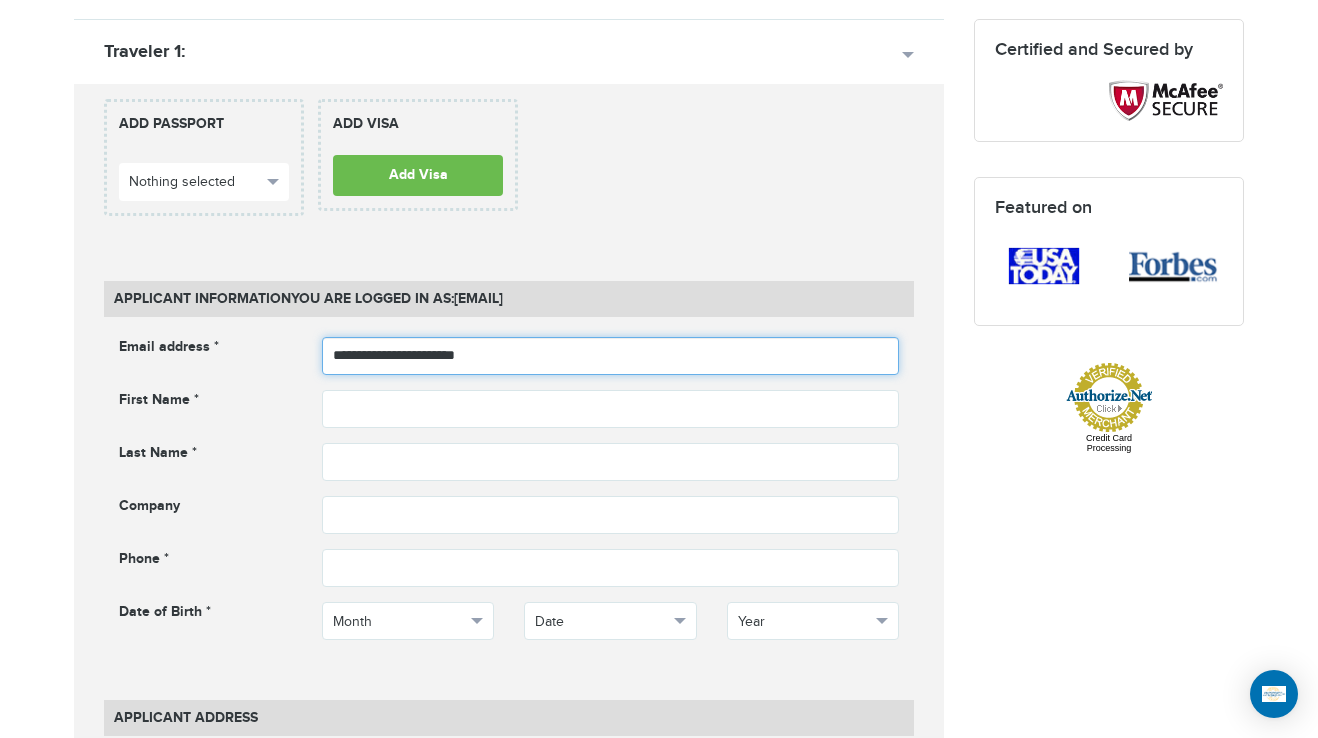 click on "**********" at bounding box center [611, 356] 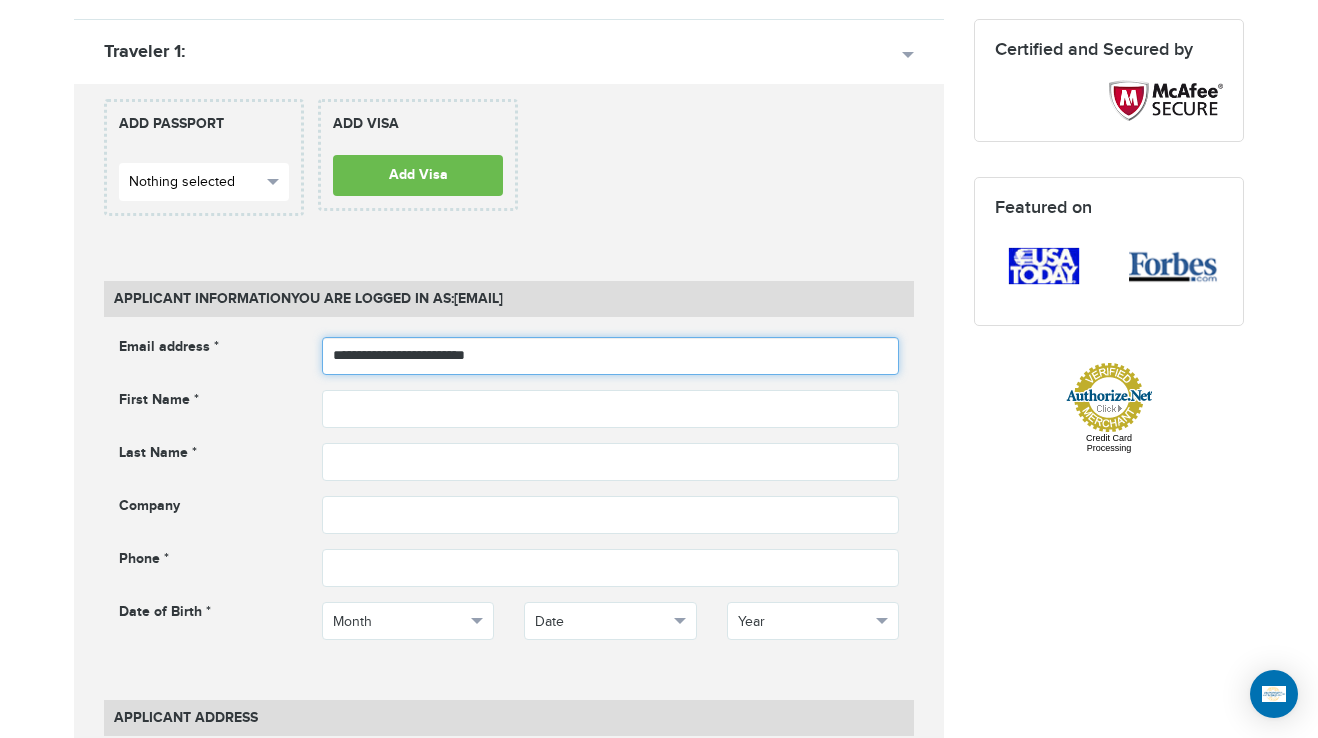 type on "**********" 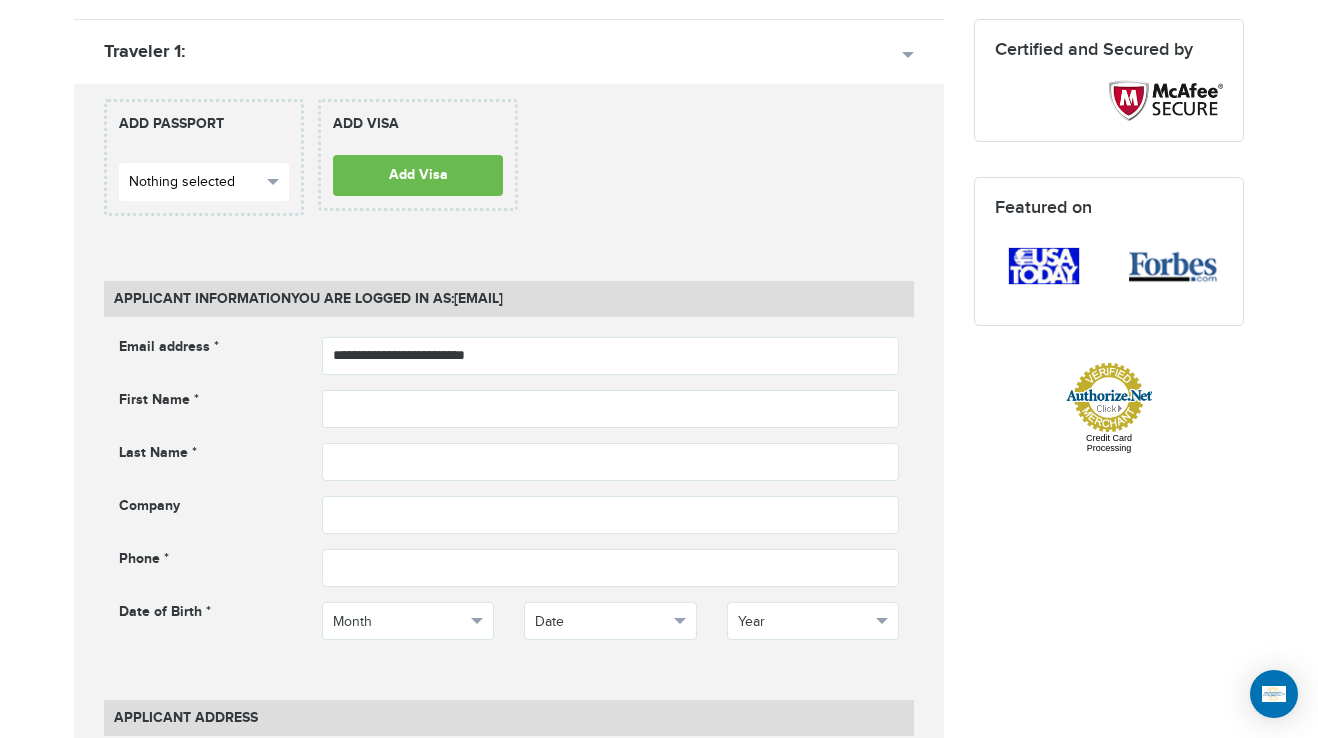 click on "Nothing selected" at bounding box center (195, 182) 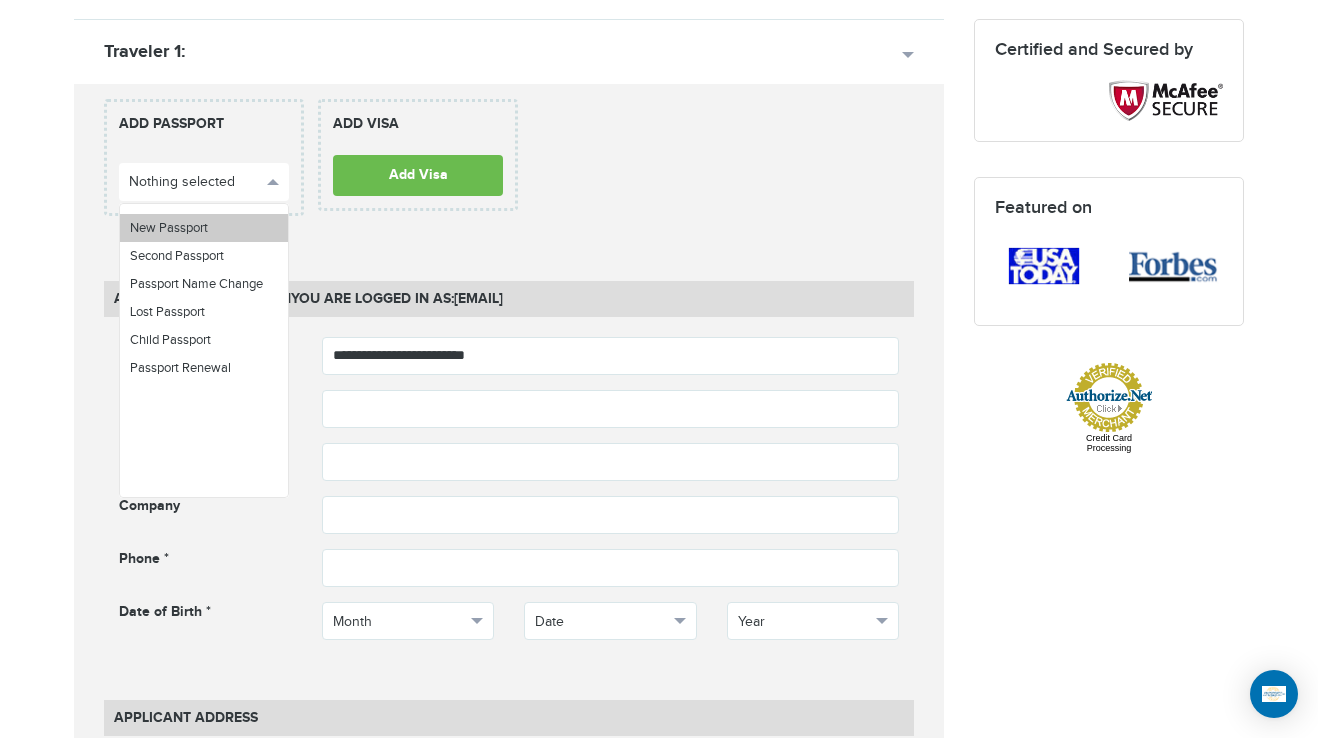 click on "New Passport" at bounding box center [204, 228] 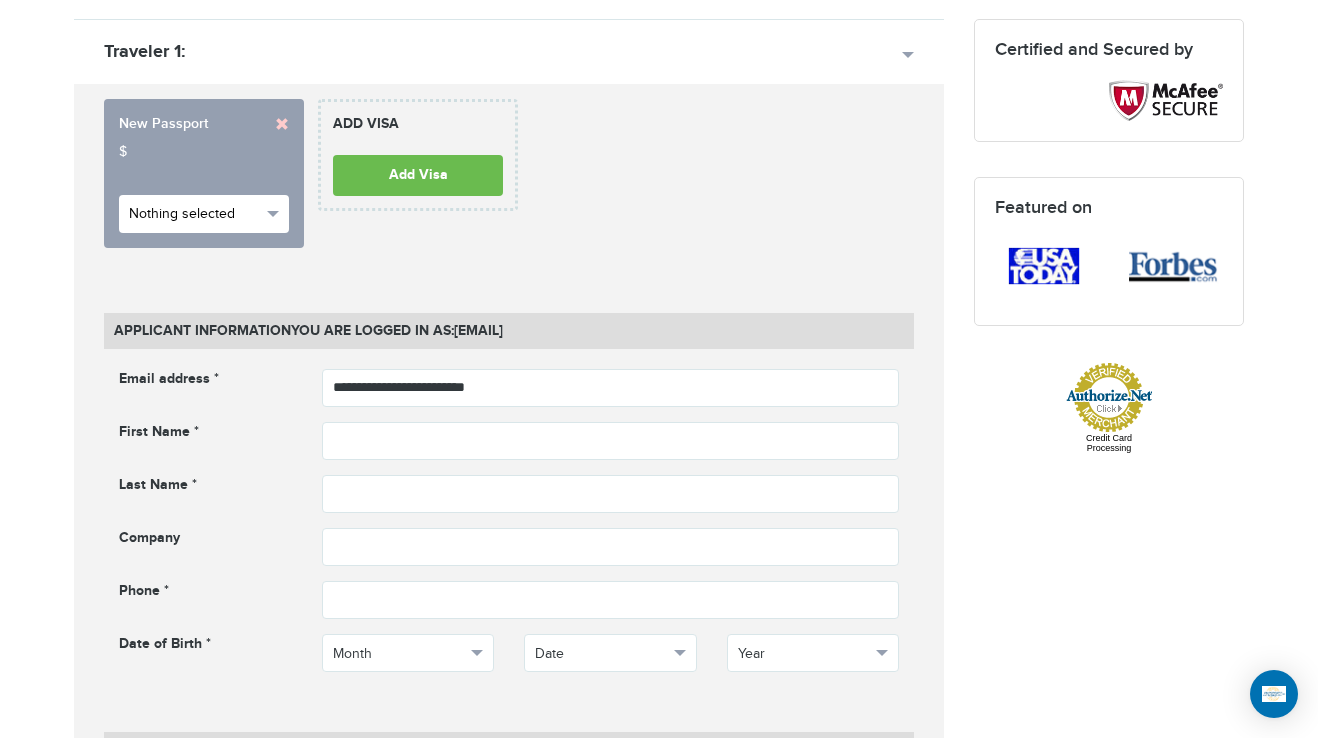 click on "Nothing selected" at bounding box center (195, 214) 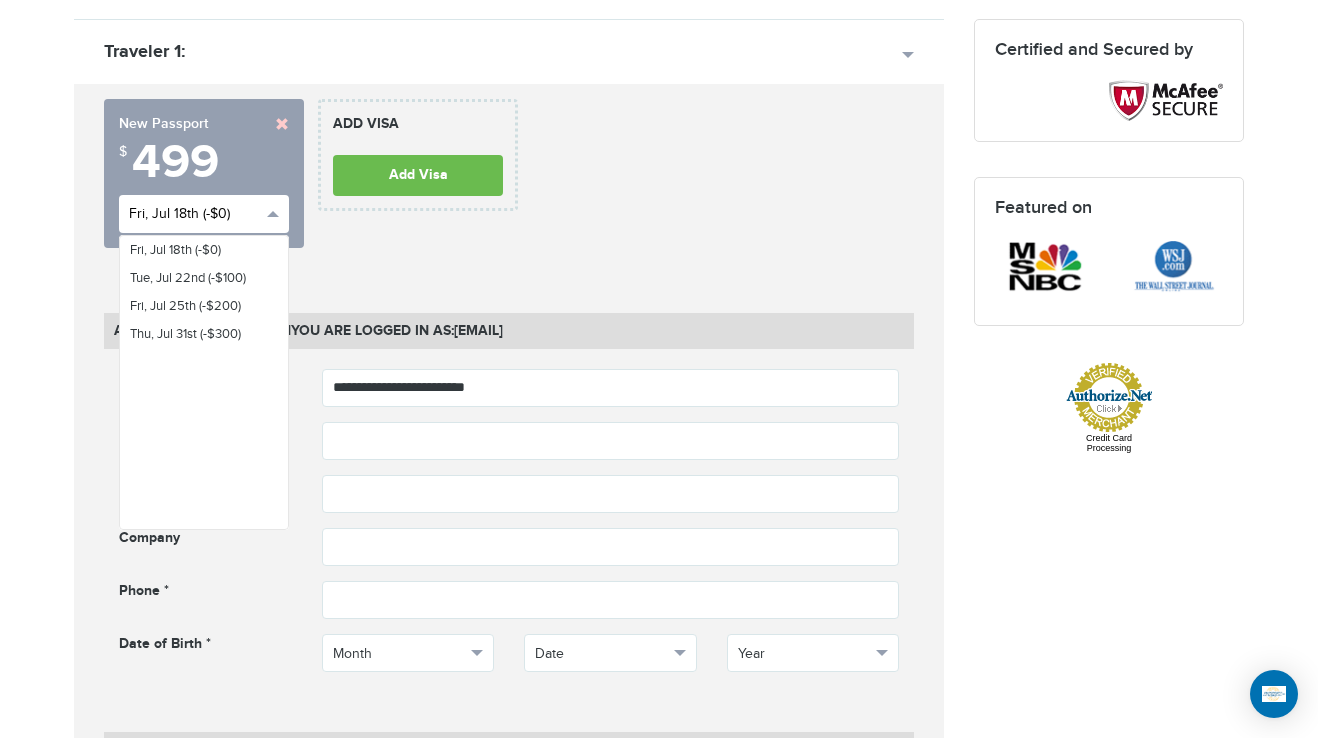 click on "Fri, Jul 18th (-$0)" at bounding box center [195, 214] 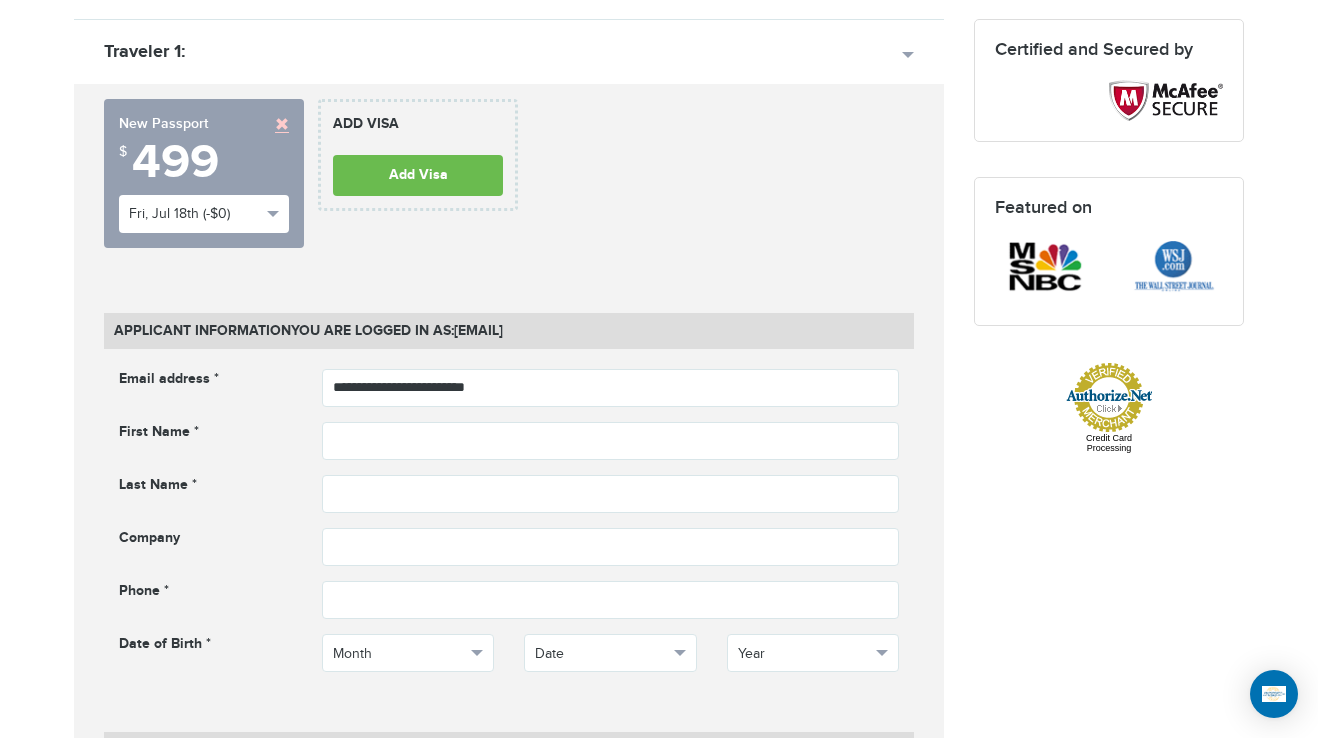 drag, startPoint x: 287, startPoint y: 121, endPoint x: 271, endPoint y: 124, distance: 16.27882 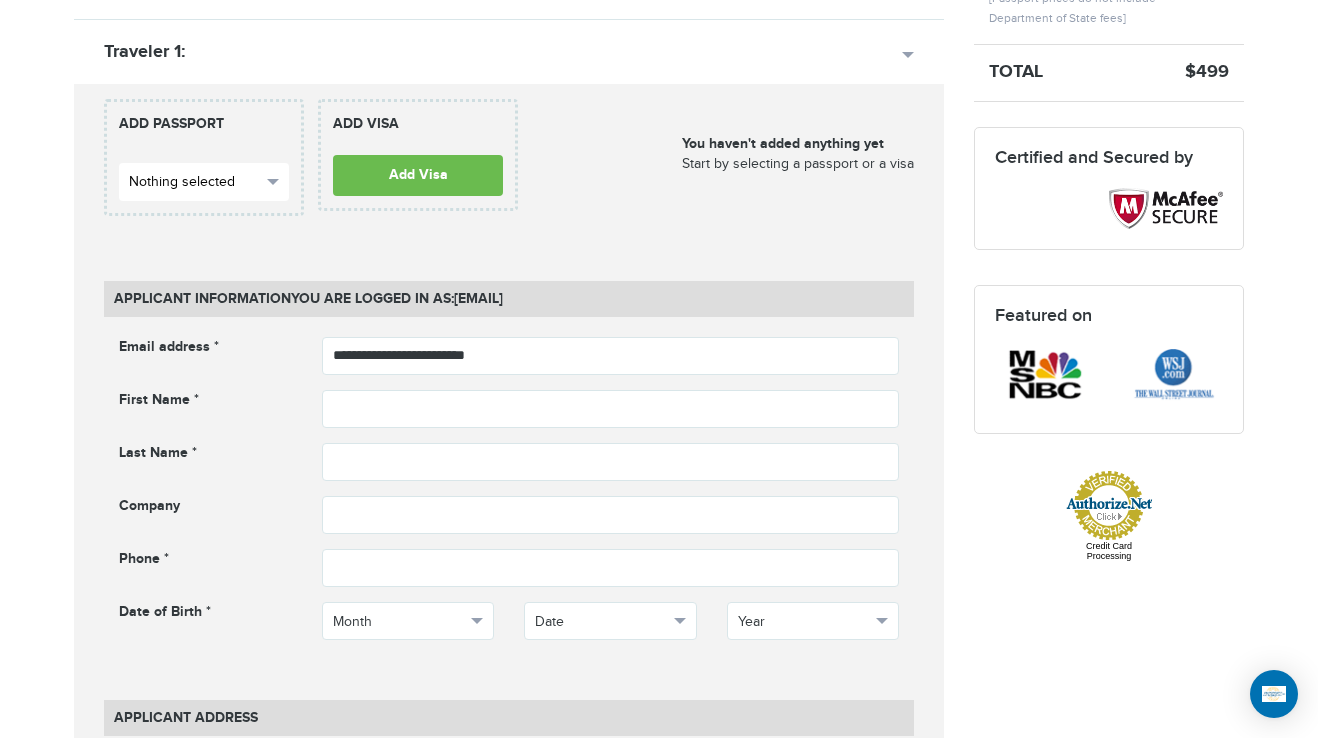 click on "Nothing selected" at bounding box center [195, 182] 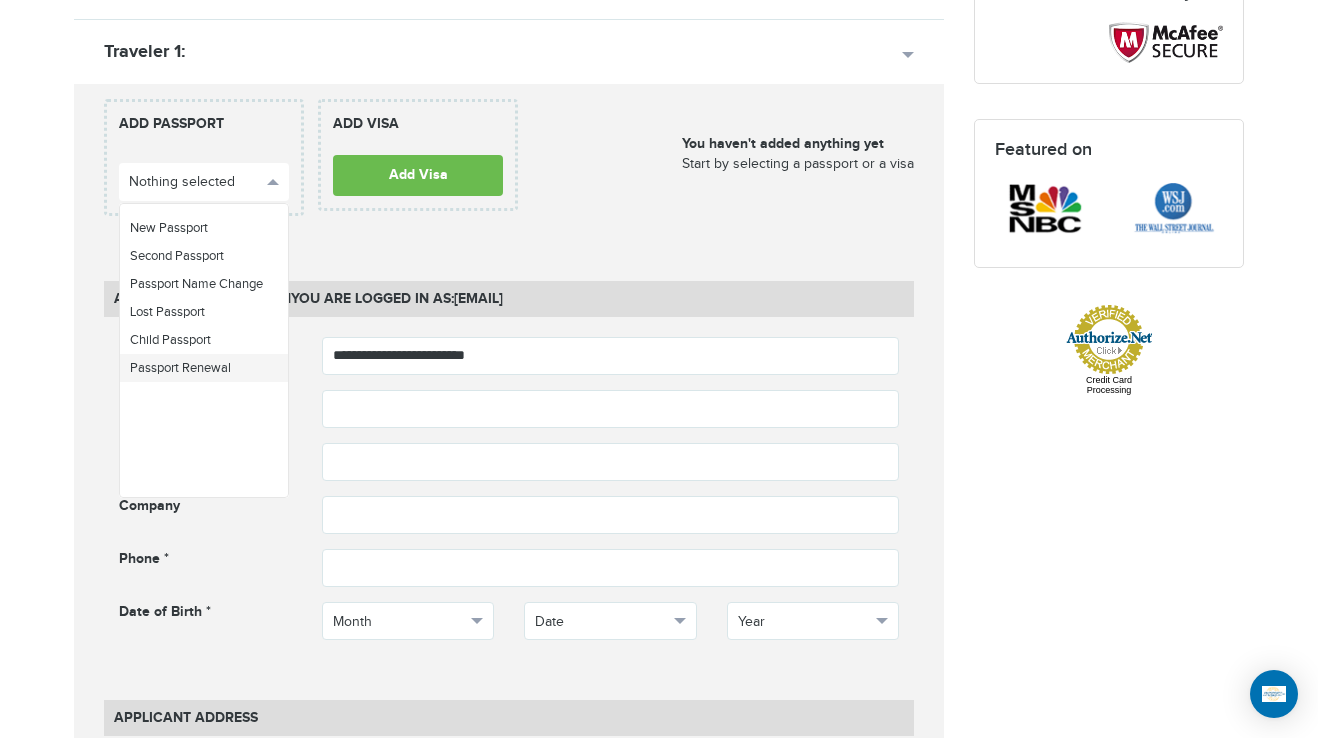 drag, startPoint x: 217, startPoint y: 372, endPoint x: 222, endPoint y: 361, distance: 12.083046 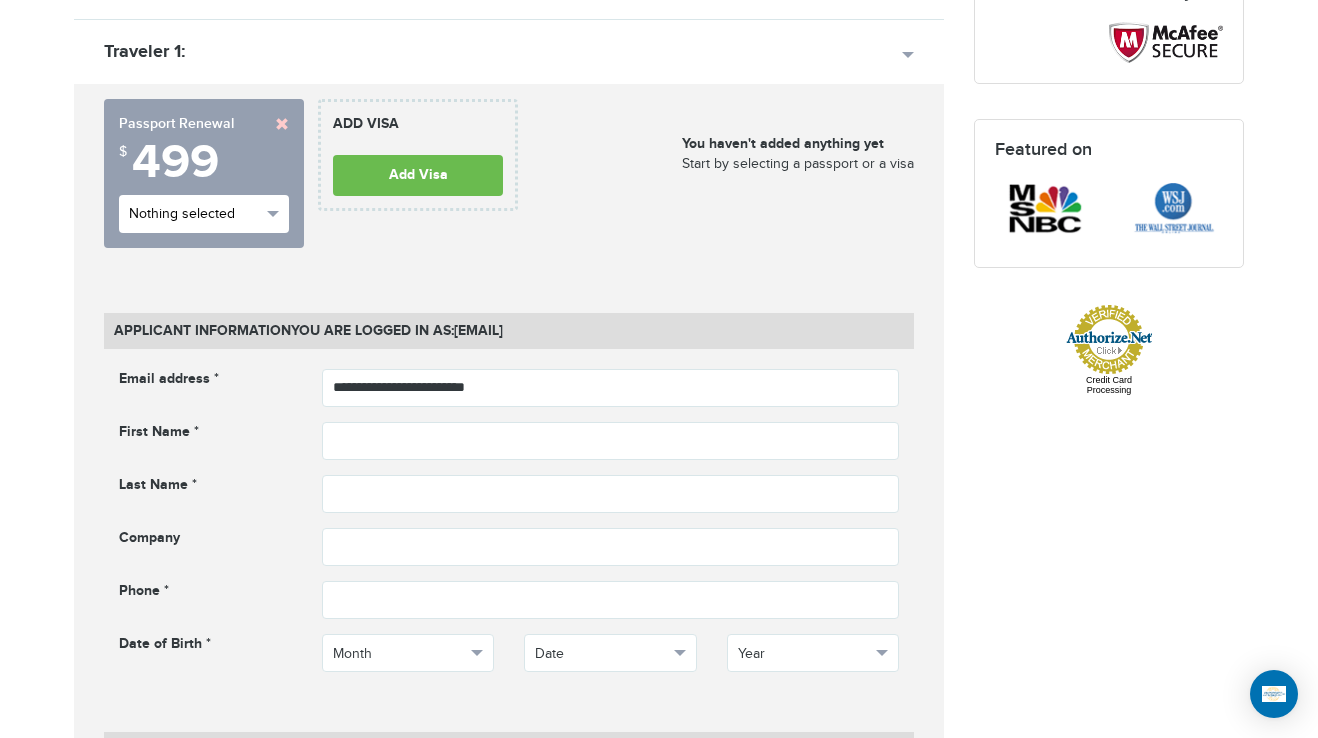 click on "Nothing selected" at bounding box center (195, 214) 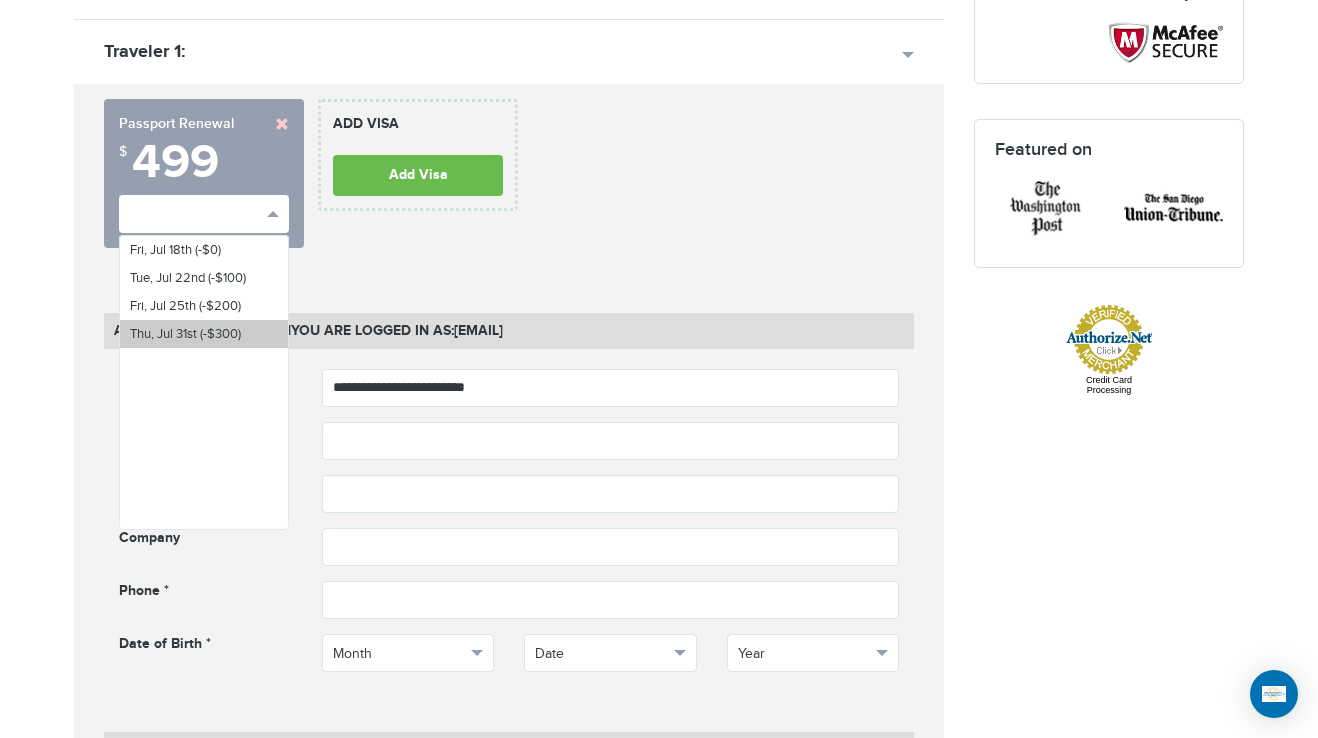 drag, startPoint x: 220, startPoint y: 339, endPoint x: 438, endPoint y: 310, distance: 219.92044 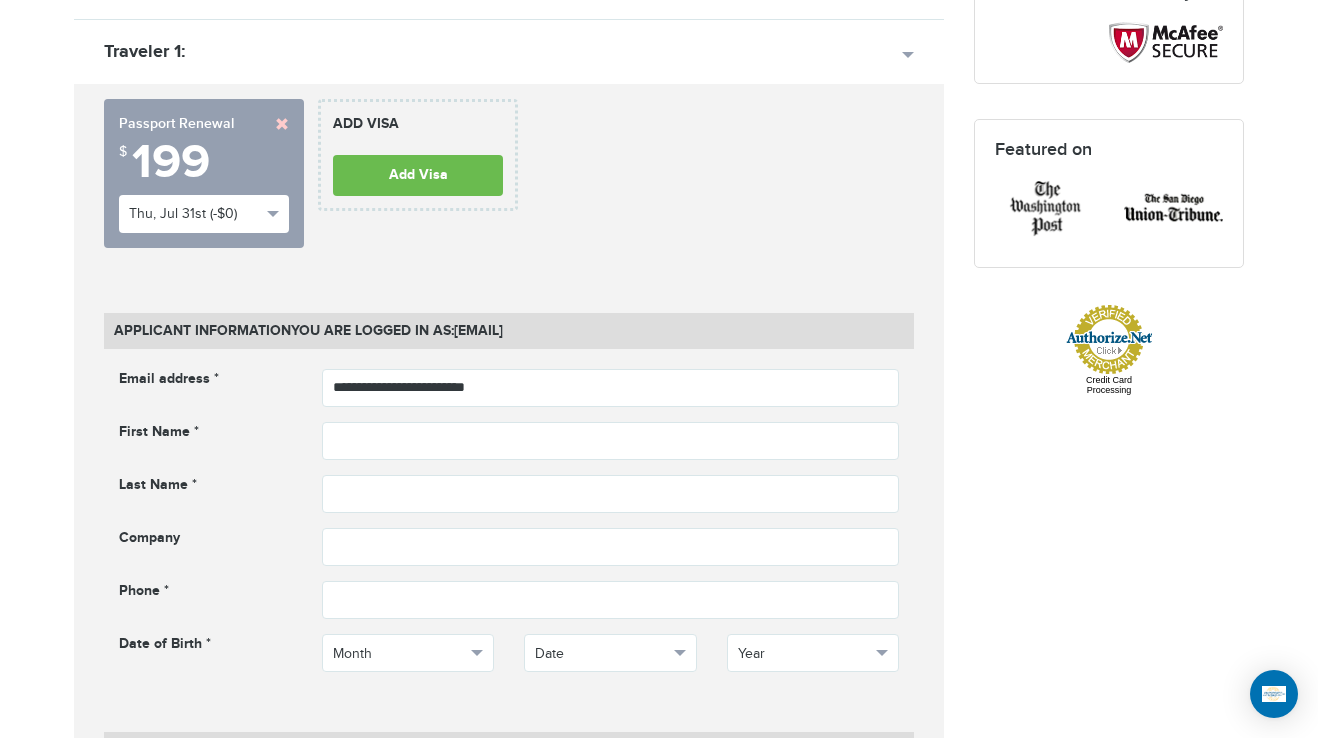 click on "**********" at bounding box center [509, 1358] 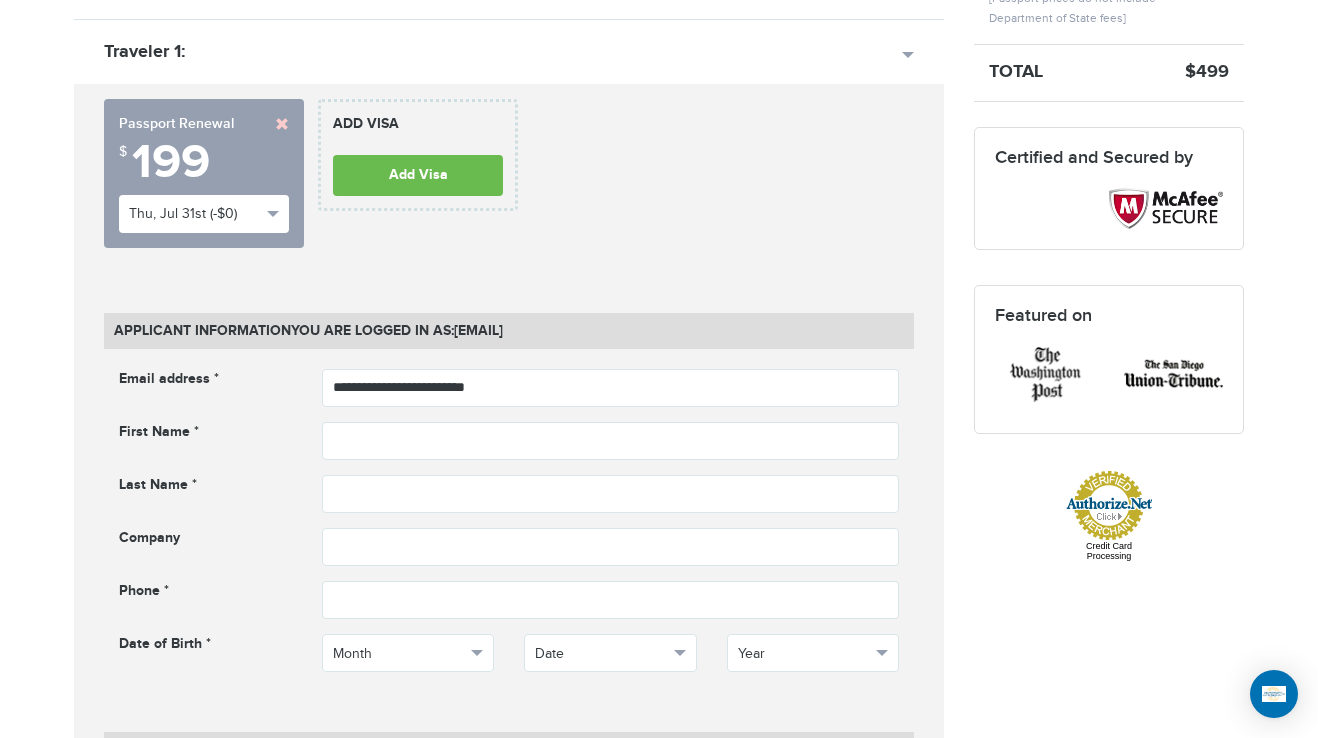 scroll, scrollTop: 800, scrollLeft: 0, axis: vertical 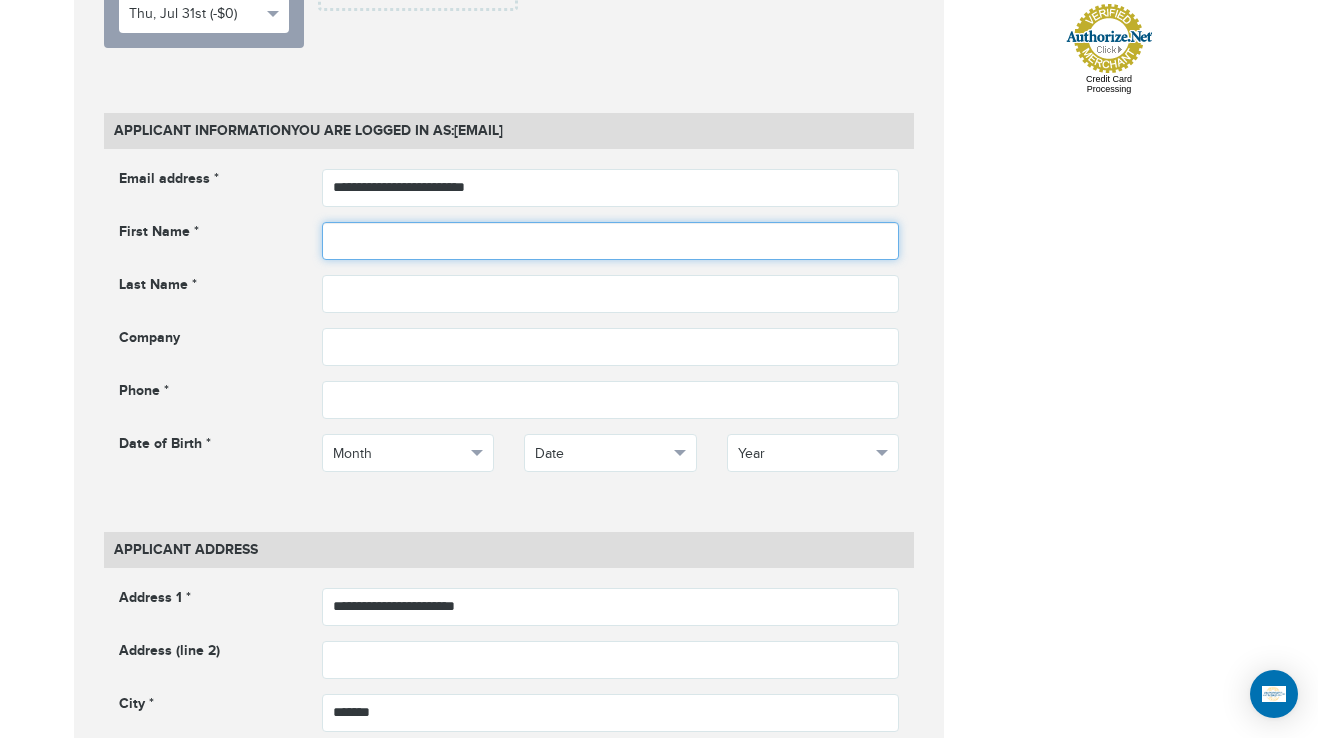 click at bounding box center (611, 241) 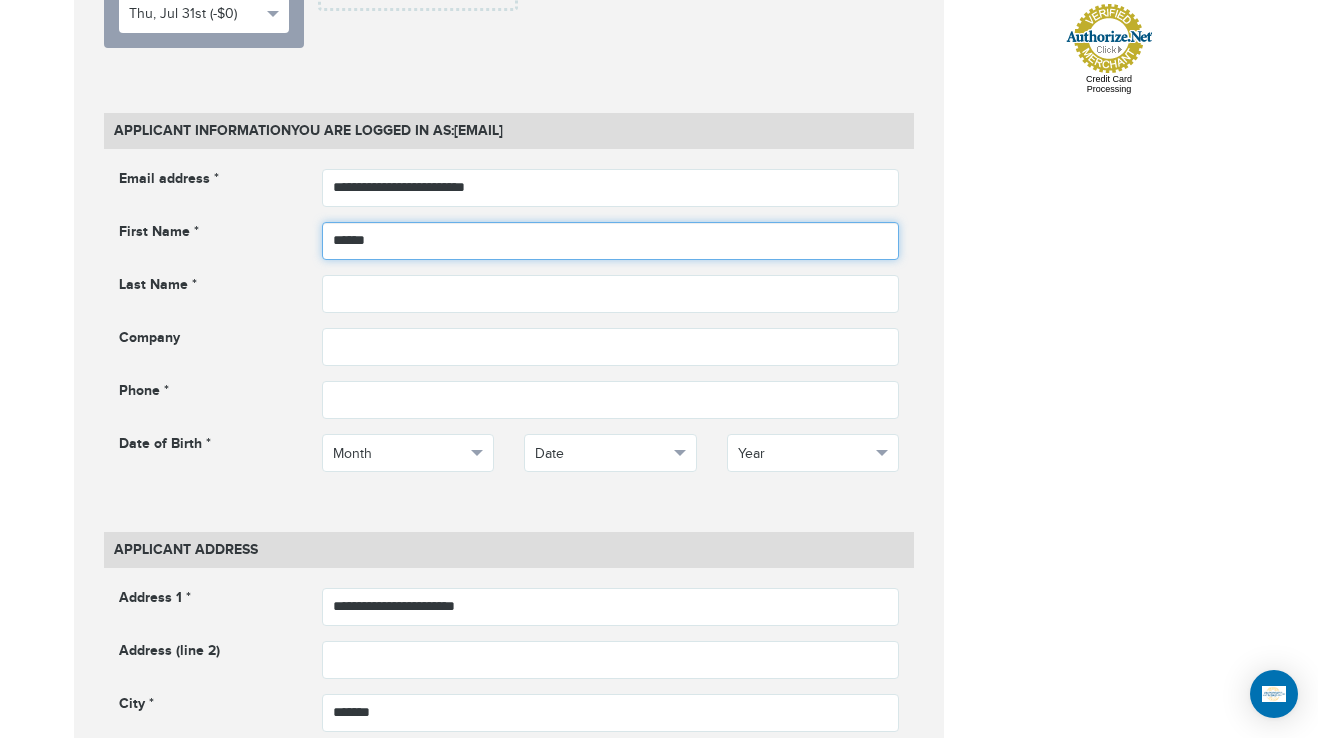 type on "******" 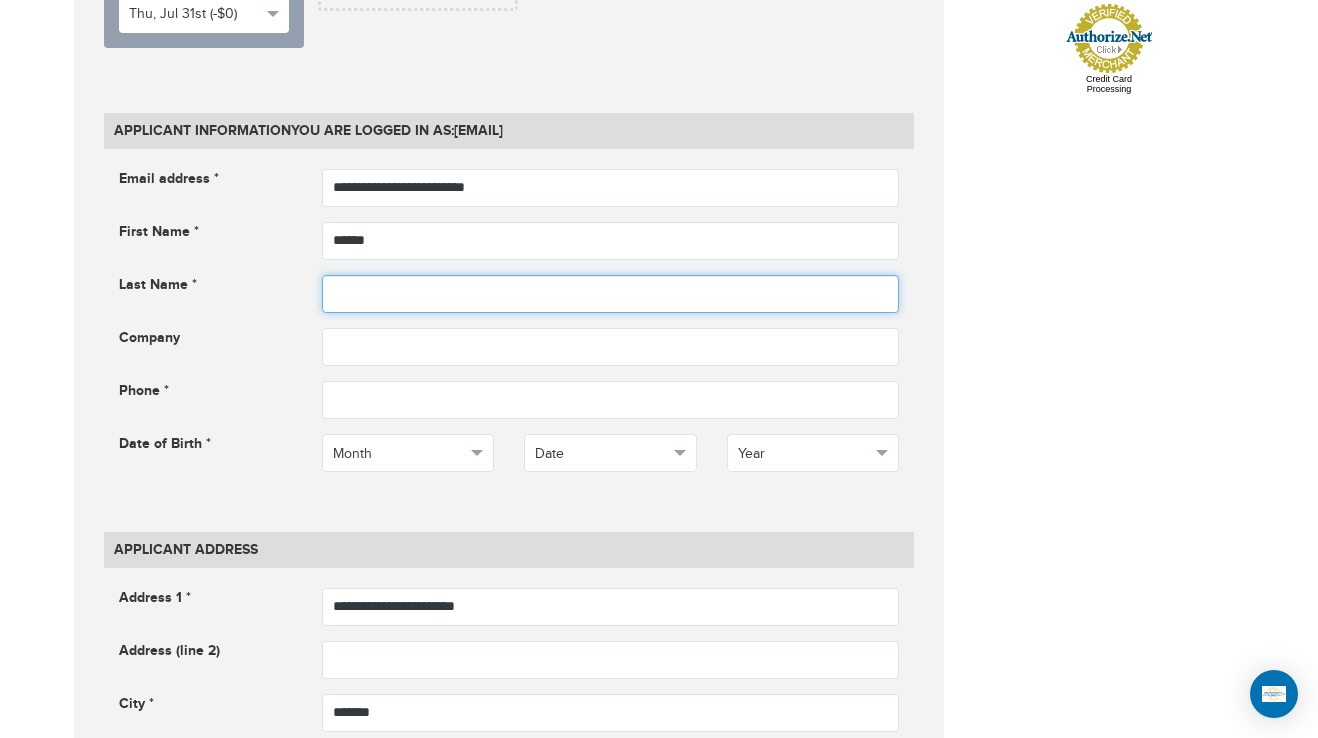 click at bounding box center (611, 294) 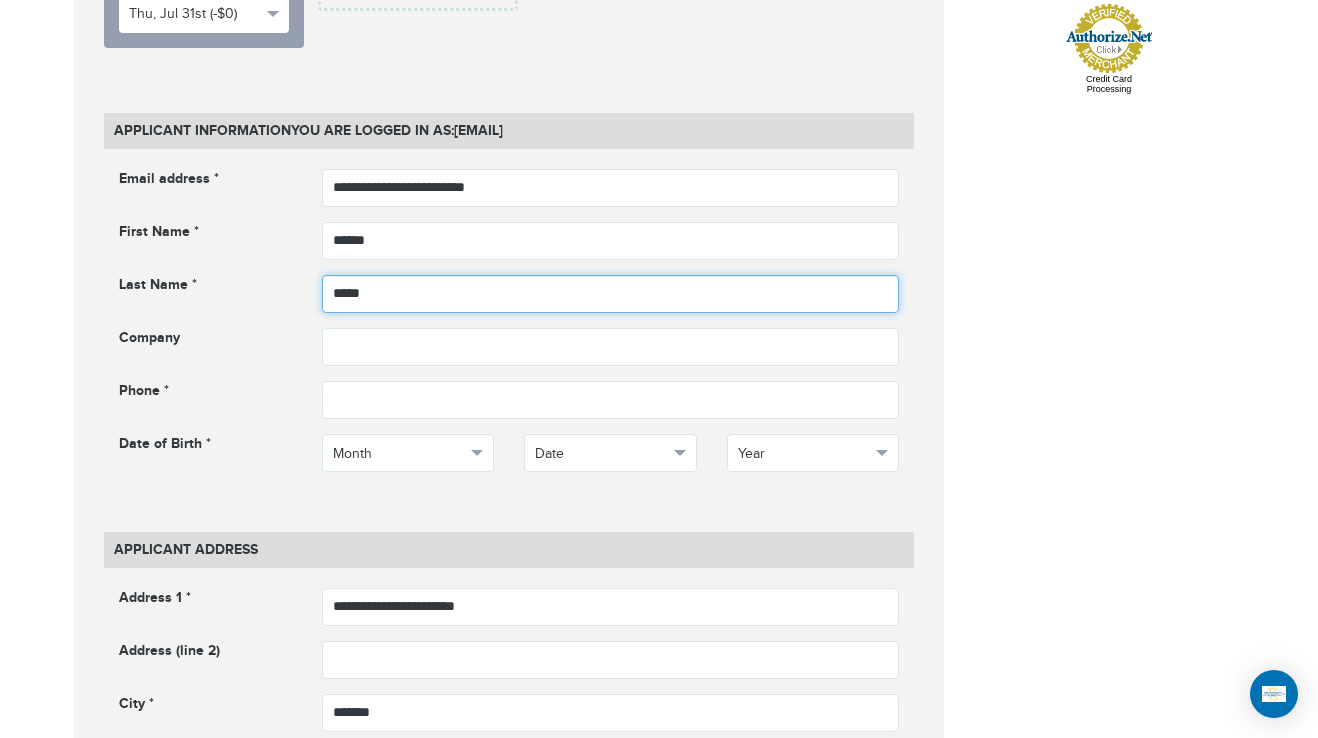 type on "*****" 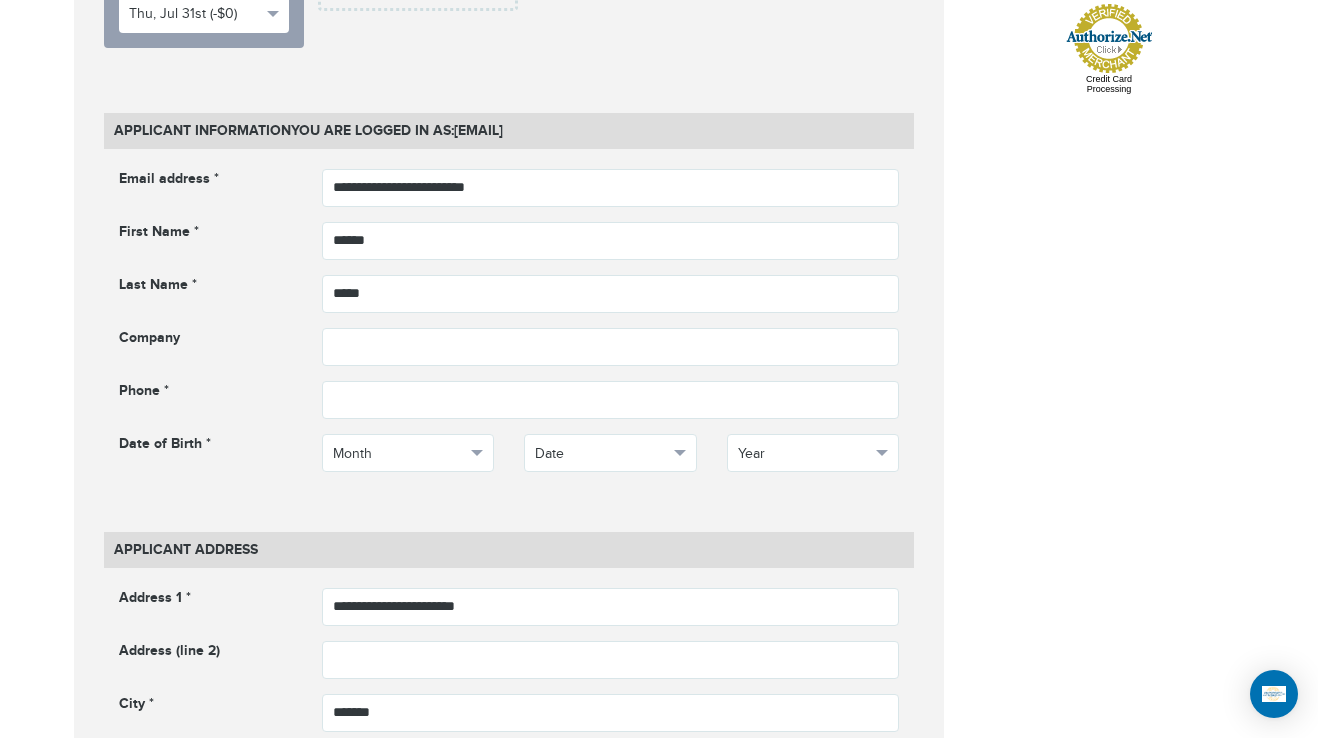 click on "**********" at bounding box center [659, 962] 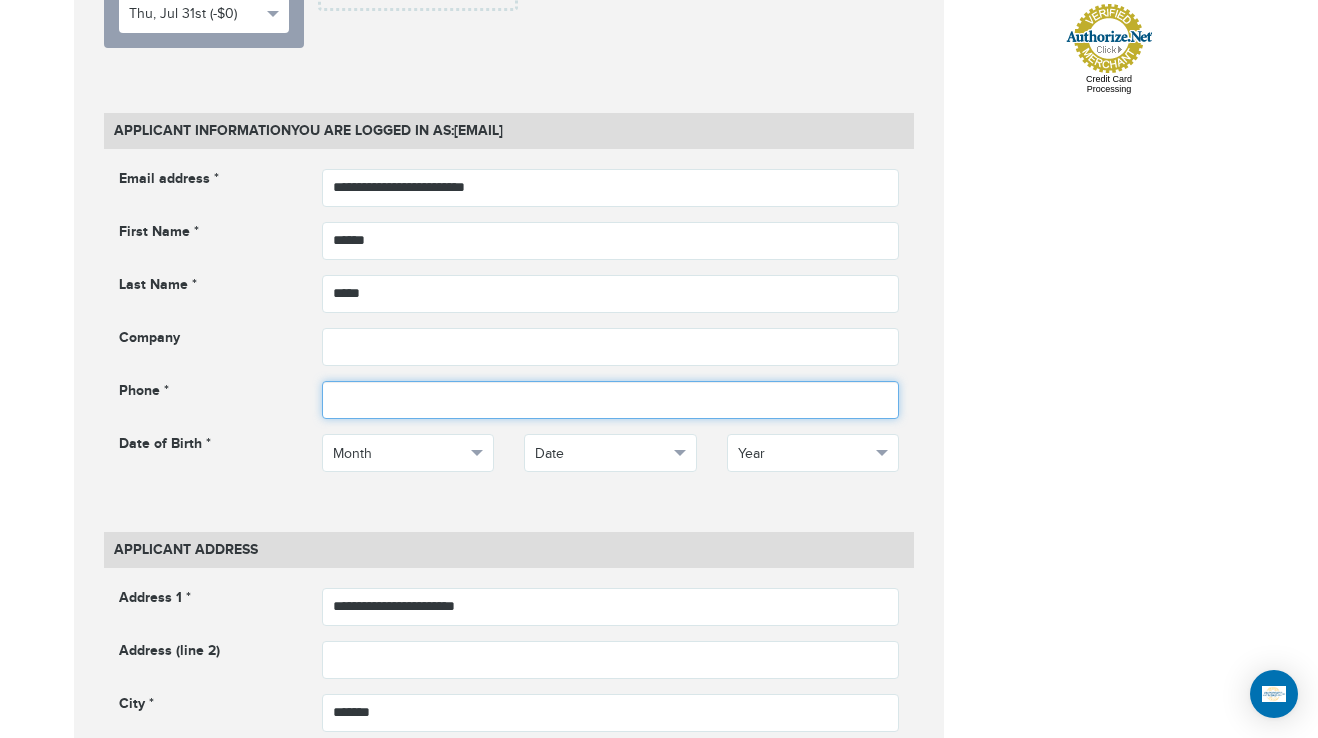 click at bounding box center [611, 400] 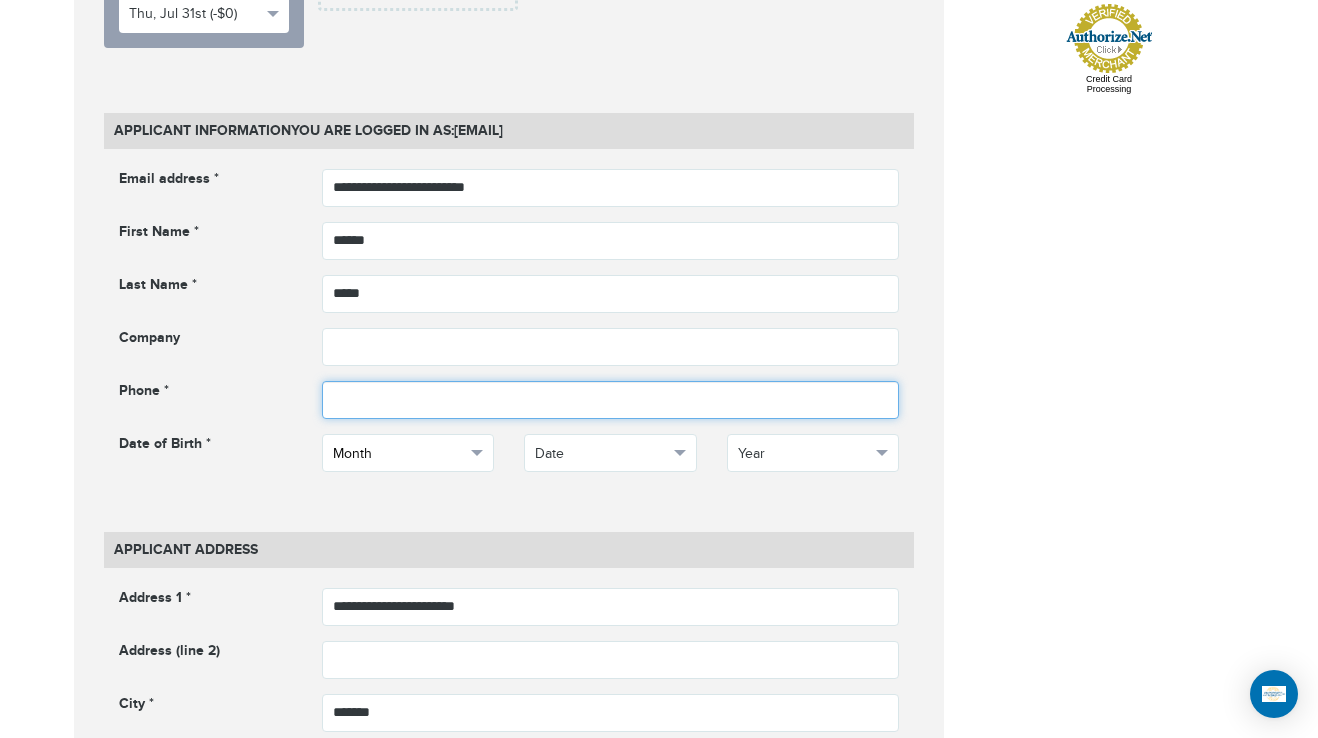 paste on "**********" 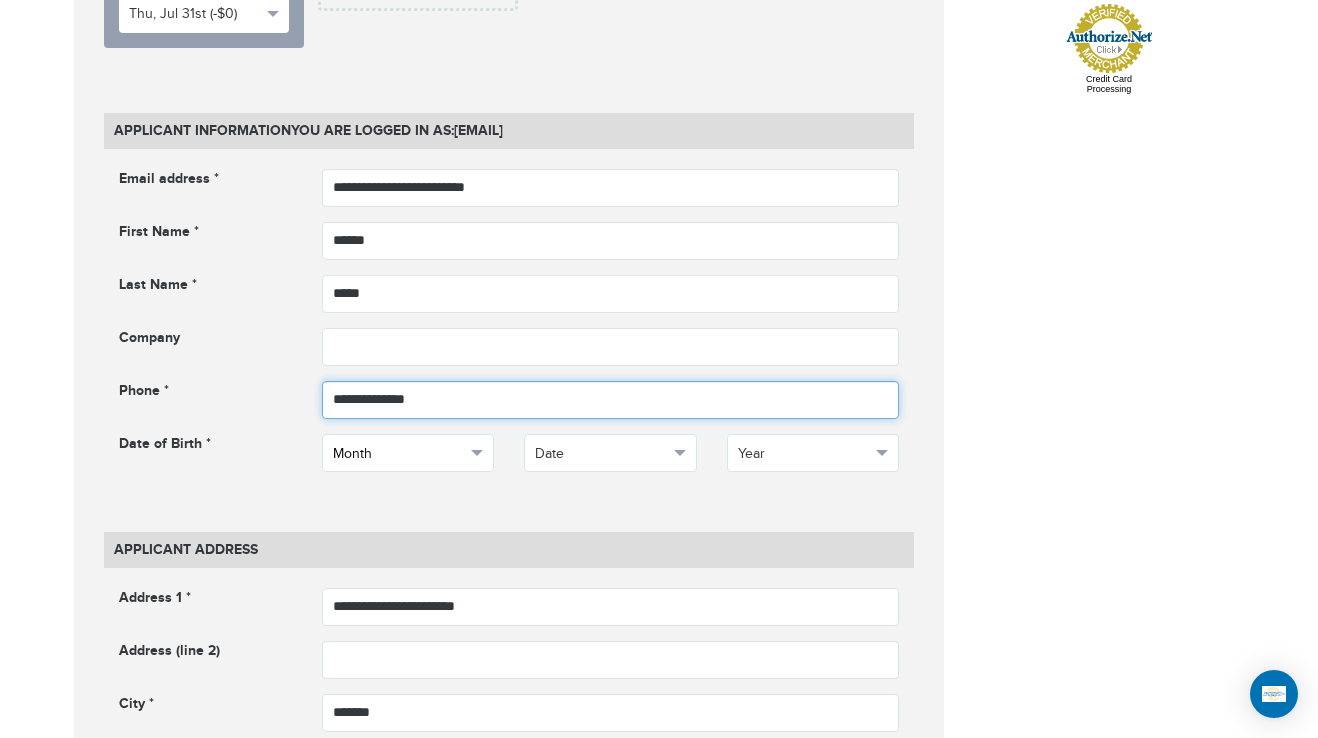 type on "**********" 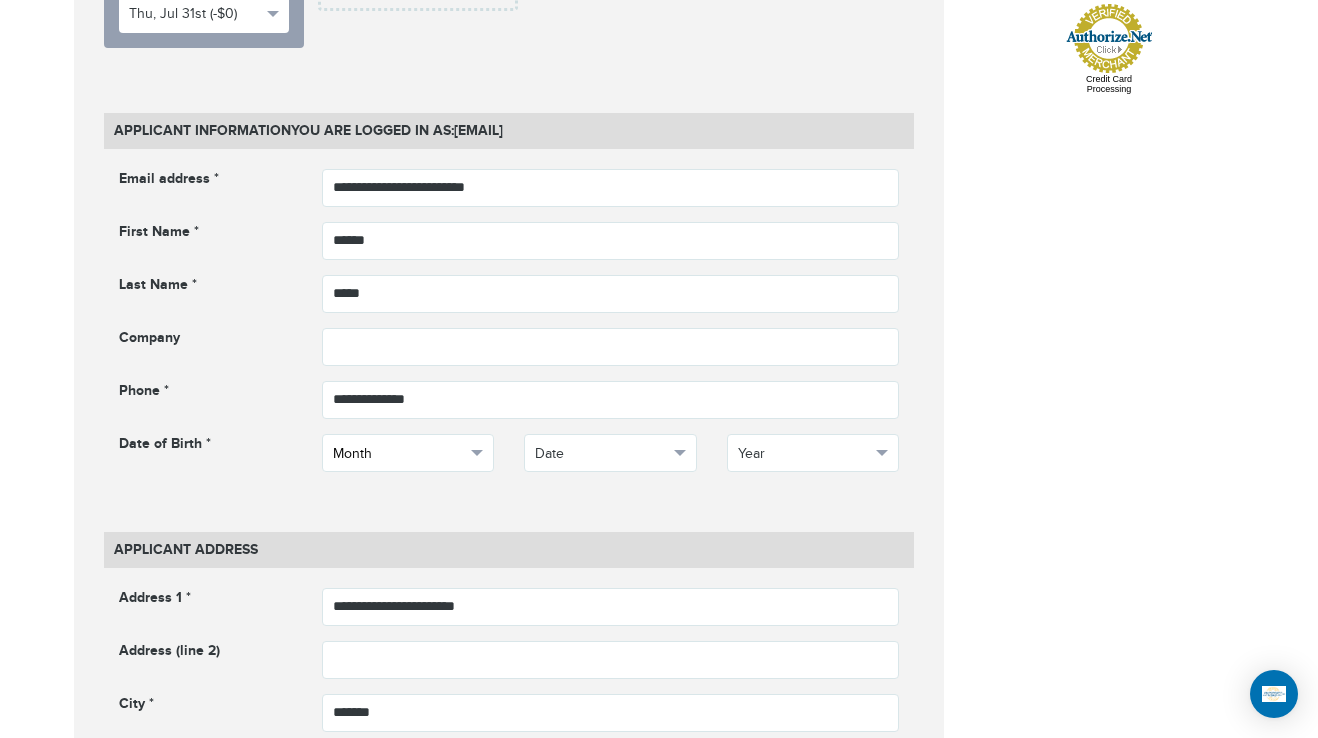 click on "Month" at bounding box center [399, 454] 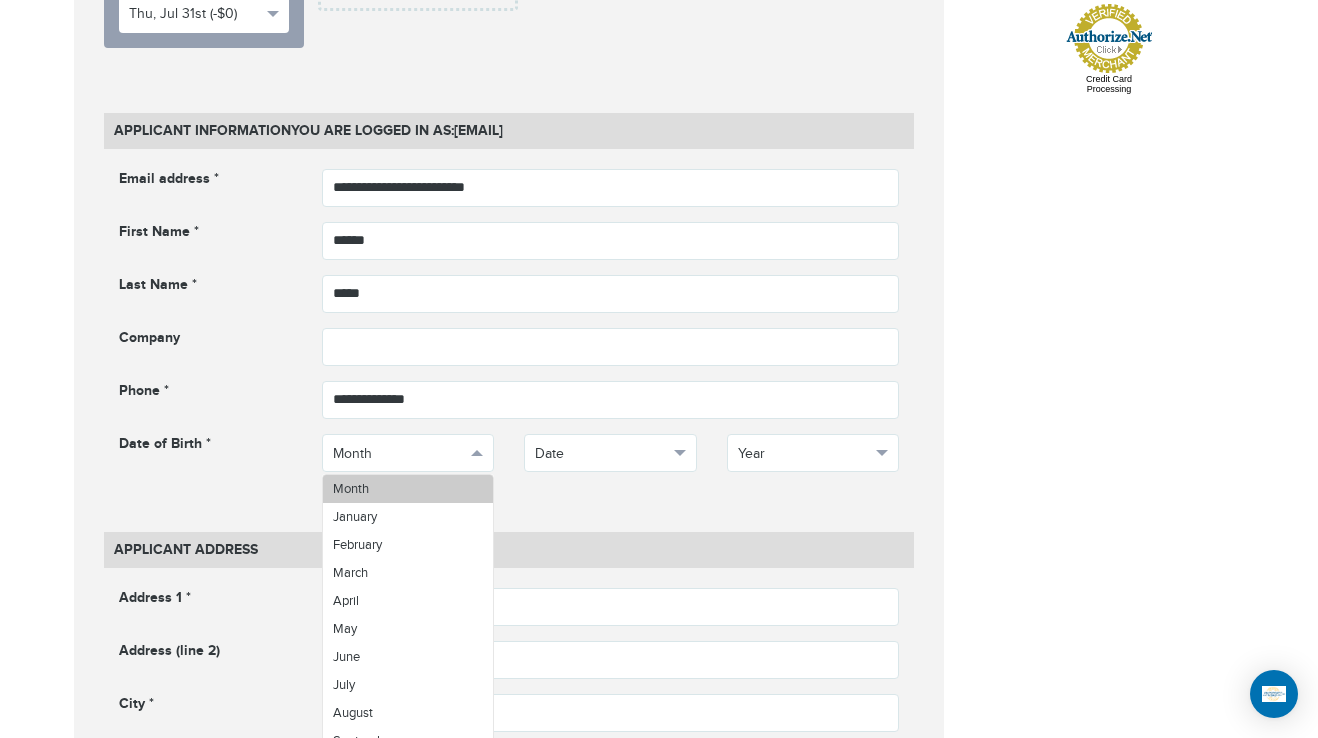 click on "Month" at bounding box center (408, 489) 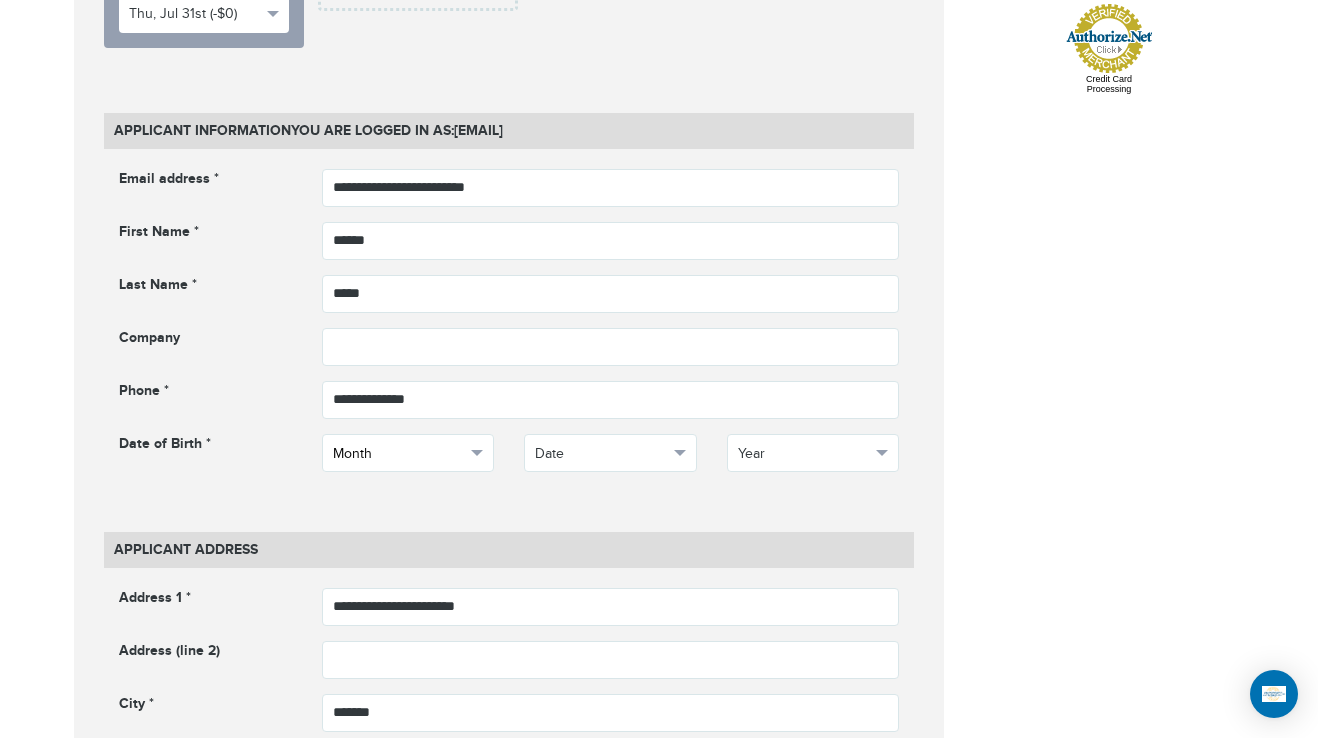 click on "Month" at bounding box center (399, 454) 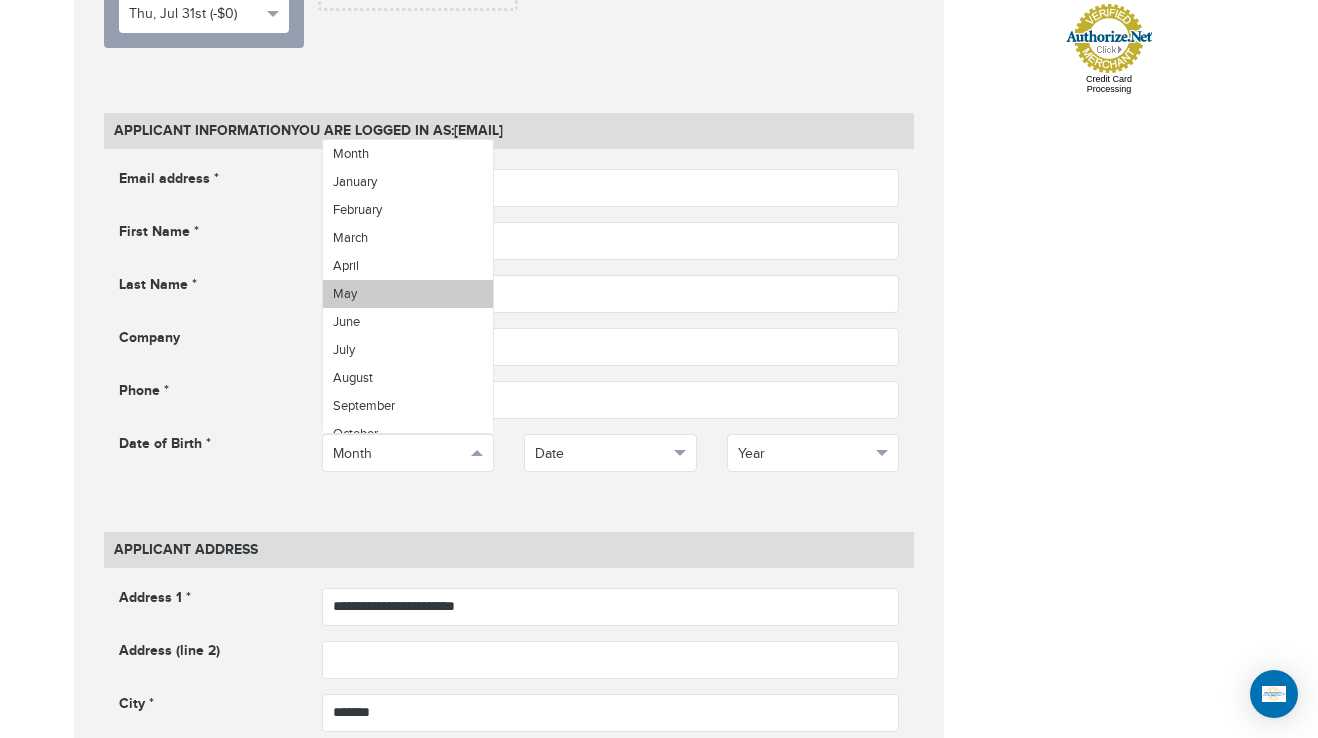 click on "May" at bounding box center (408, 294) 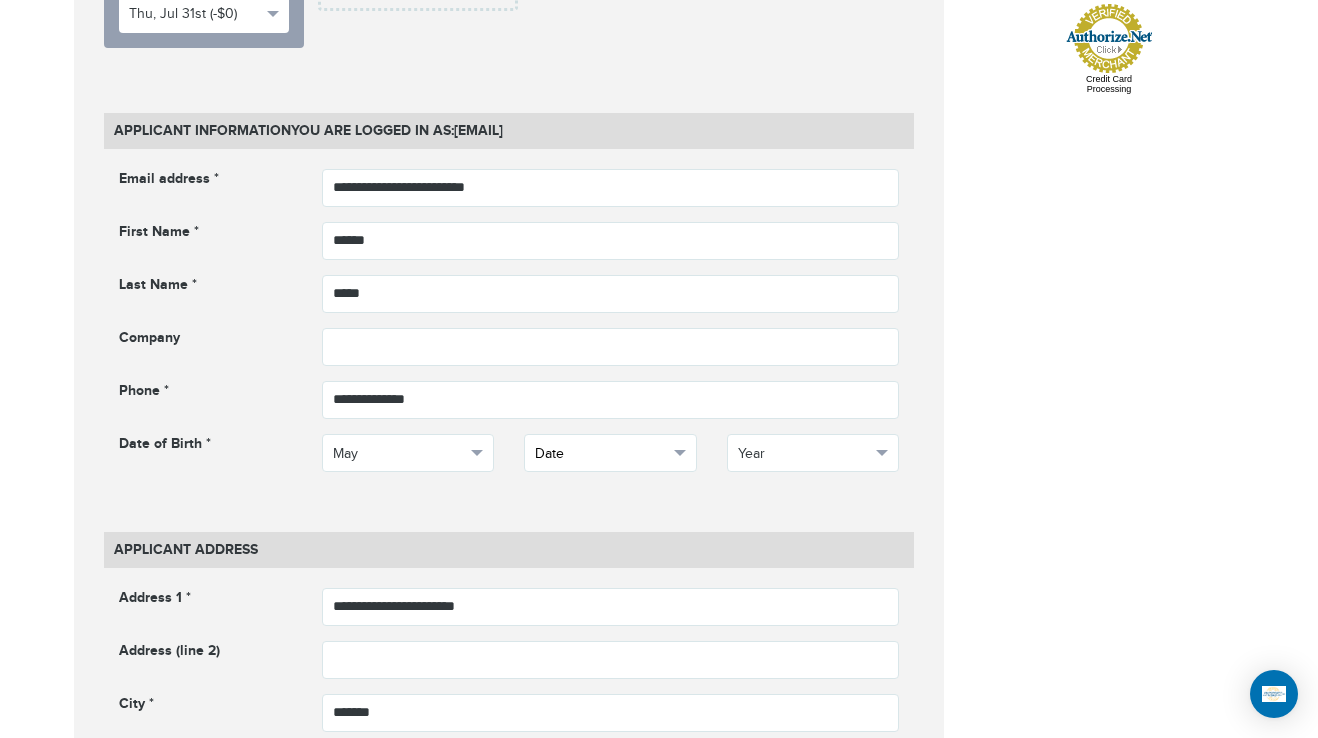 click on "Date" at bounding box center [601, 454] 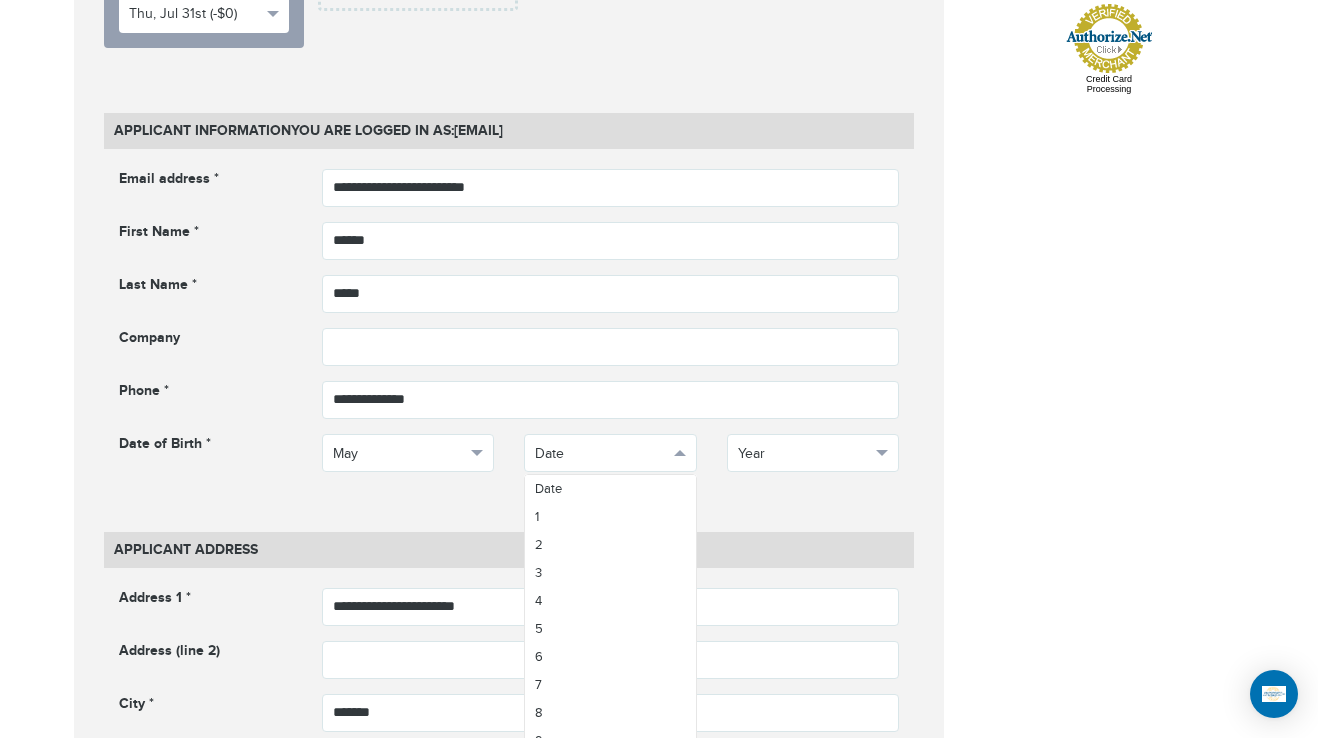 click on "**********" at bounding box center [659, 962] 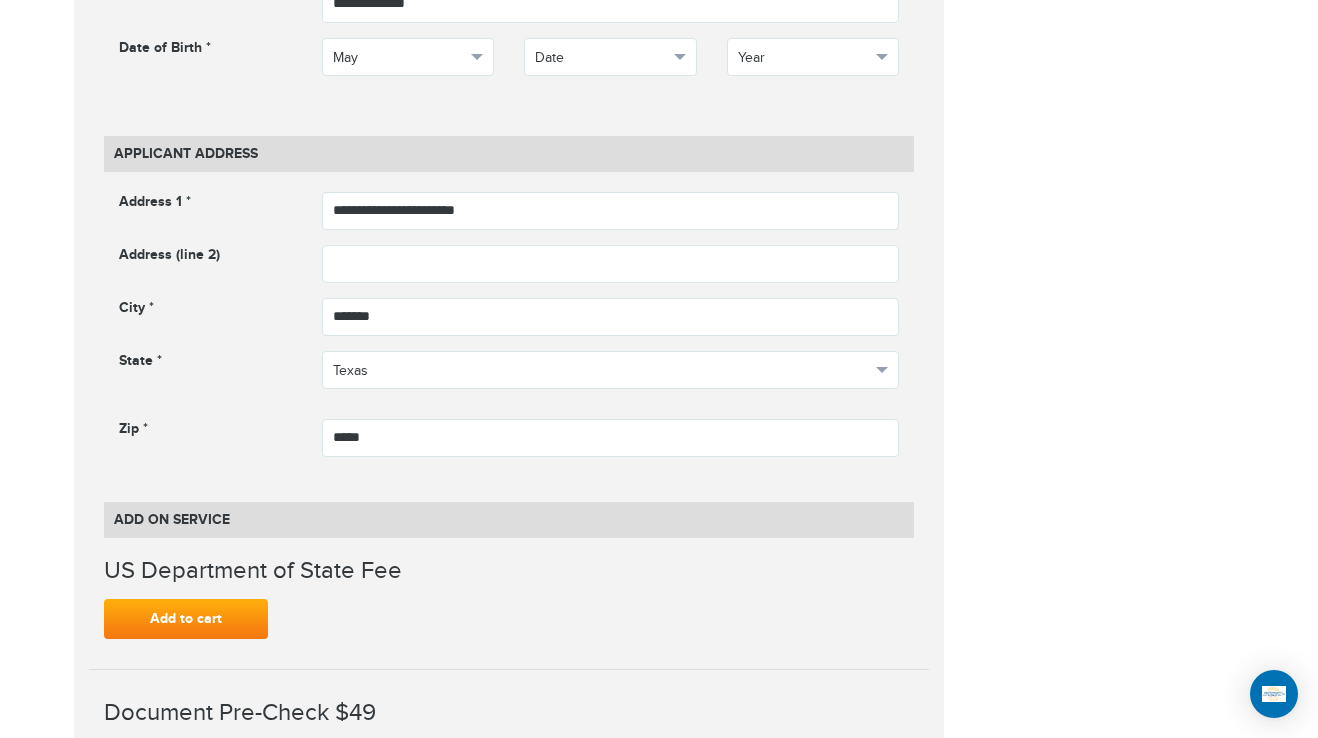 scroll, scrollTop: 1200, scrollLeft: 0, axis: vertical 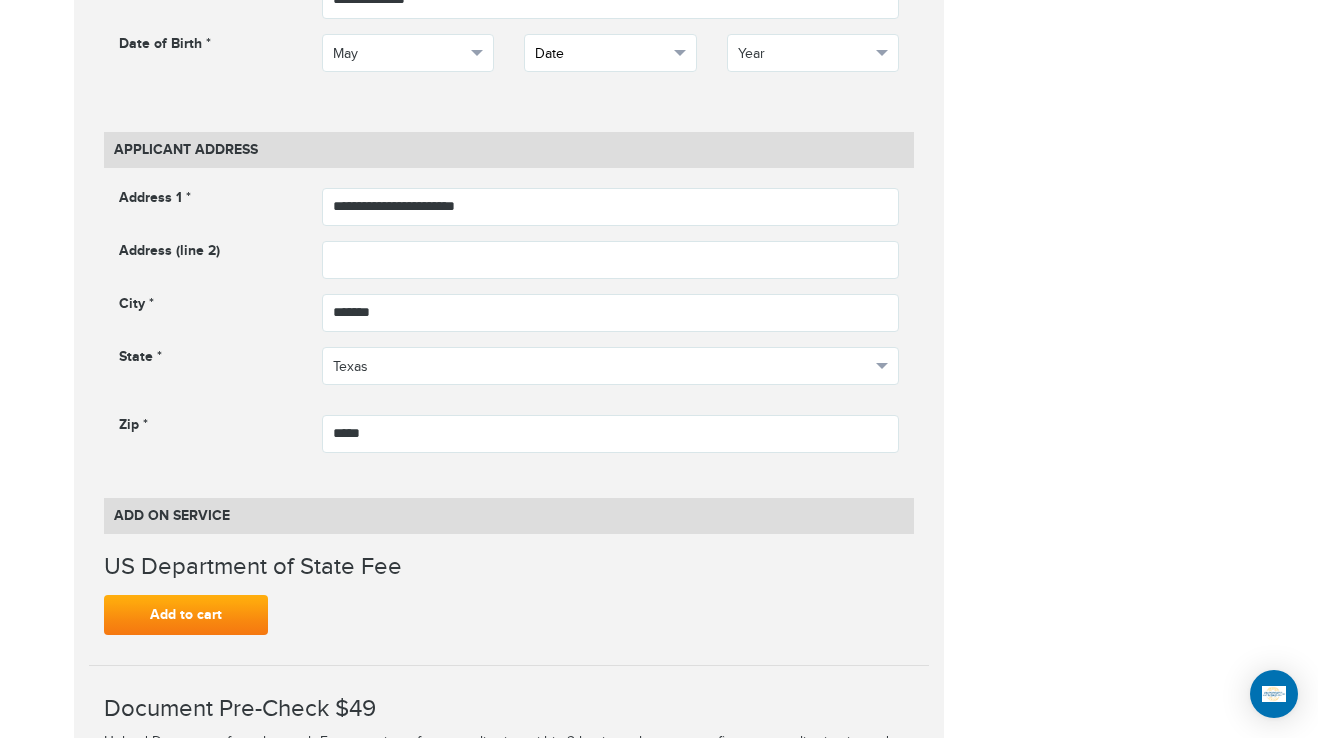 click on "Date" at bounding box center (601, 54) 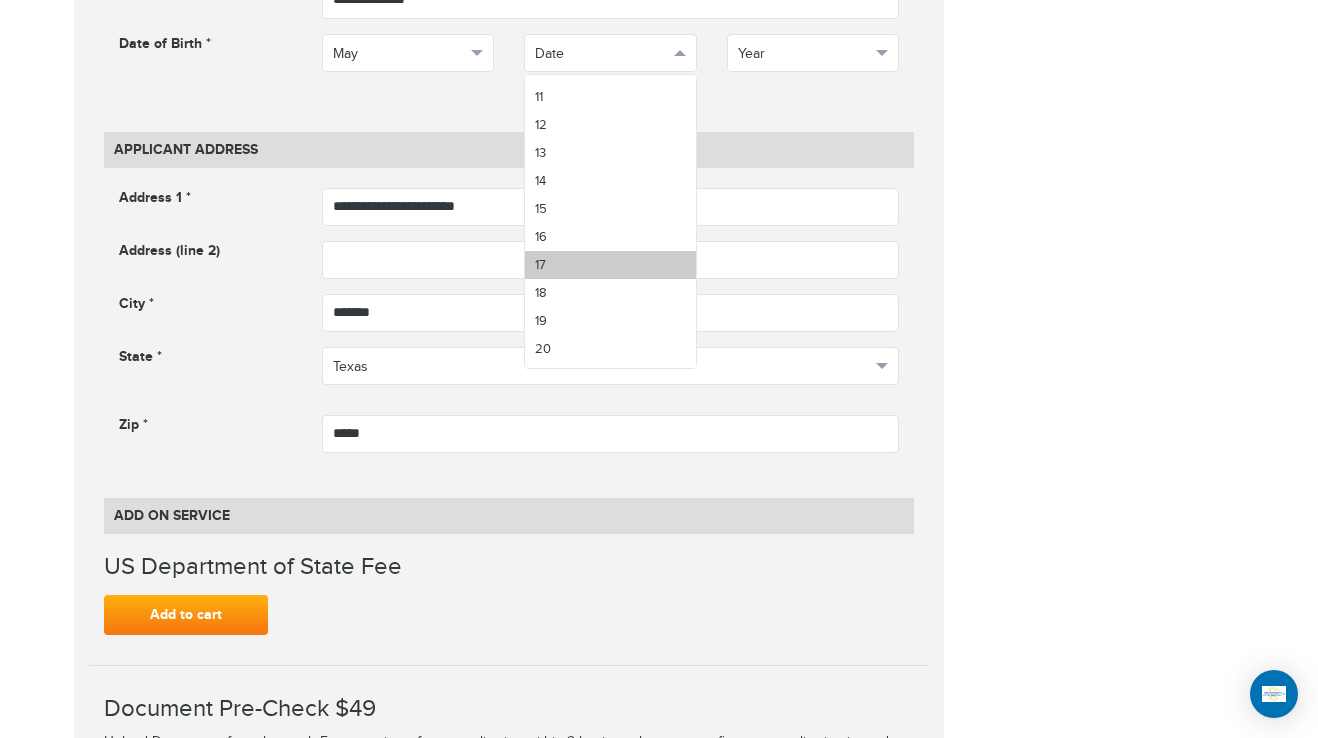 scroll, scrollTop: 500, scrollLeft: 0, axis: vertical 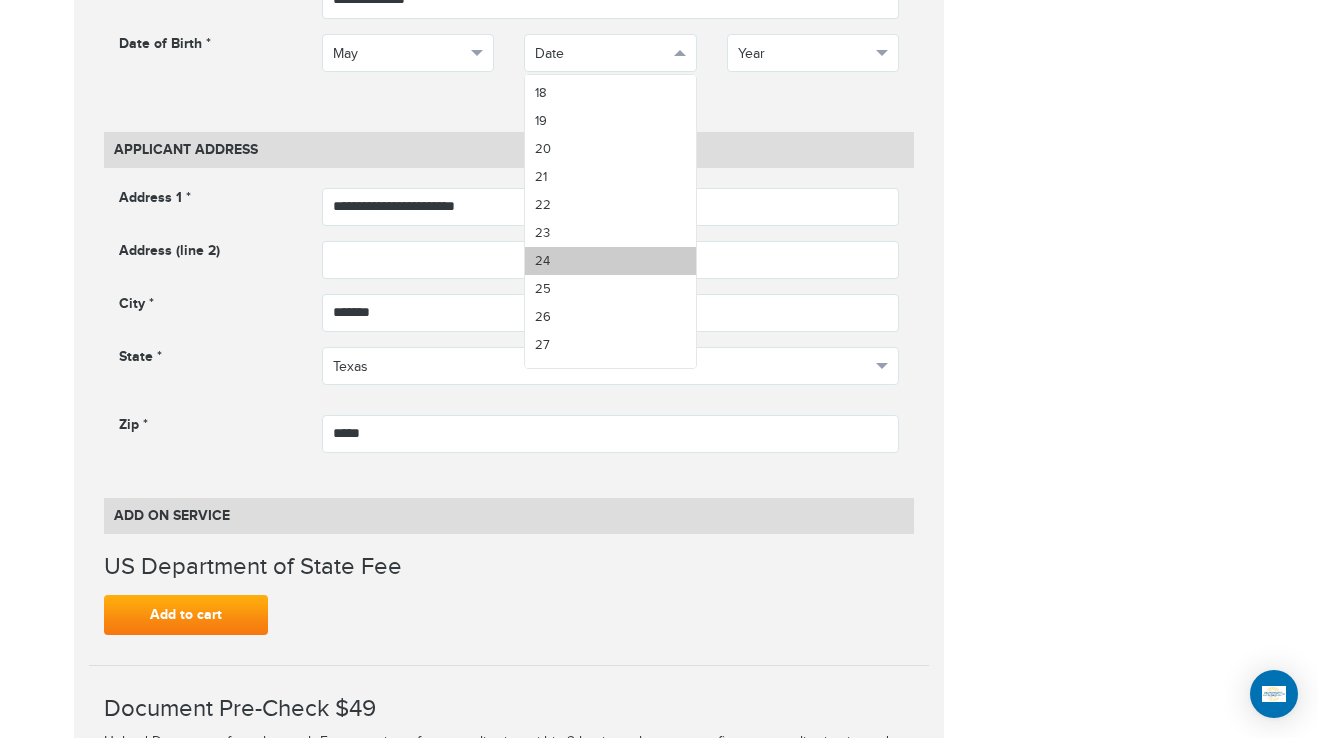 click on "24" at bounding box center (610, 261) 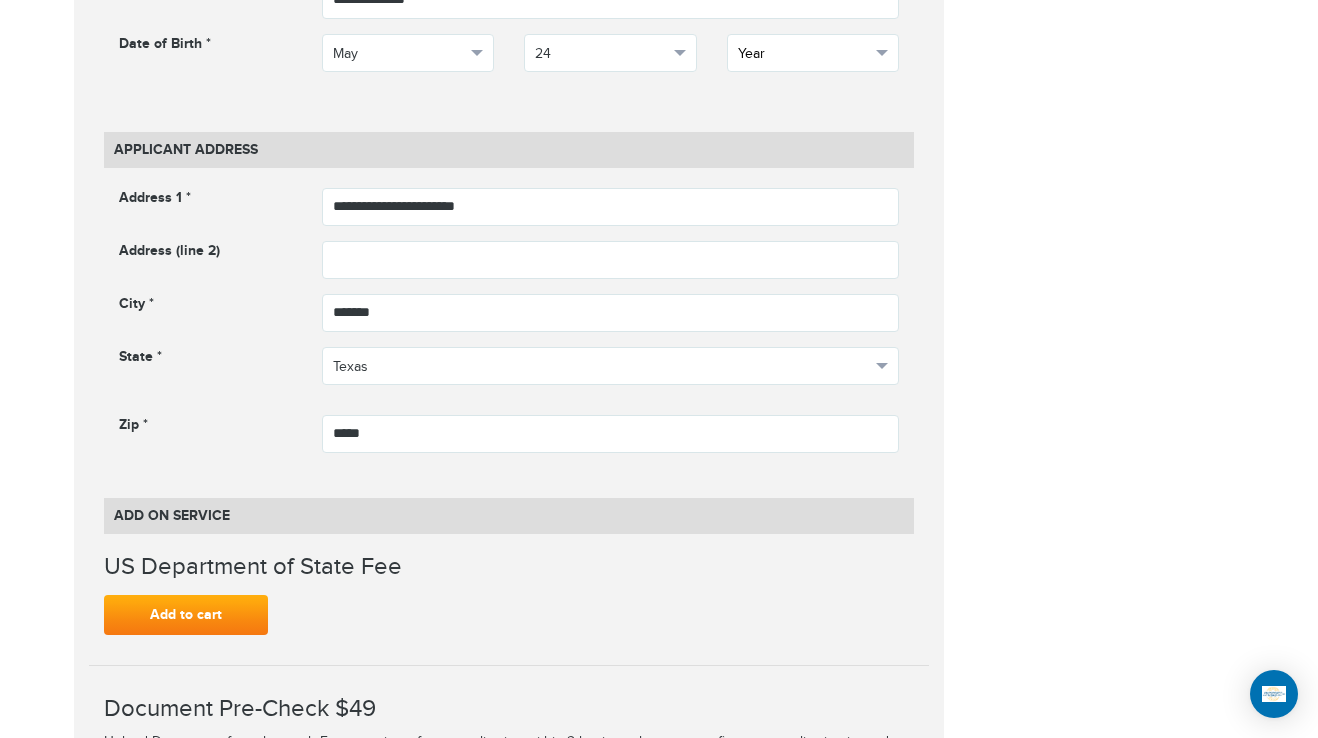 click on "Year" at bounding box center [804, 54] 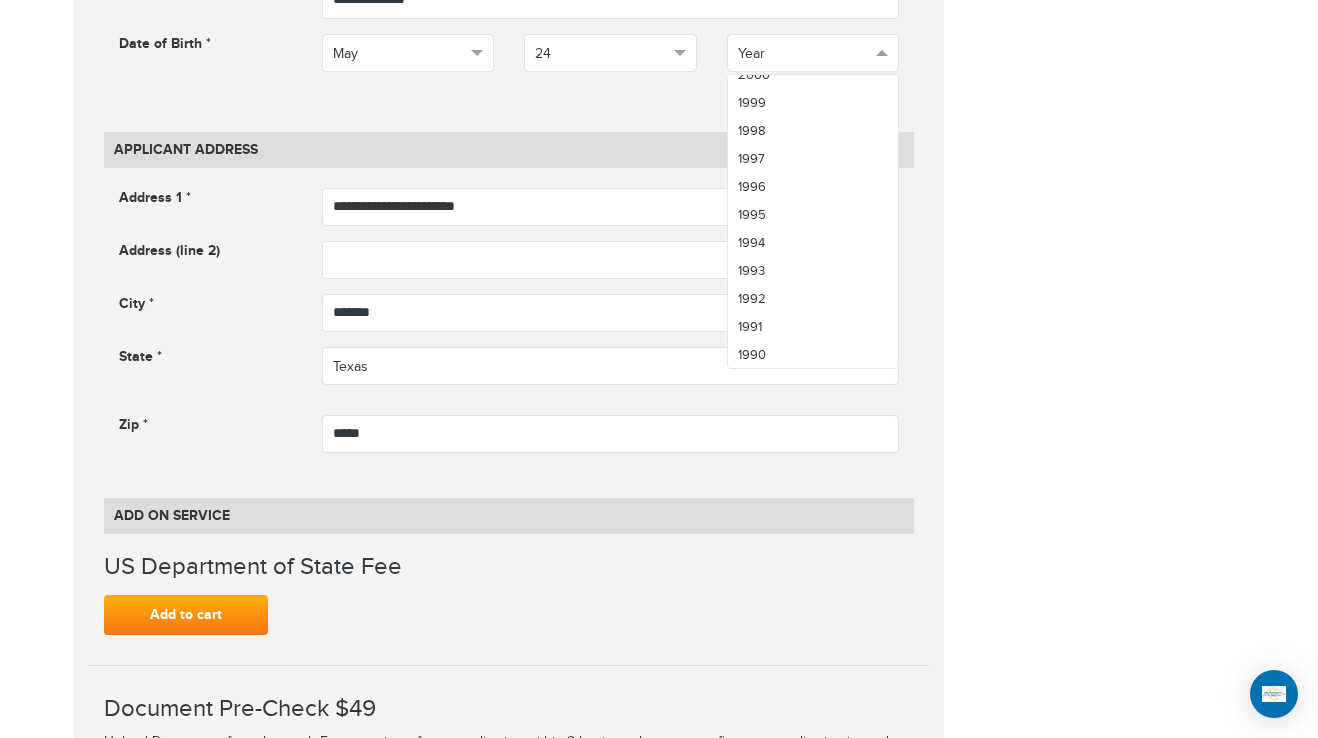 scroll, scrollTop: 800, scrollLeft: 0, axis: vertical 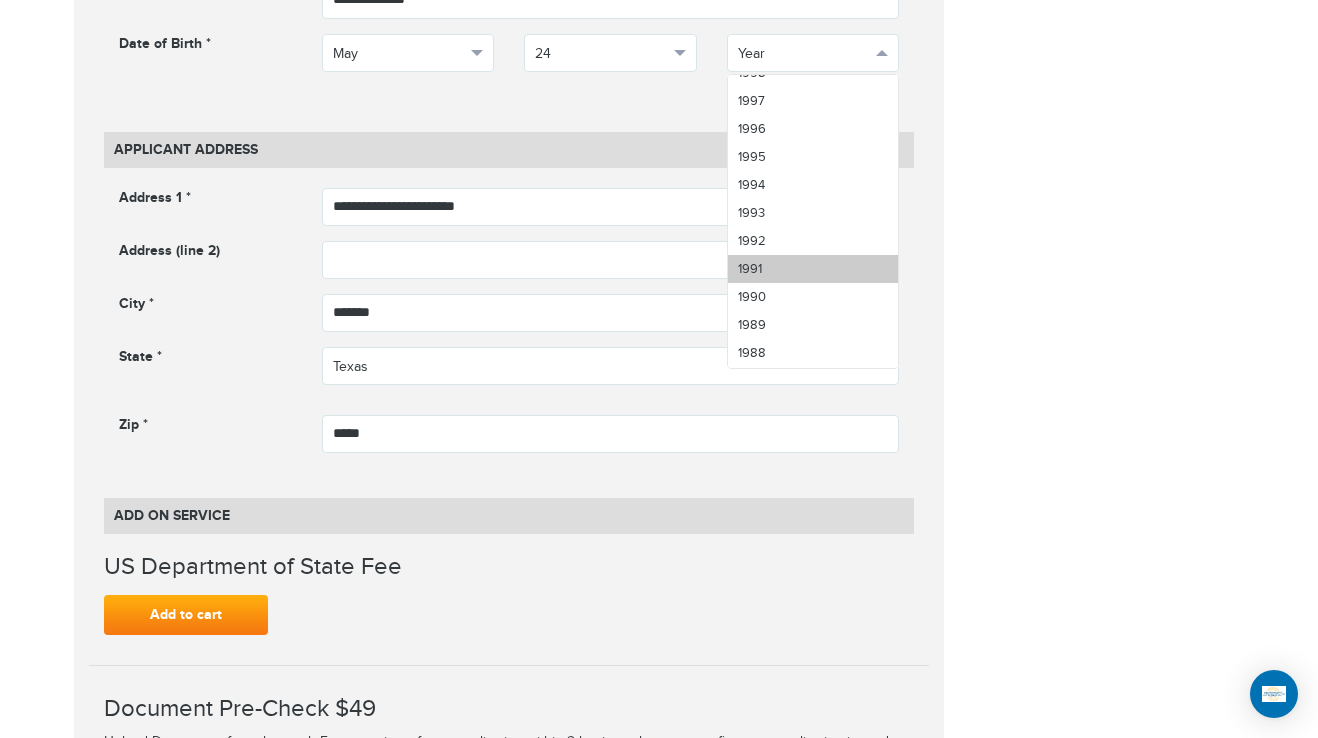 click on "1991" at bounding box center [813, 269] 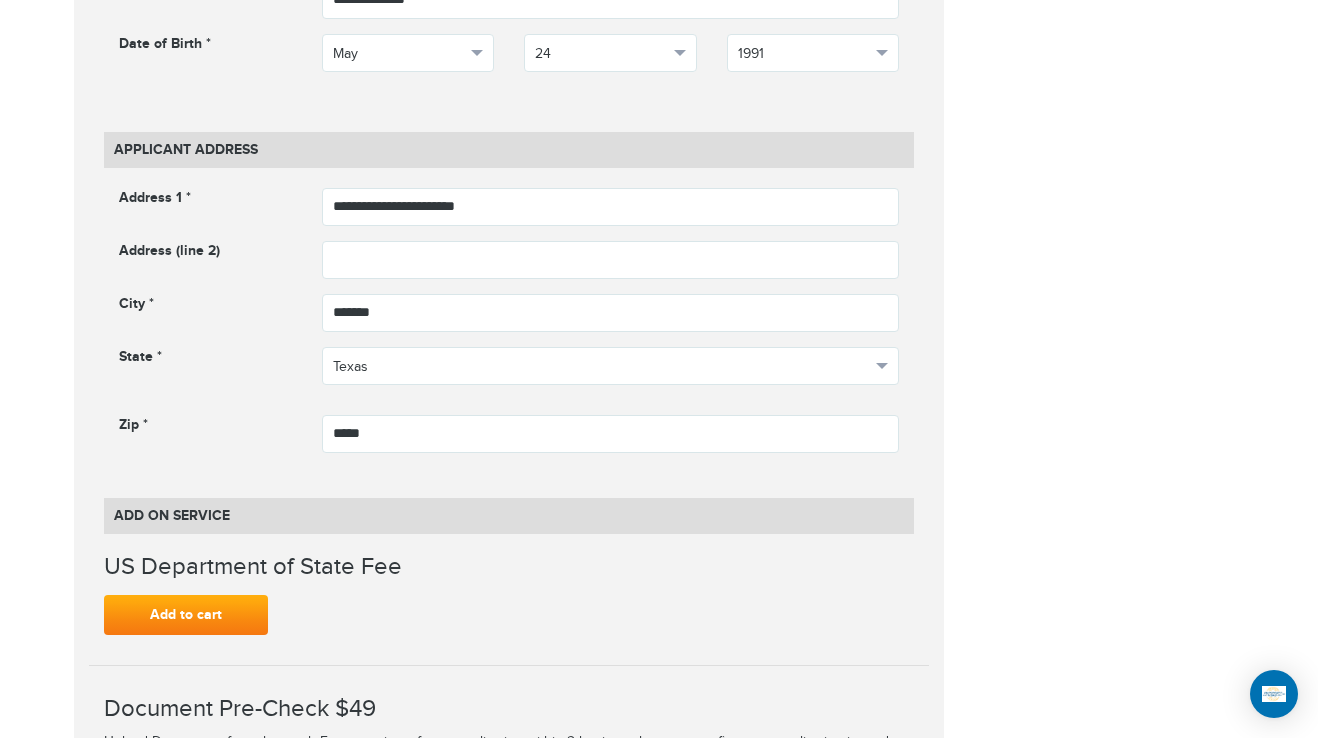 click on "**********" at bounding box center (659, 562) 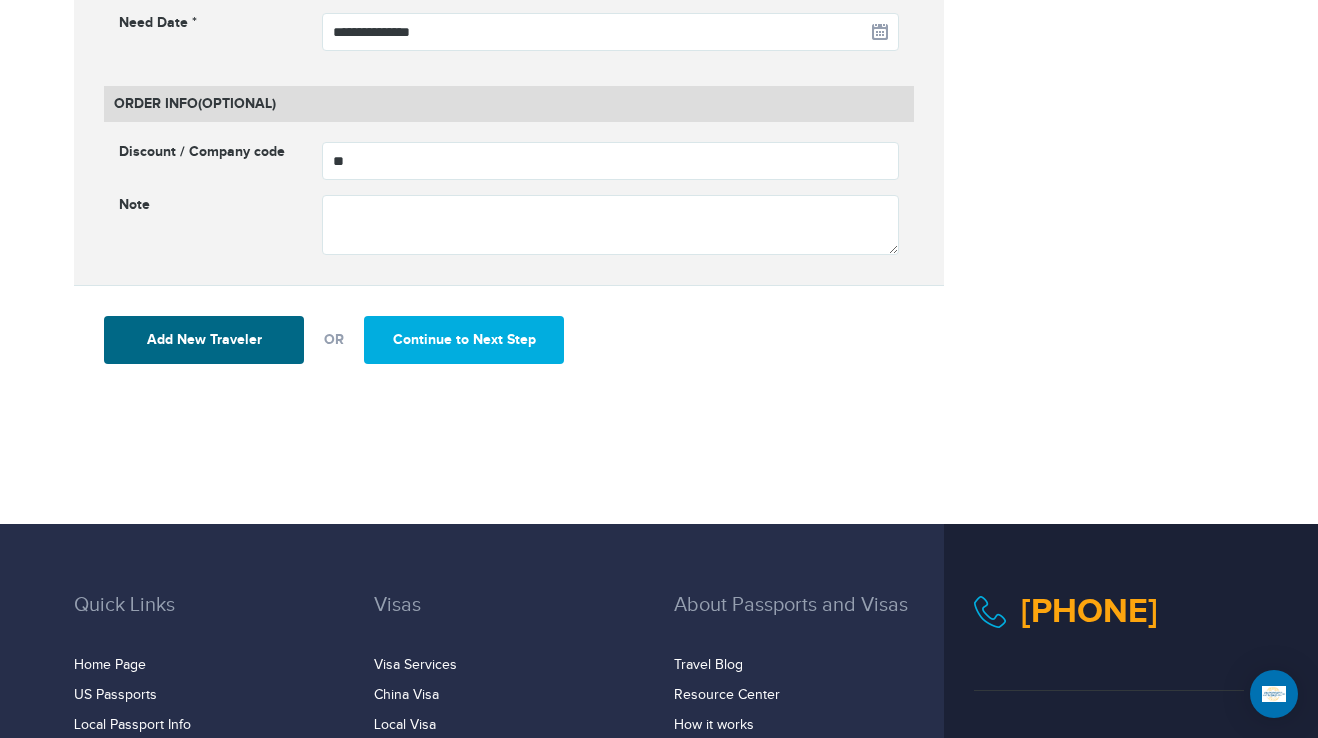 scroll, scrollTop: 2610, scrollLeft: 0, axis: vertical 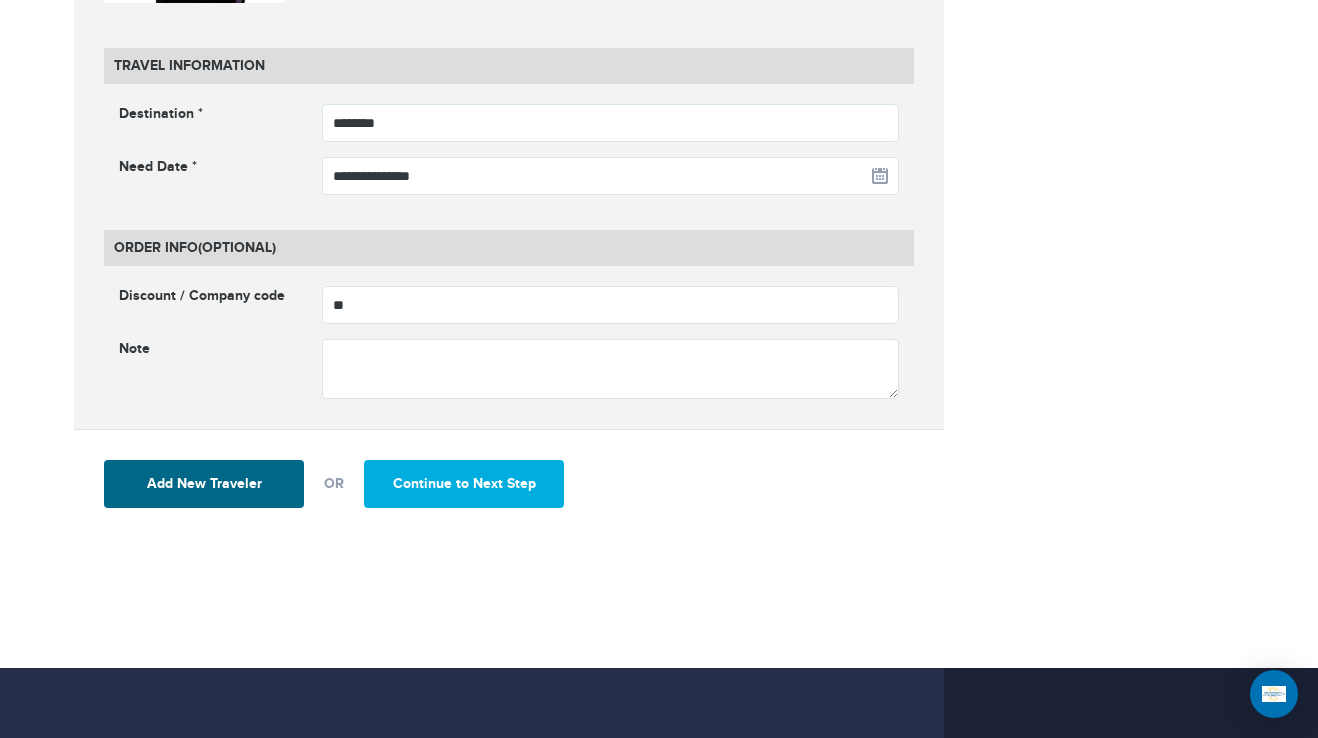 drag, startPoint x: 497, startPoint y: 485, endPoint x: 543, endPoint y: 475, distance: 47.07441 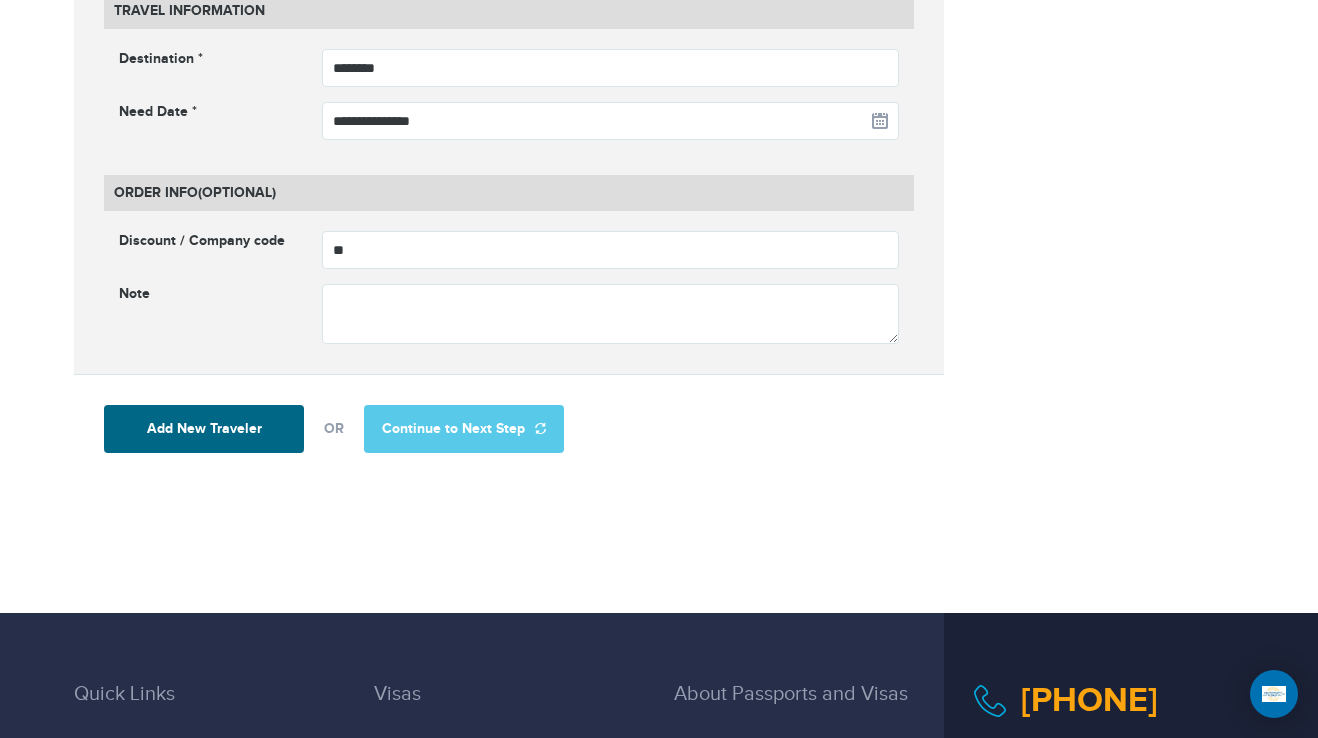 scroll, scrollTop: 2710, scrollLeft: 0, axis: vertical 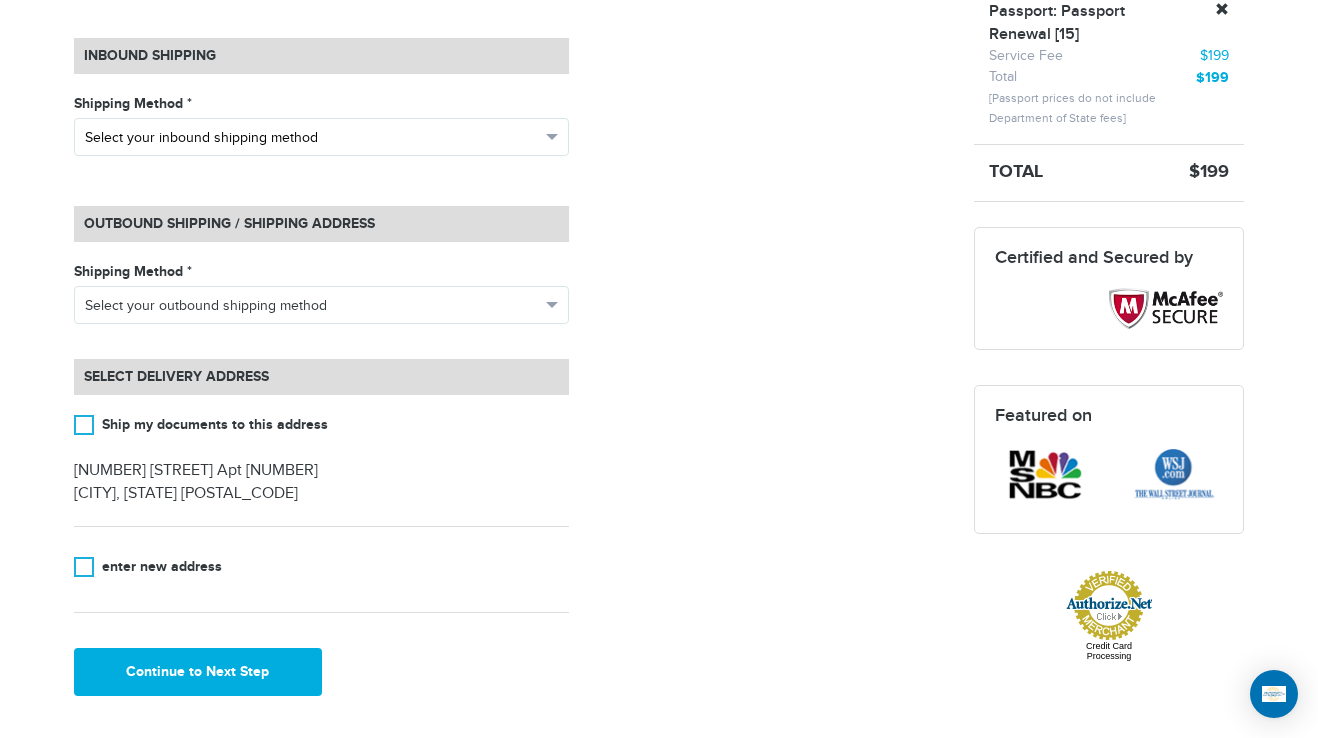 click on "Select your inbound shipping method" at bounding box center [312, 138] 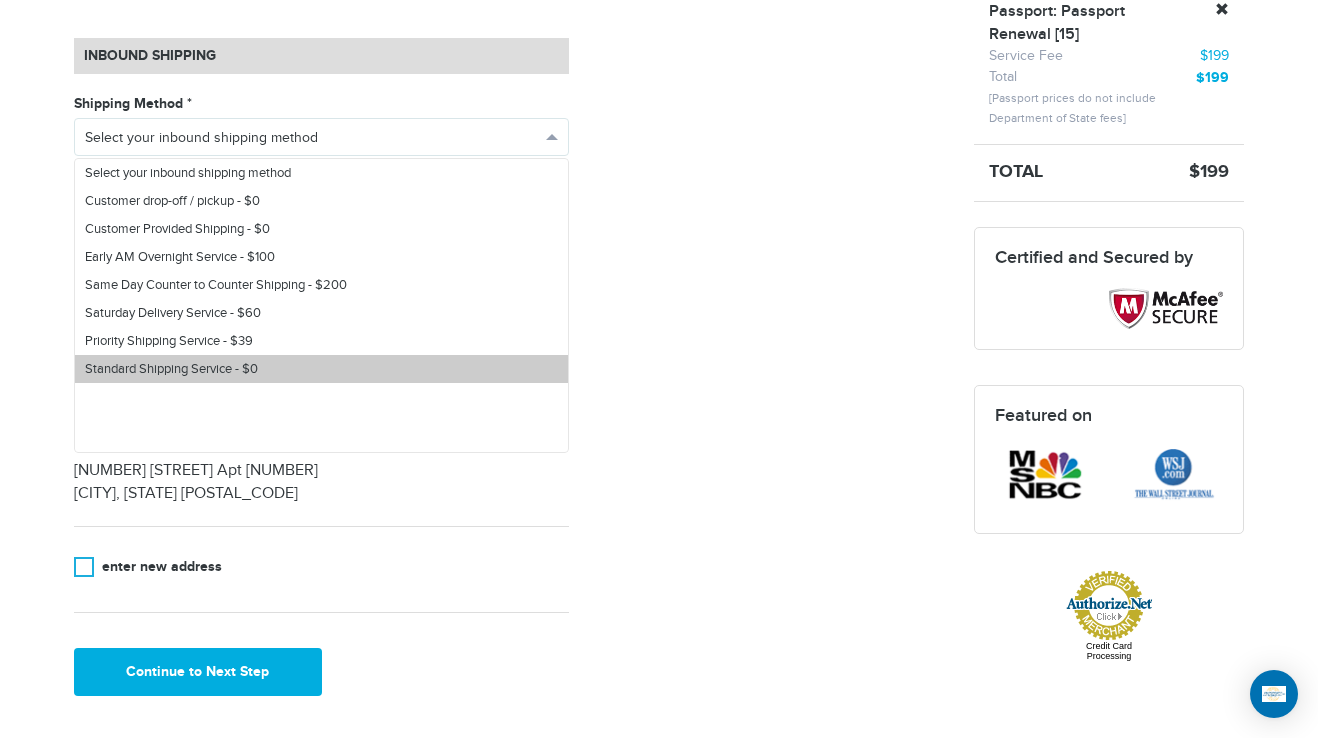 click on "Standard Shipping Service - $0" at bounding box center [171, 369] 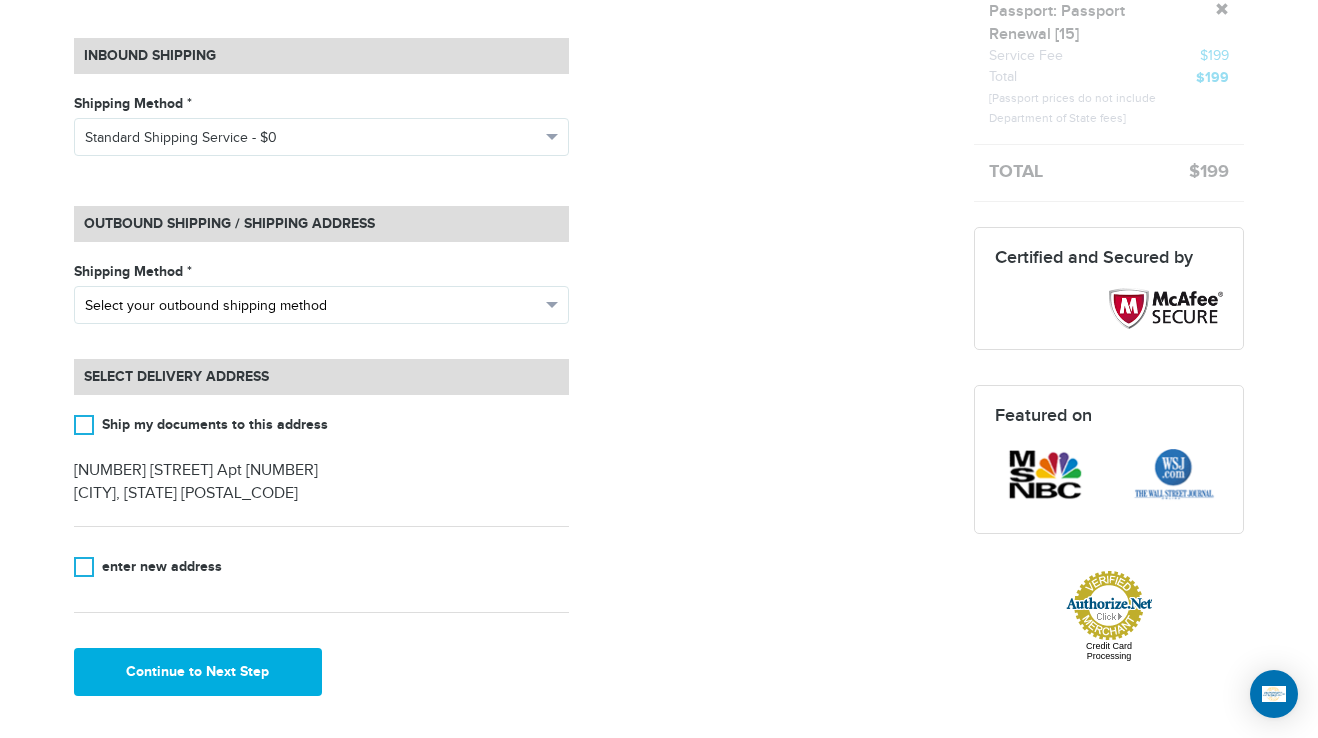click on "Select your outbound shipping method" at bounding box center [321, 305] 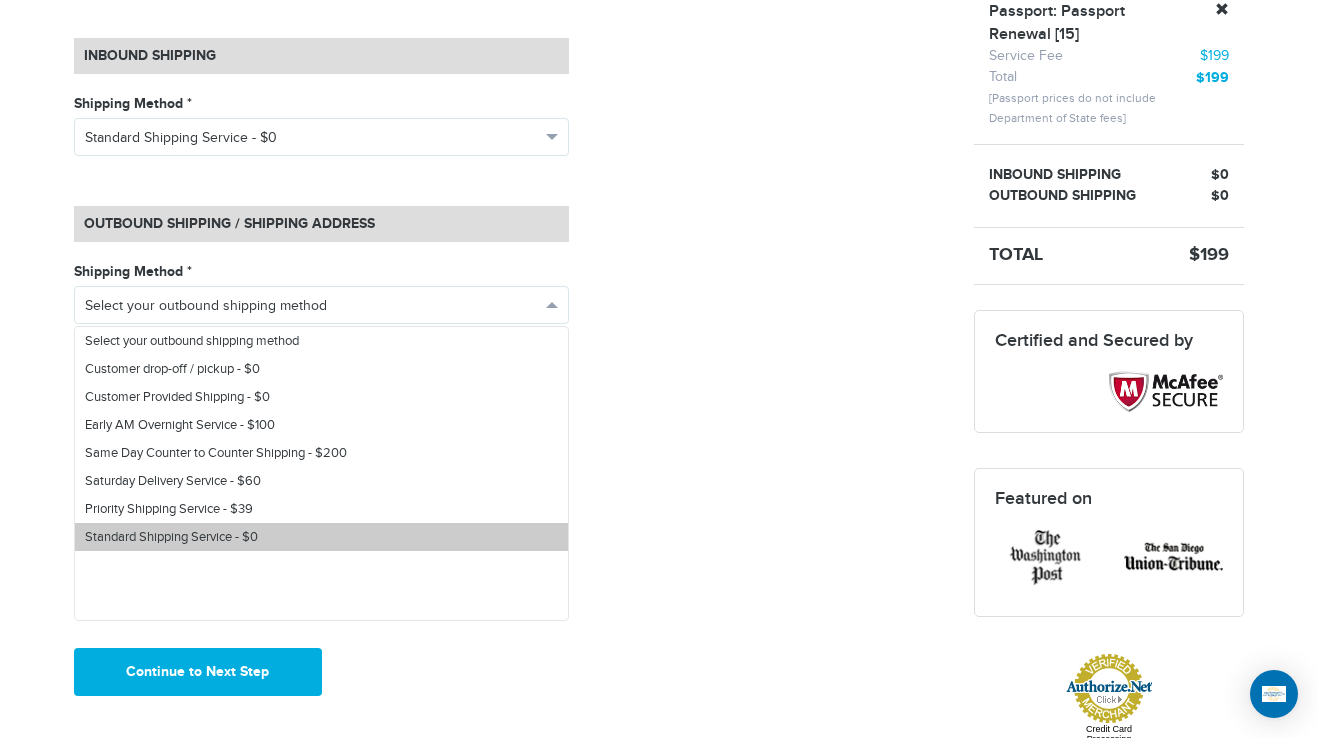 click on "Standard Shipping Service - $0" at bounding box center (171, 537) 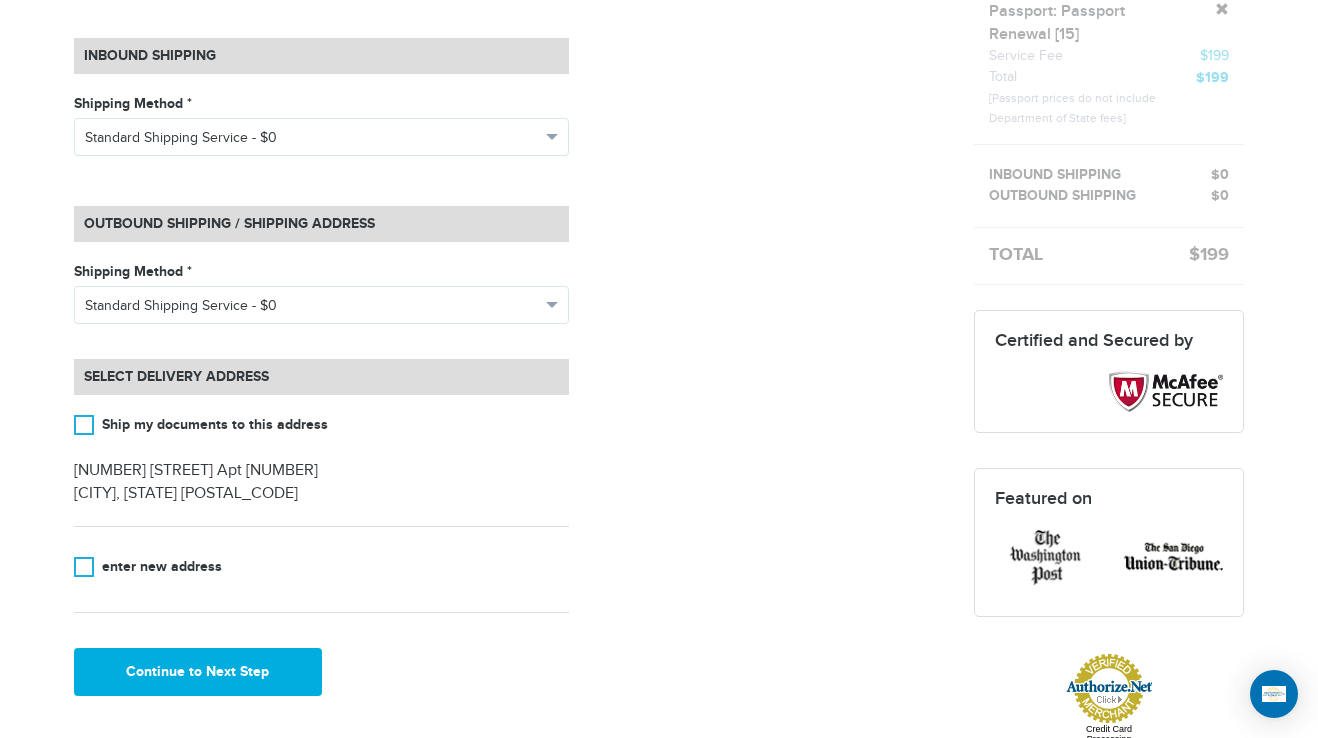 click on "**********" at bounding box center (509, 325) 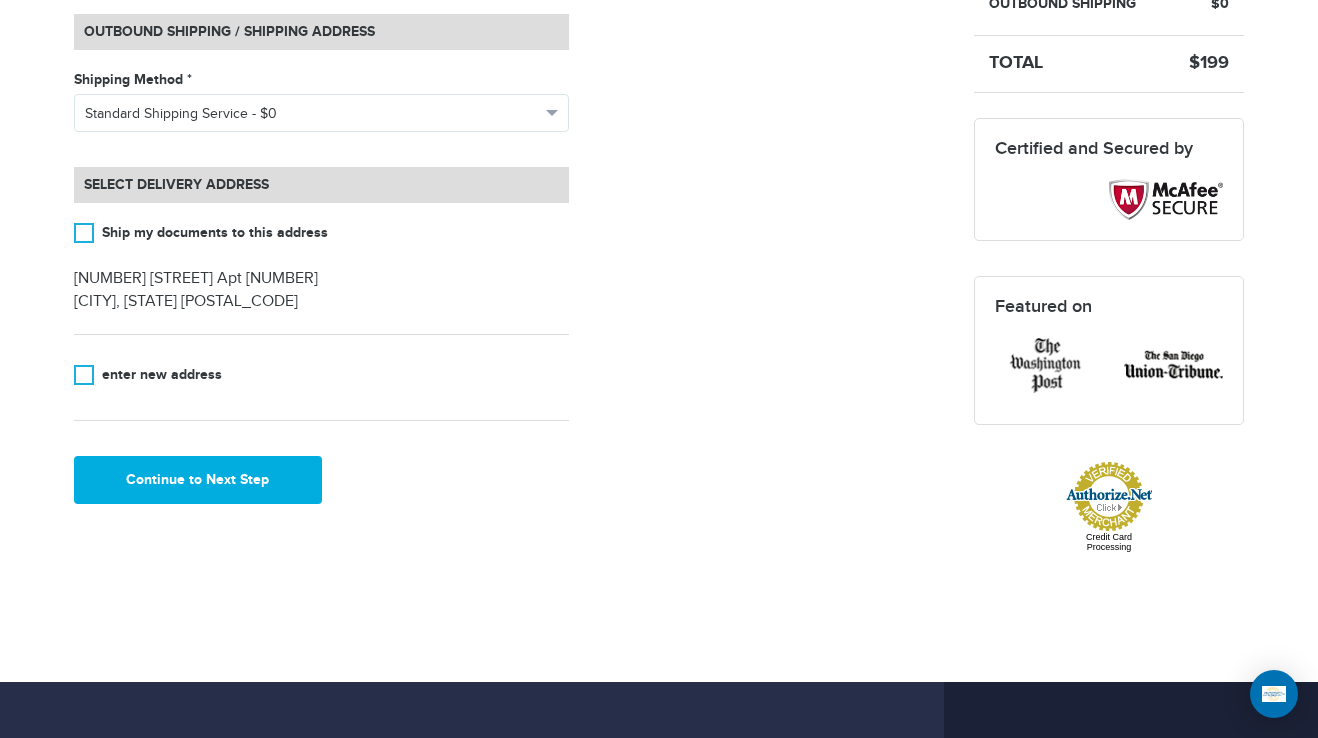 scroll, scrollTop: 700, scrollLeft: 0, axis: vertical 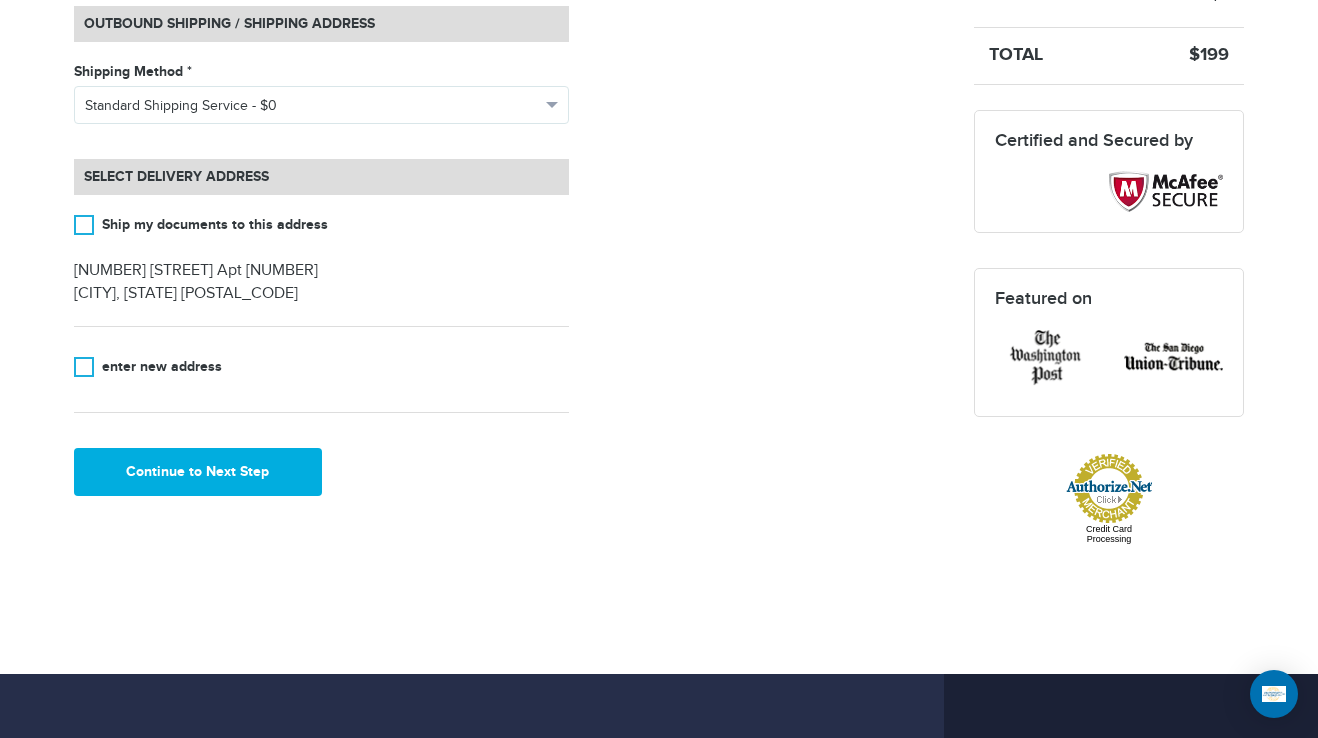 click on "**********" at bounding box center [509, 125] 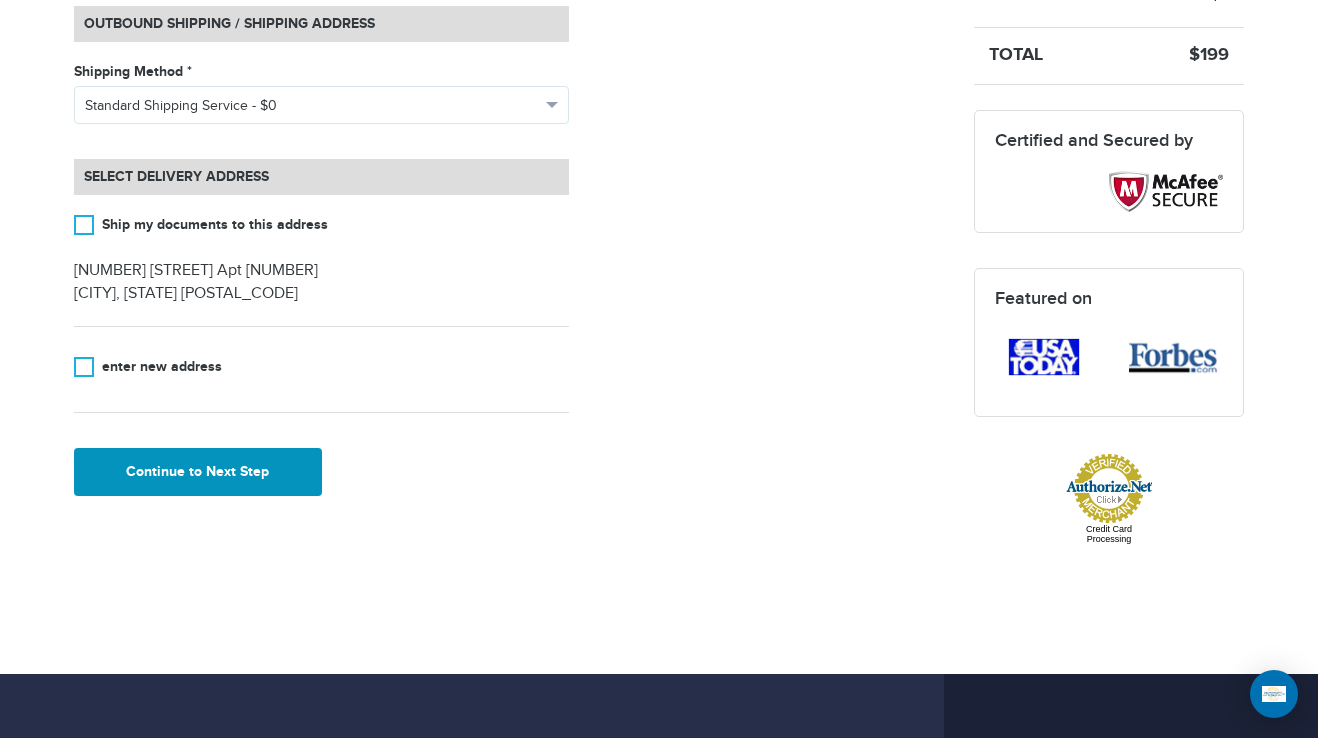 click on "Continue to Next Step" at bounding box center [198, 472] 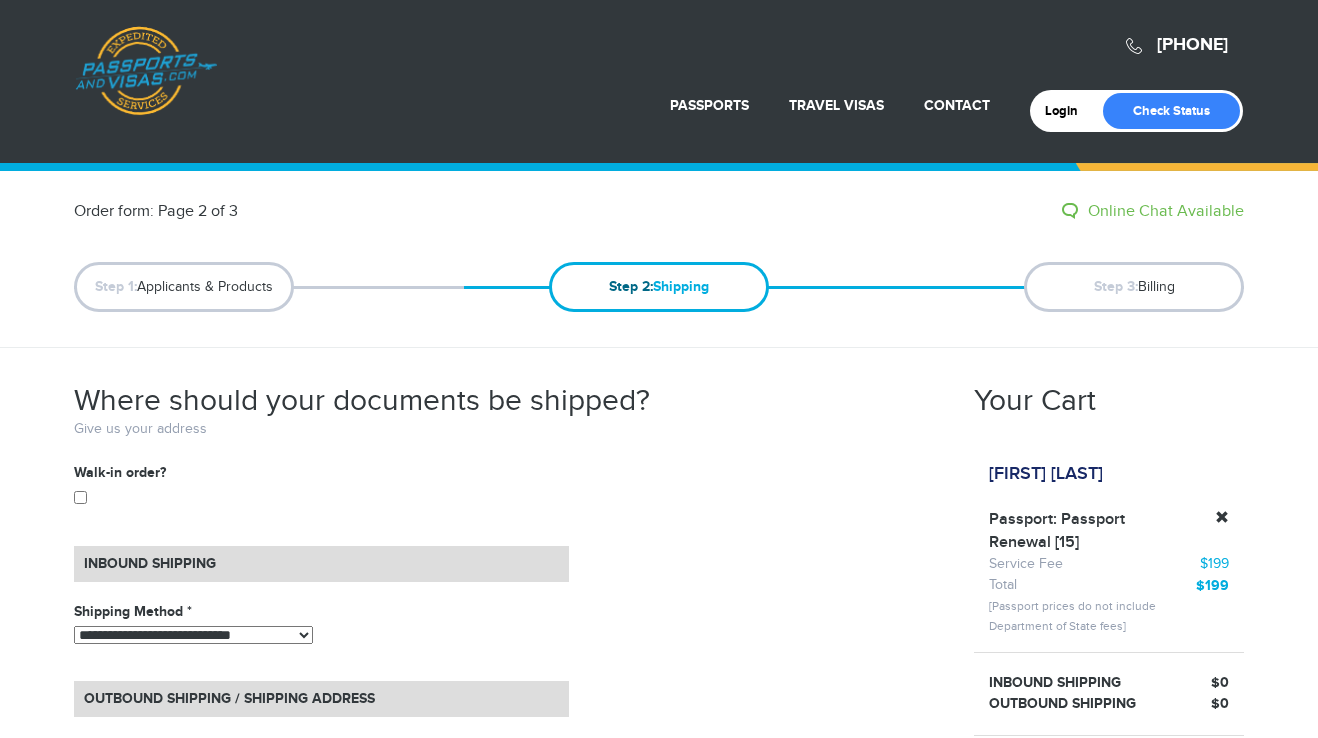 select on "*****" 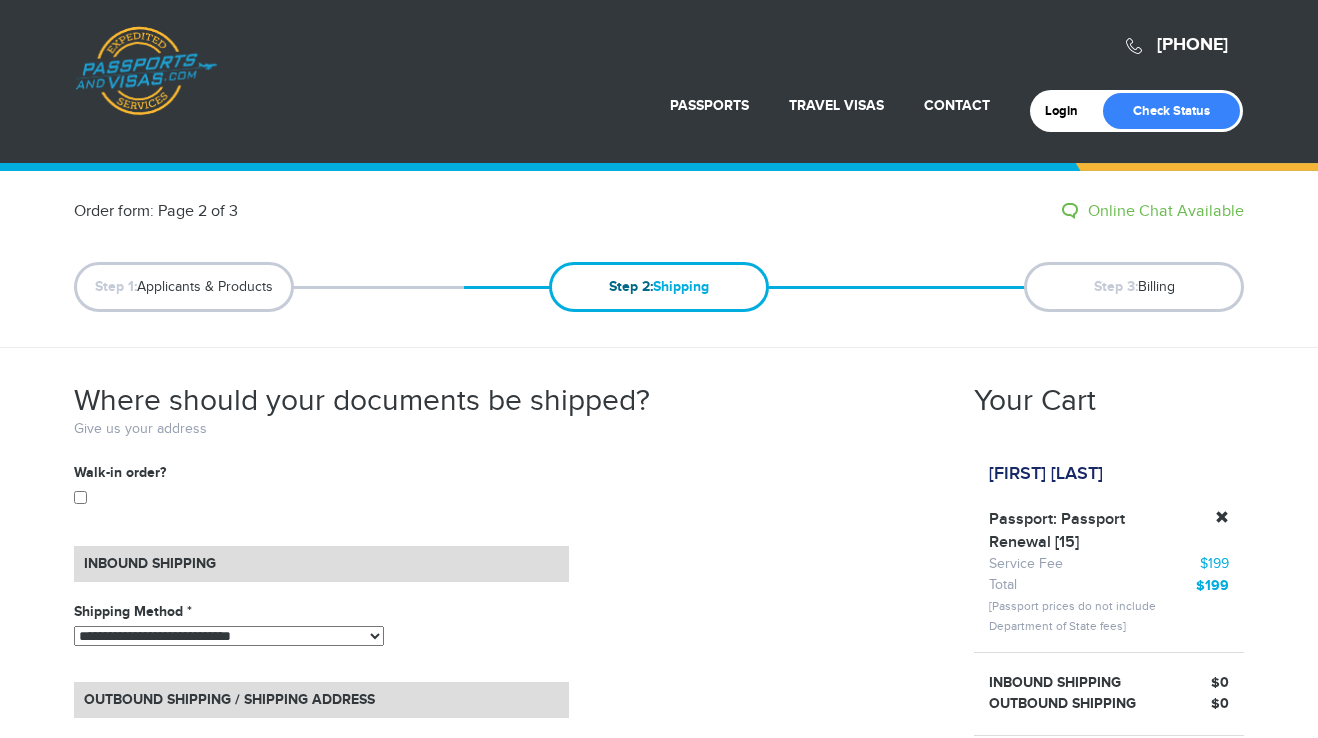 scroll, scrollTop: 676, scrollLeft: 0, axis: vertical 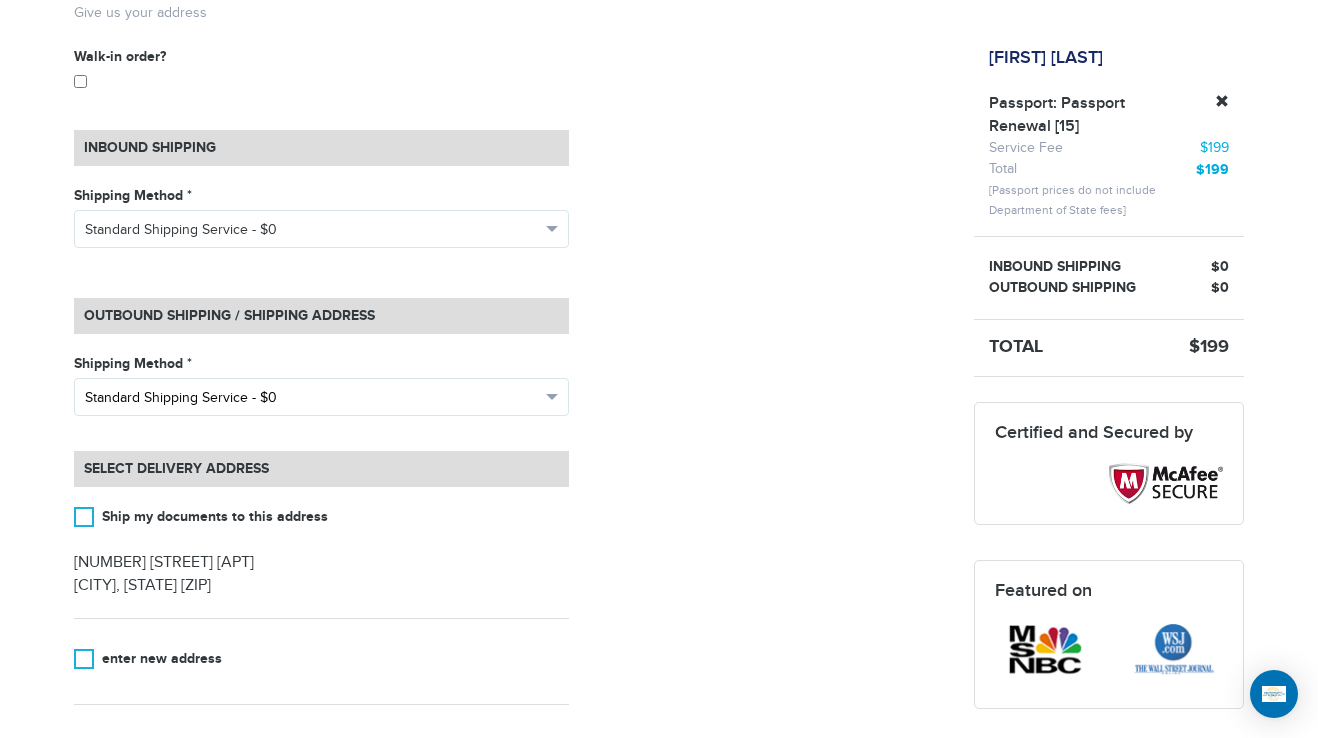 click on "Standard Shipping Service - $0" at bounding box center (321, 397) 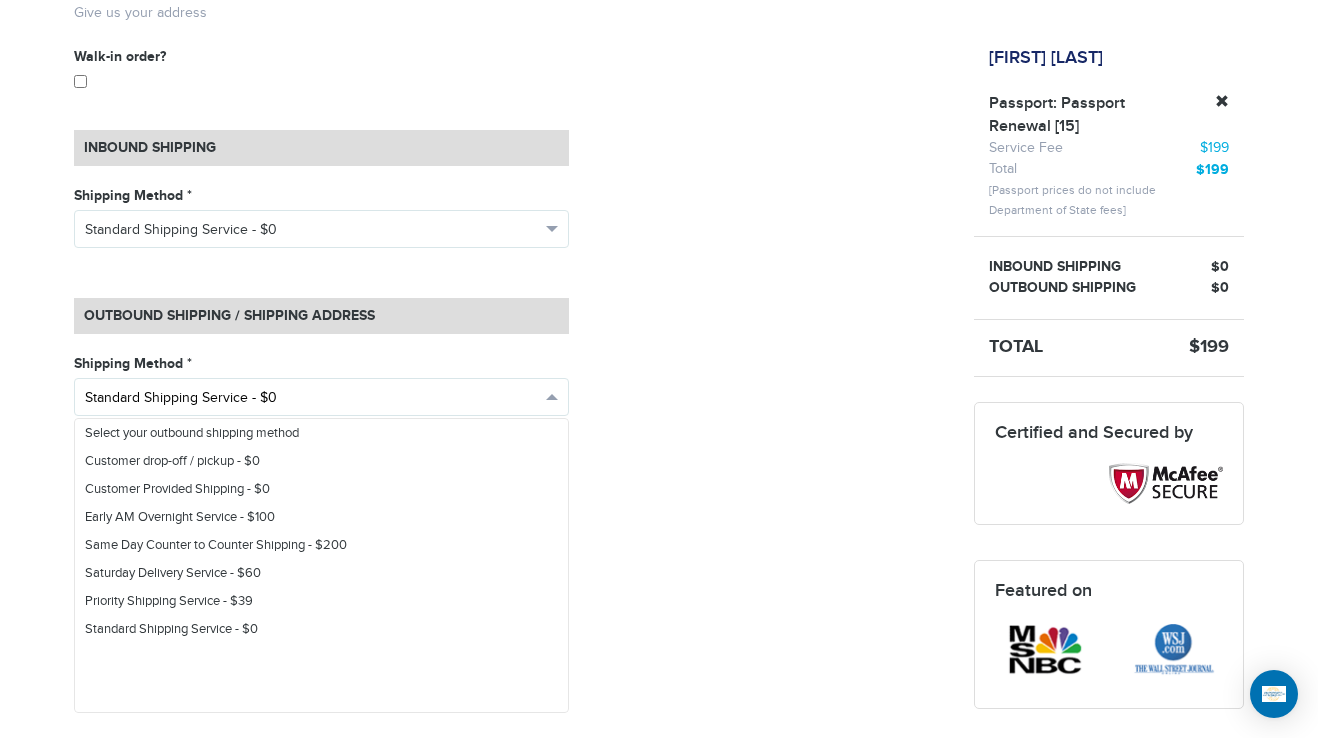 click on "Standard Shipping Service - $0" at bounding box center [312, 398] 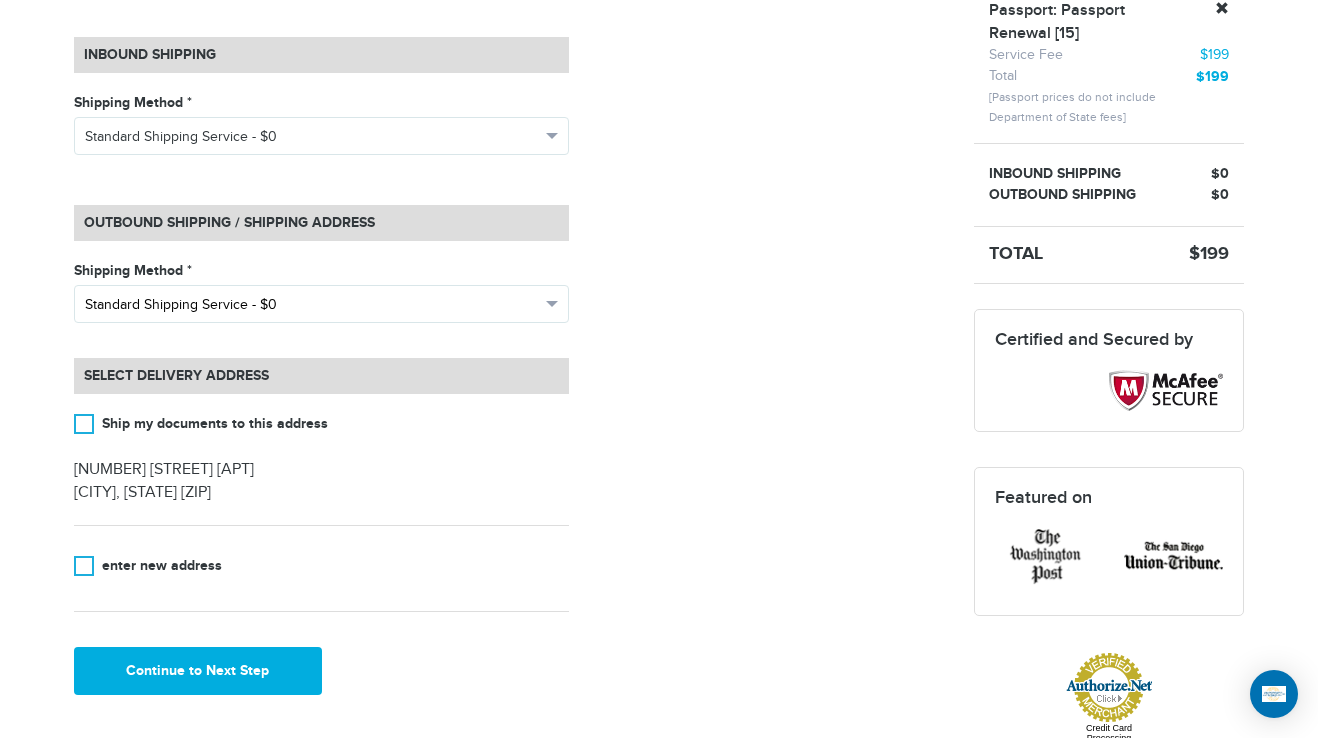 scroll, scrollTop: 508, scrollLeft: 0, axis: vertical 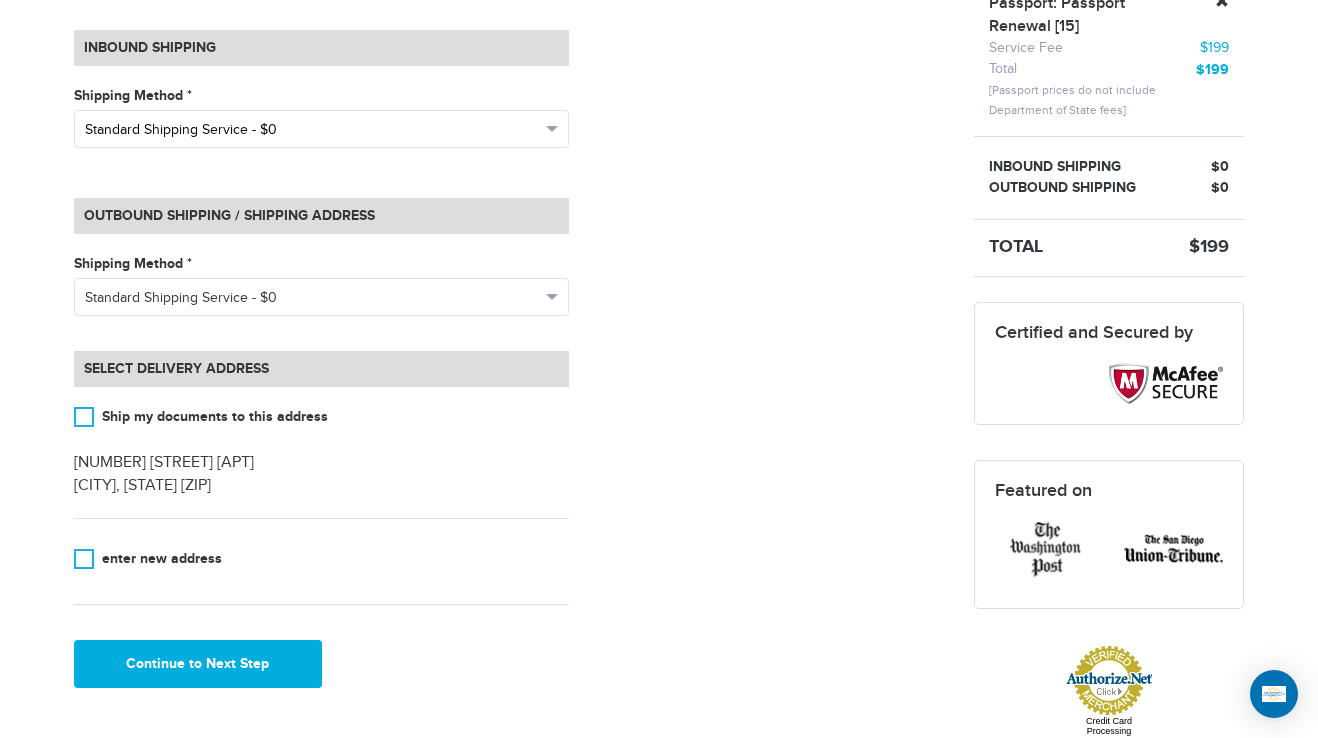 click on "Standard Shipping Service - $0" at bounding box center (312, 130) 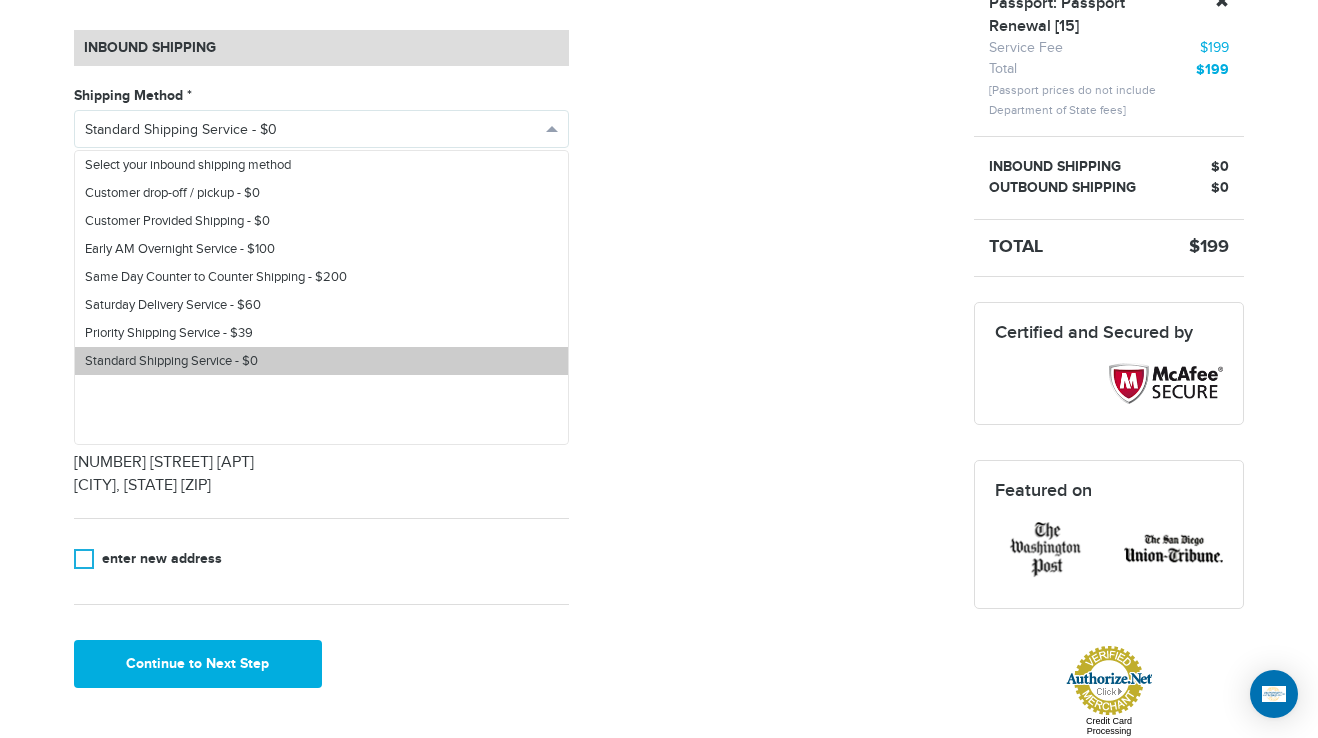 click on "Standard Shipping Service - $0" at bounding box center [321, 361] 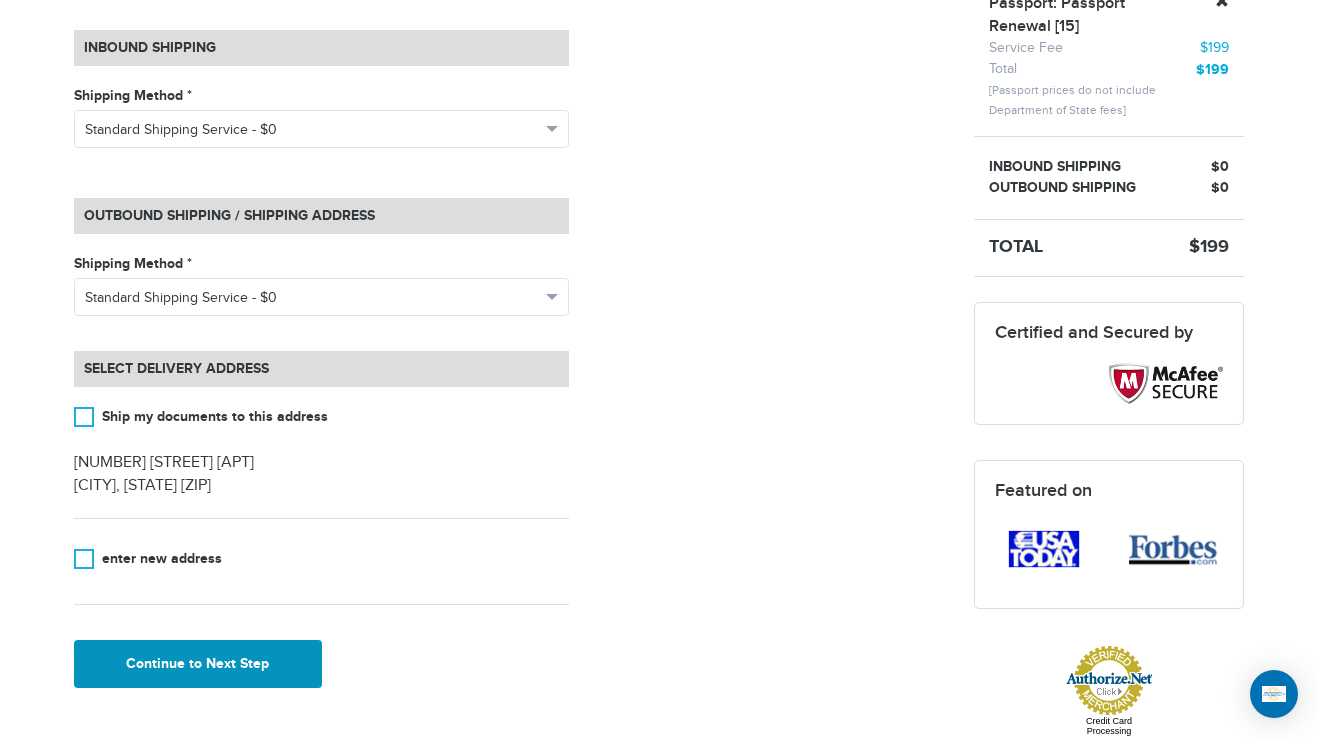 click on "Continue to Next Step" at bounding box center [198, 664] 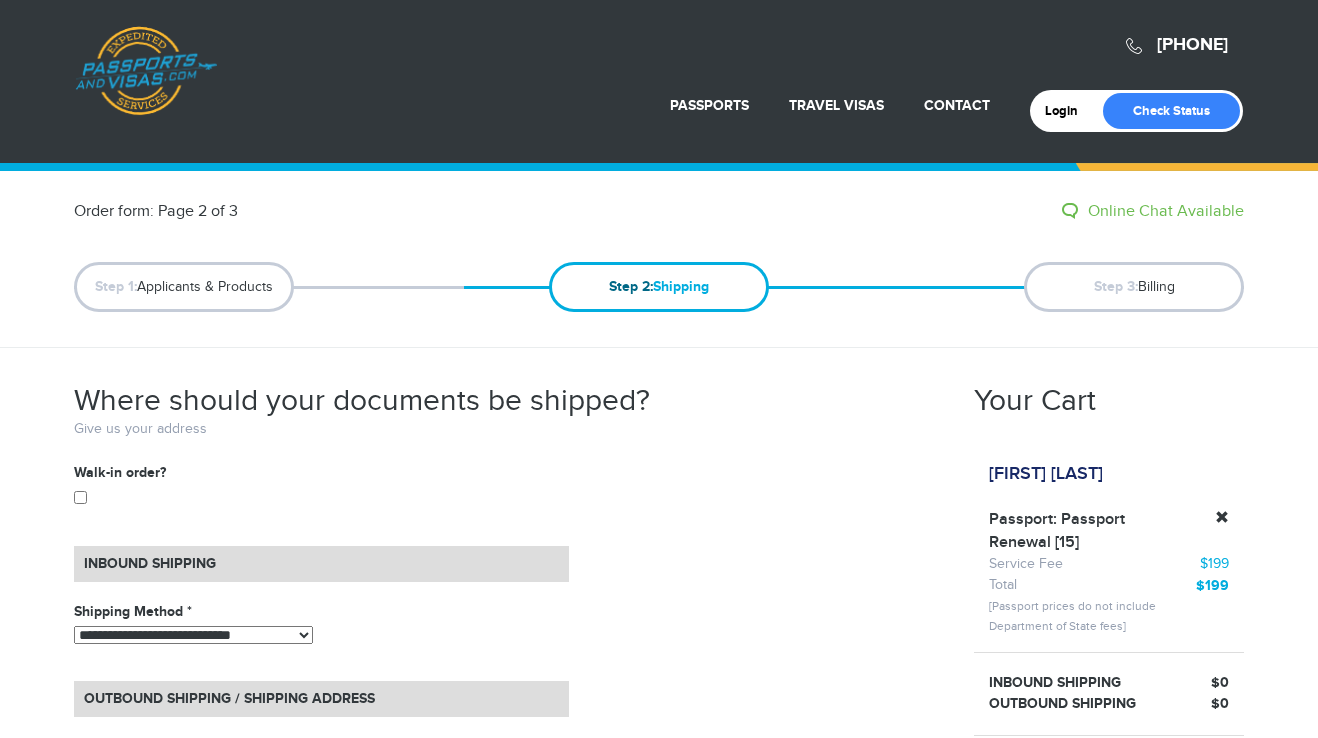 select on "*****" 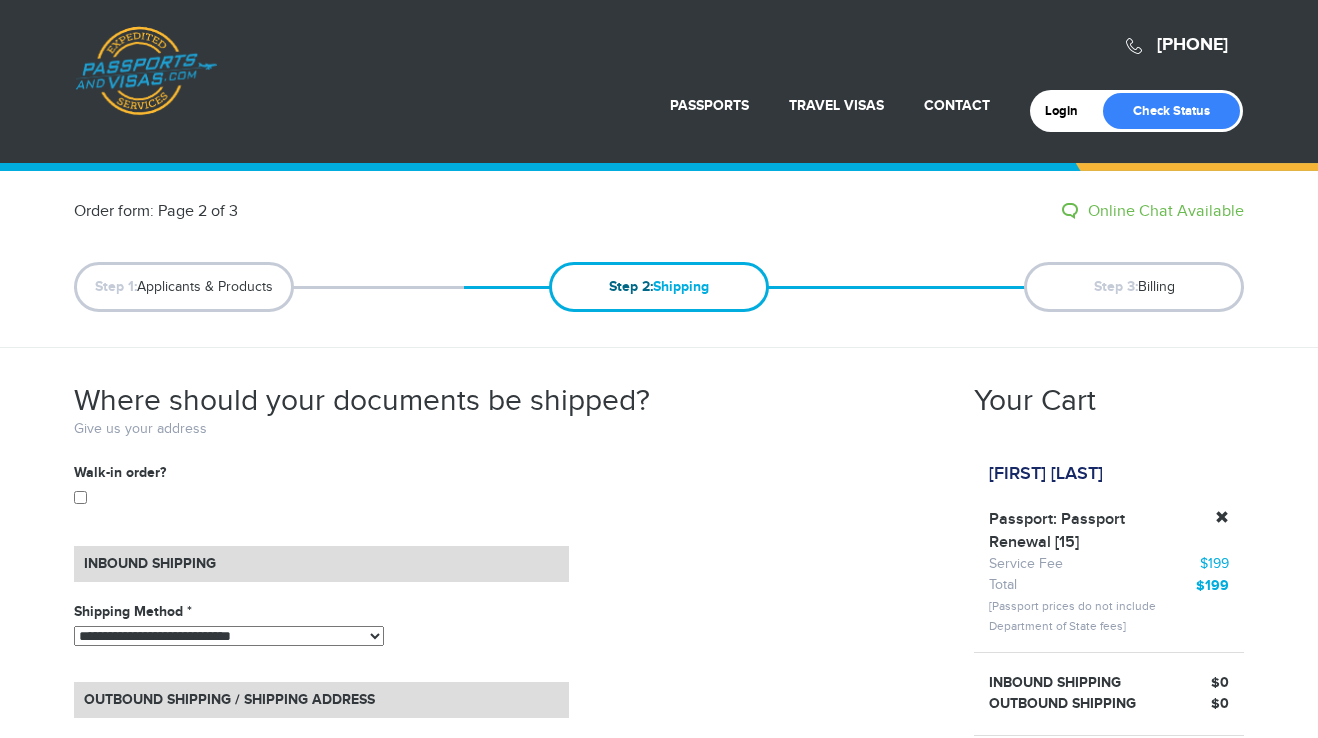 scroll, scrollTop: 516, scrollLeft: 0, axis: vertical 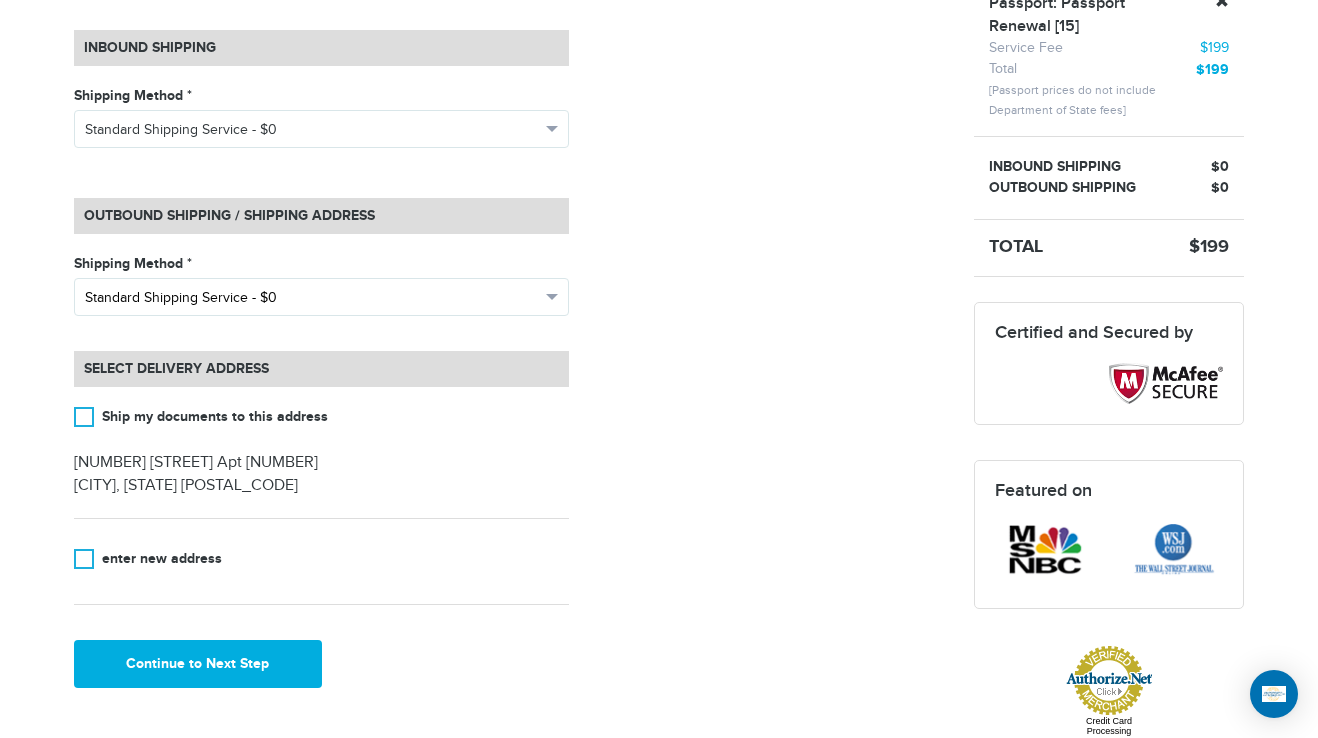 click on "Standard Shipping Service - $0" at bounding box center [312, 298] 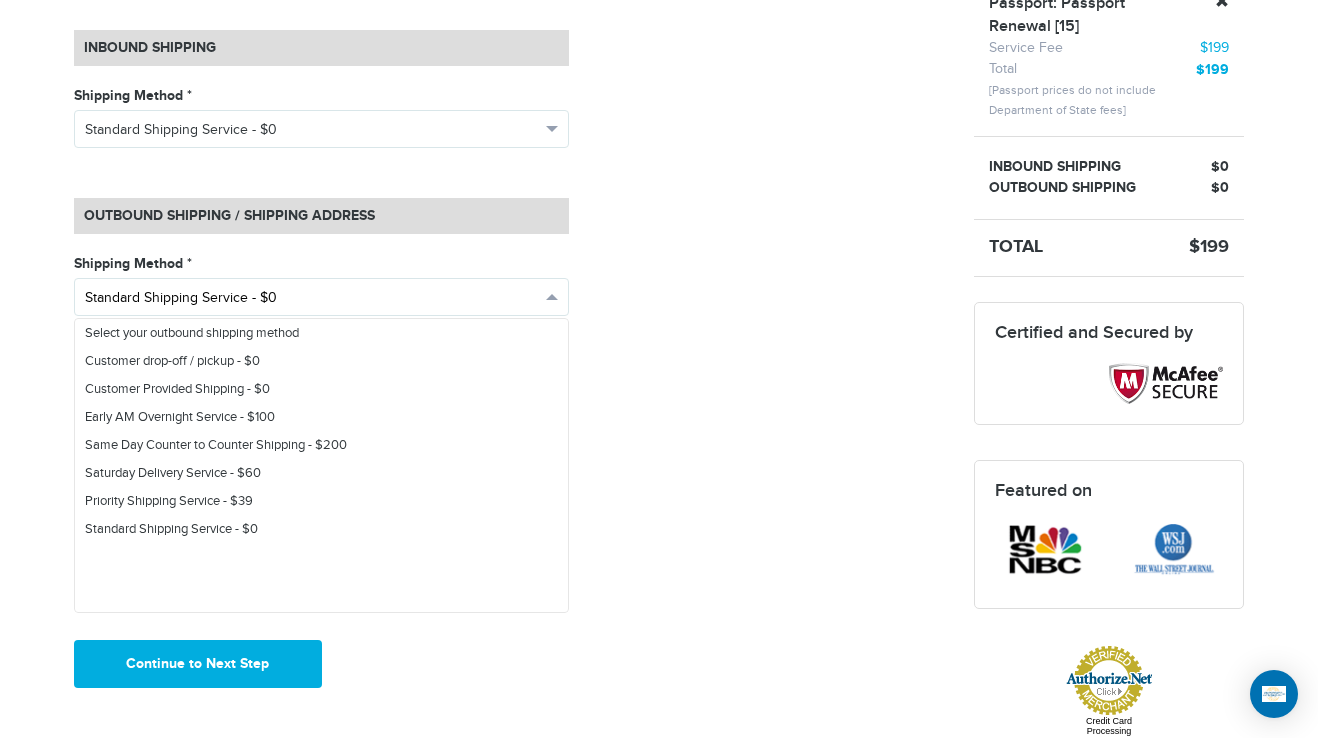 click on "Standard Shipping Service - $0" at bounding box center [312, 298] 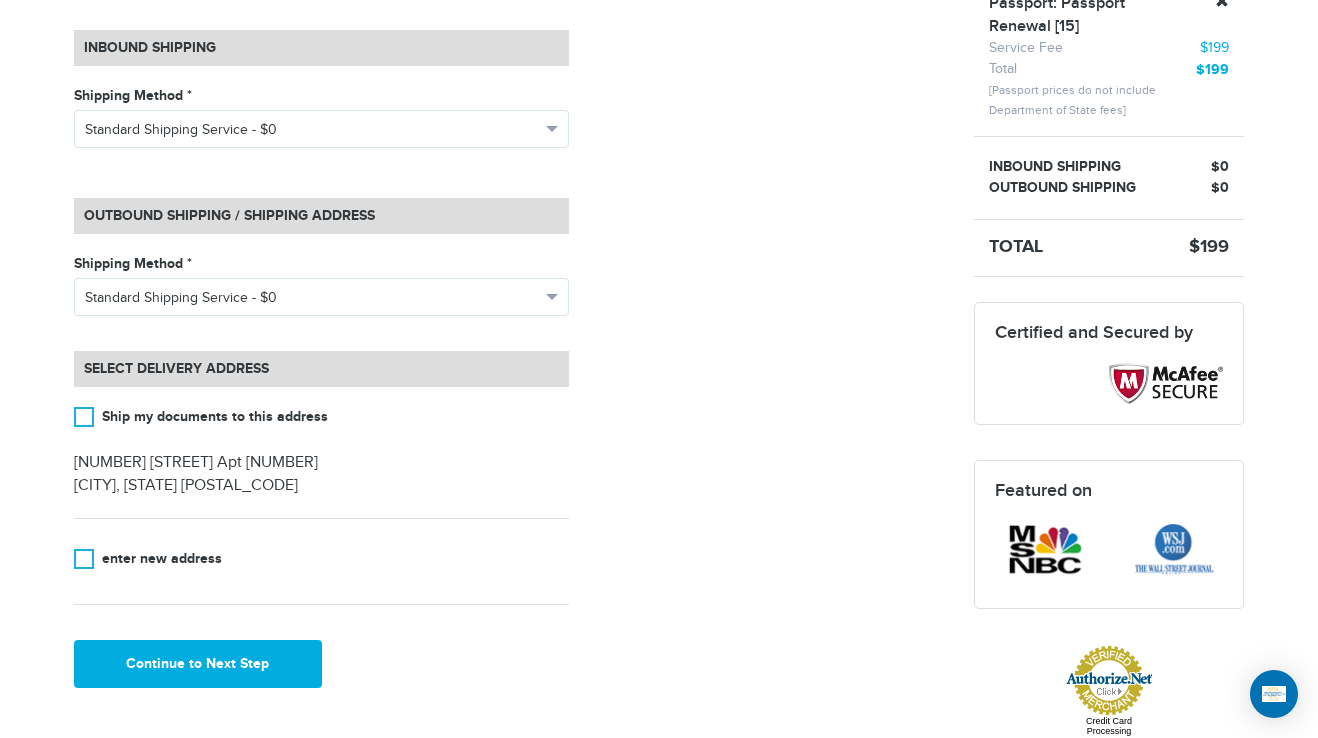 click at bounding box center (84, 417) 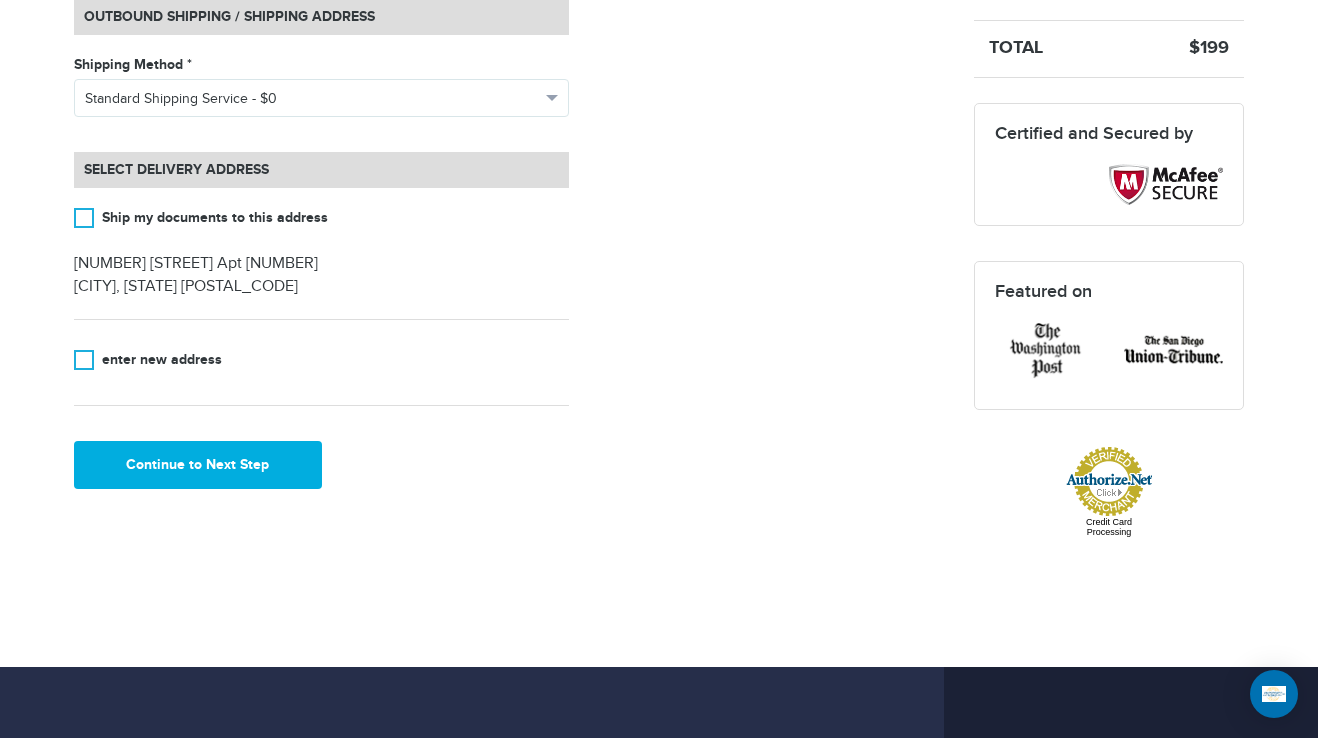 scroll, scrollTop: 708, scrollLeft: 0, axis: vertical 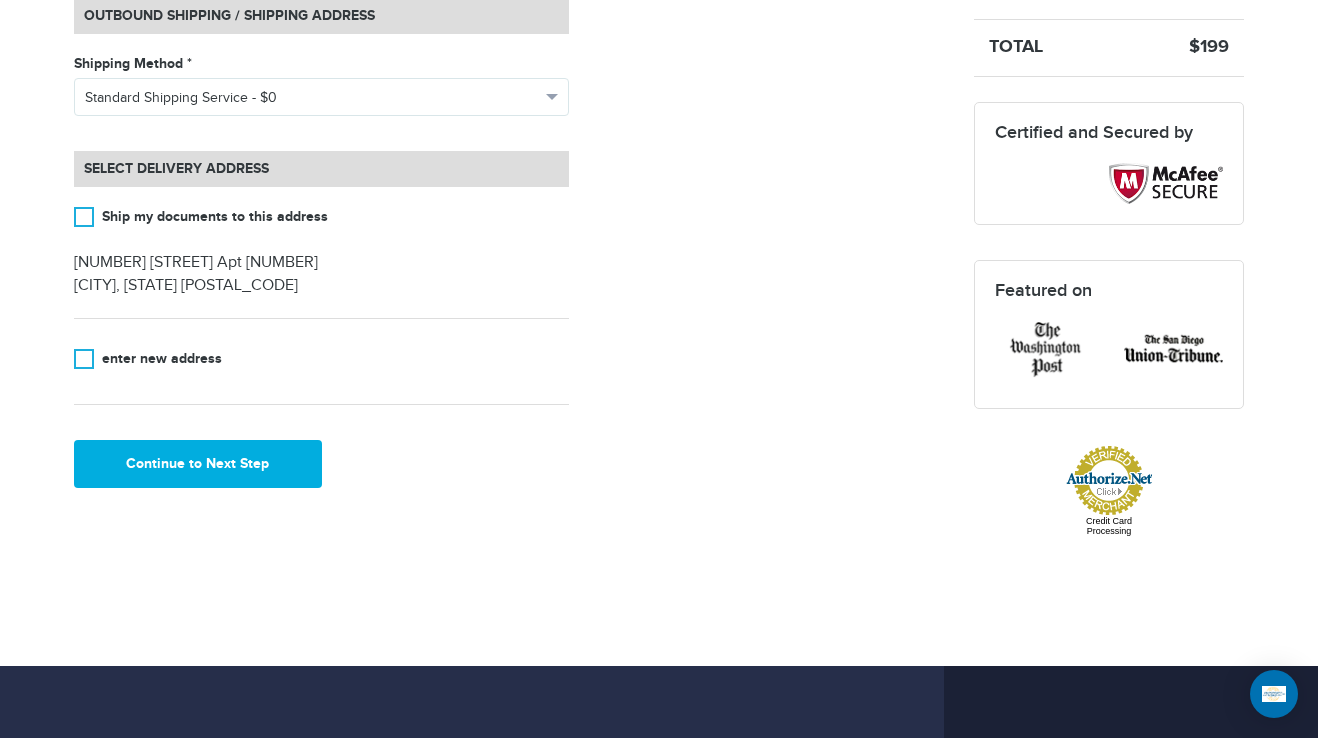 click at bounding box center (84, 359) 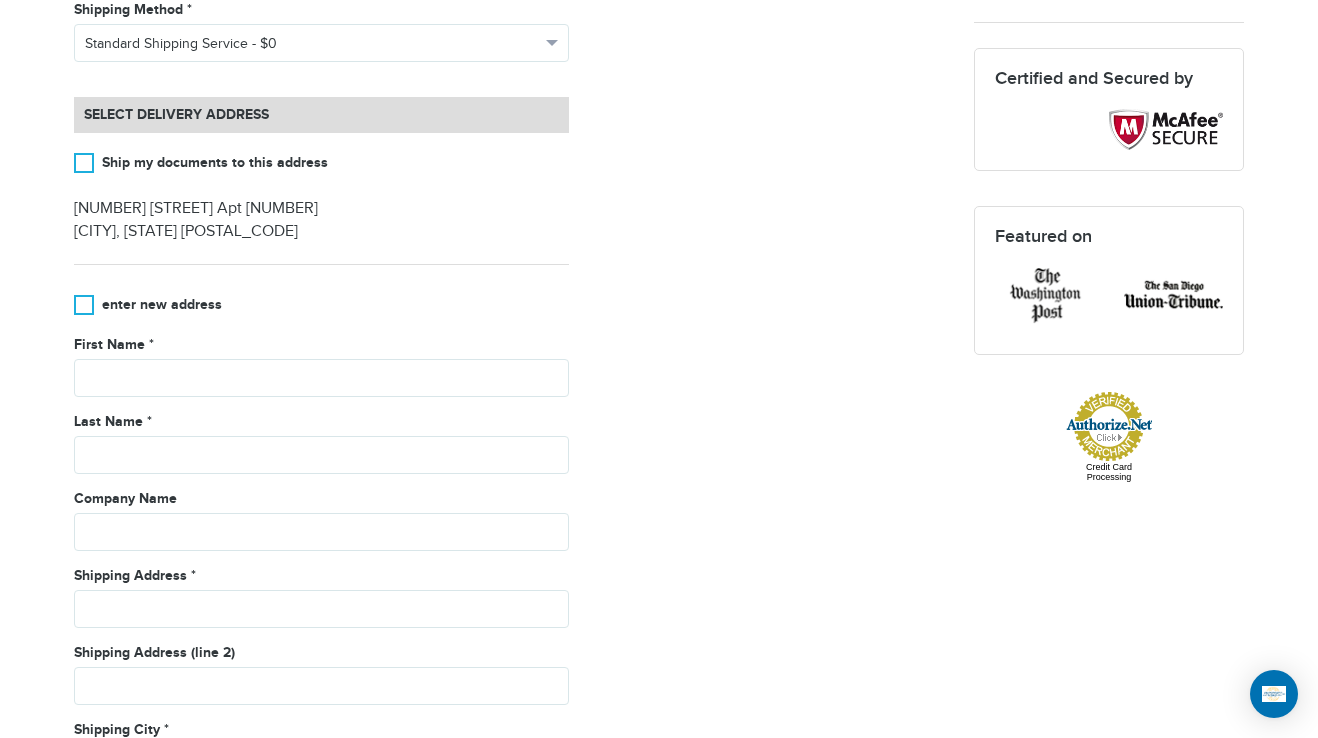 scroll, scrollTop: 808, scrollLeft: 0, axis: vertical 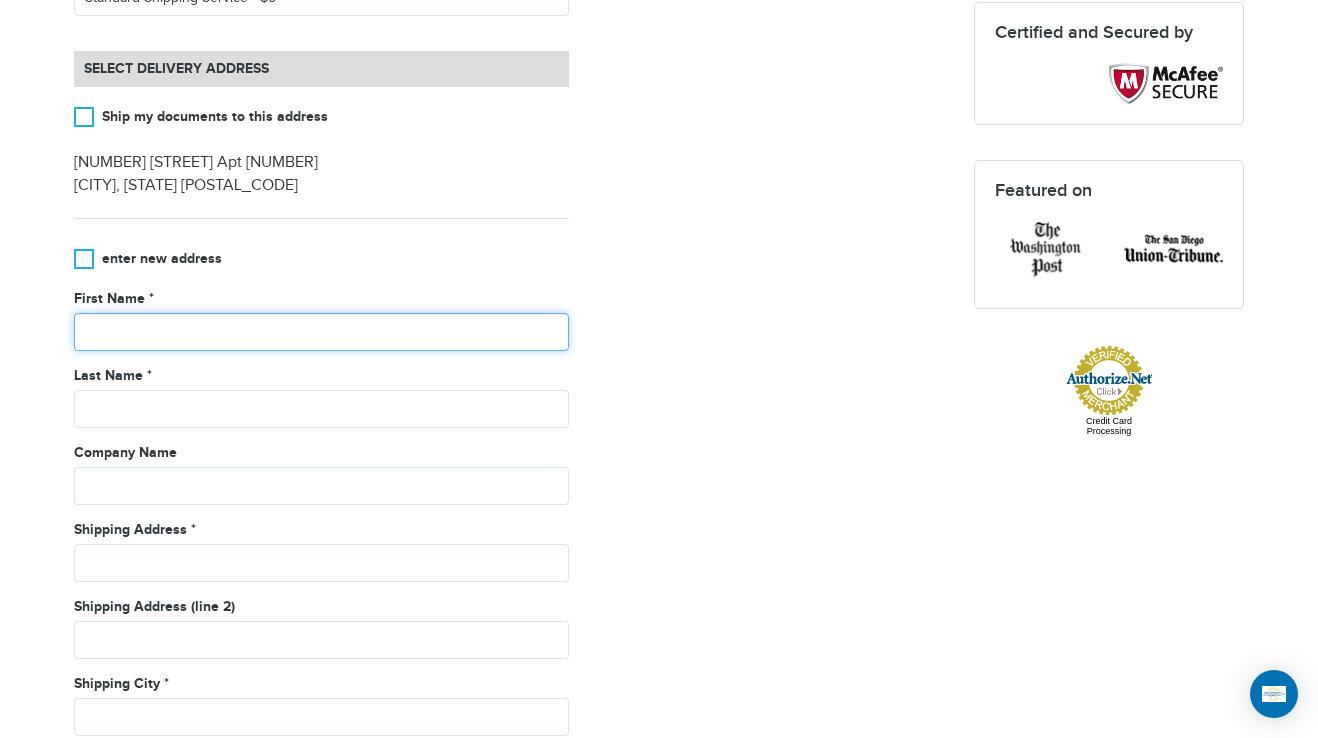 click at bounding box center (321, 332) 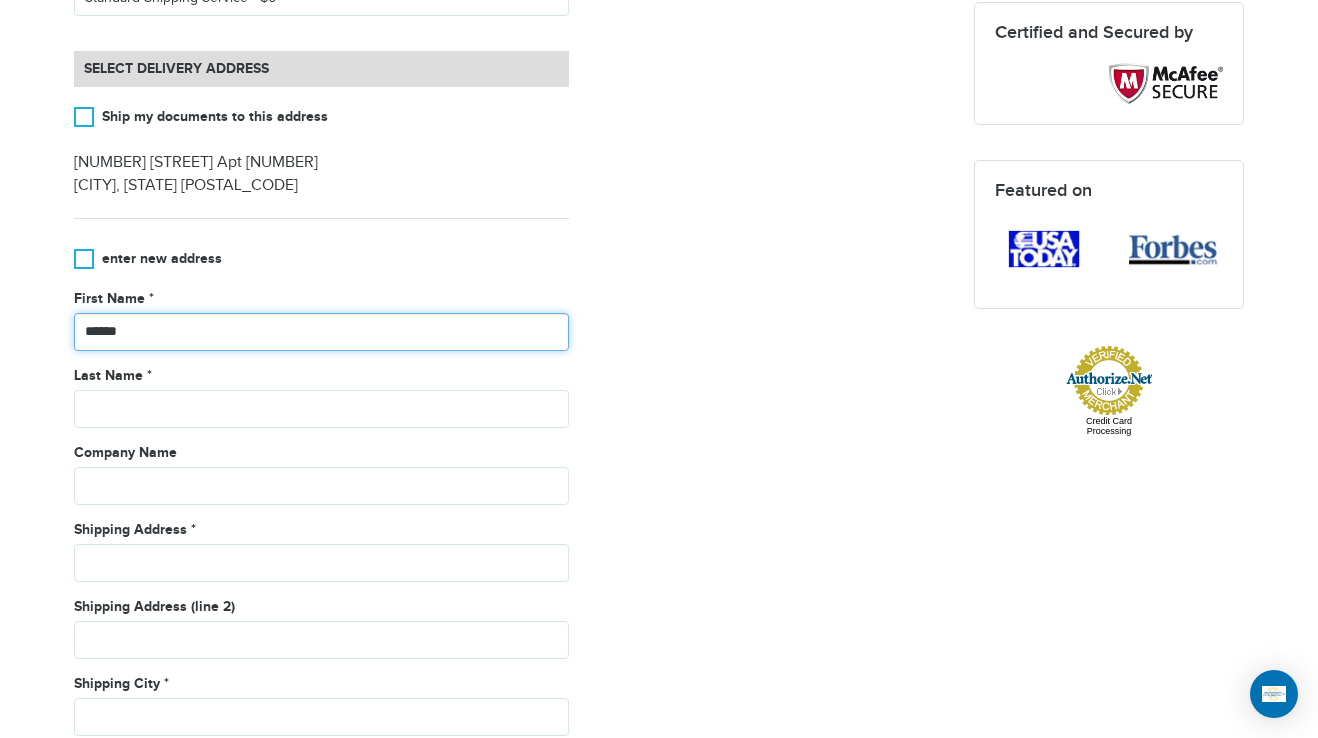 type on "******" 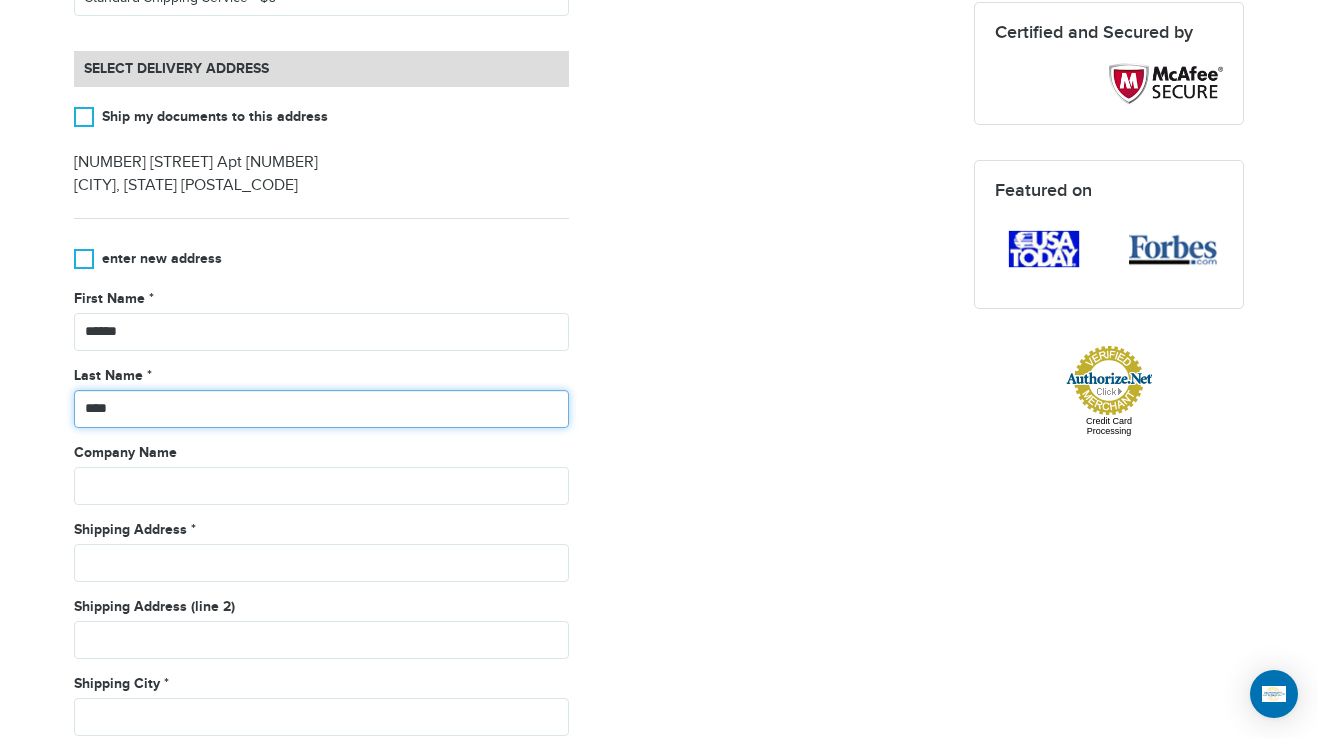 click on "****" at bounding box center (321, 409) 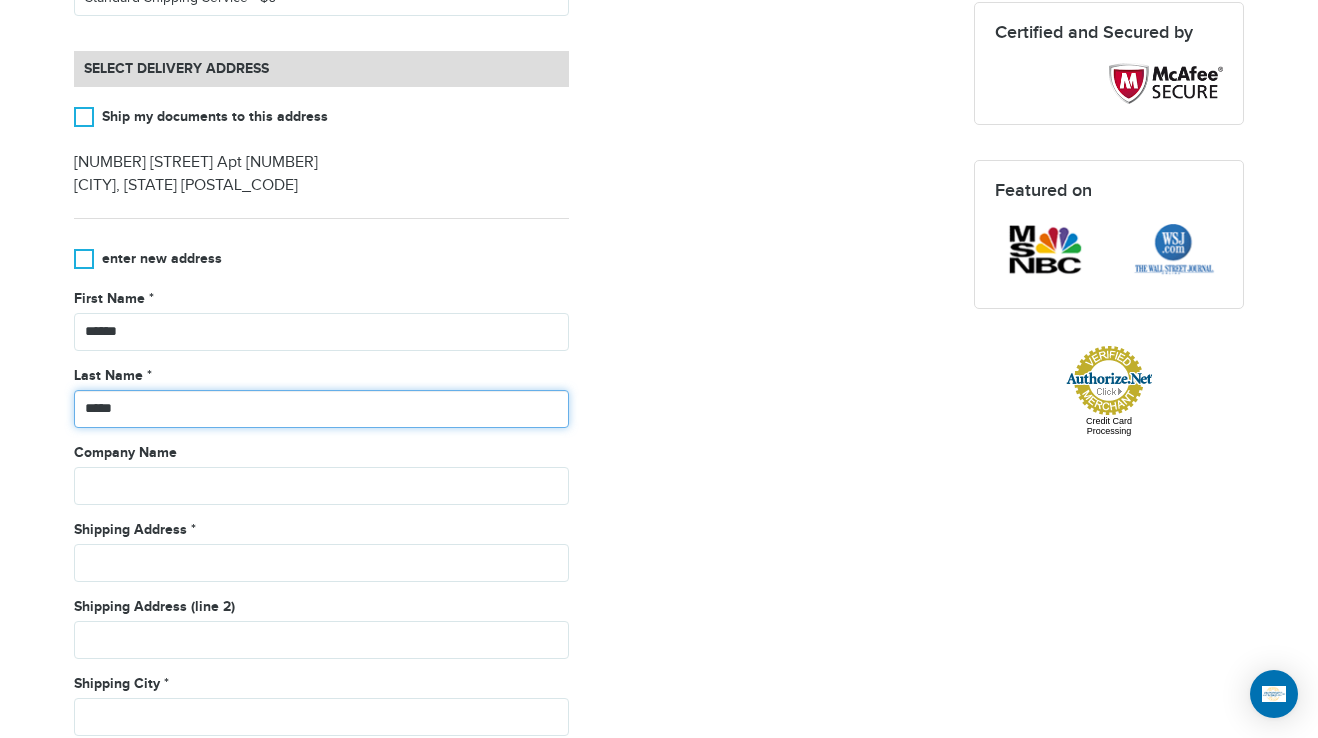 type on "*****" 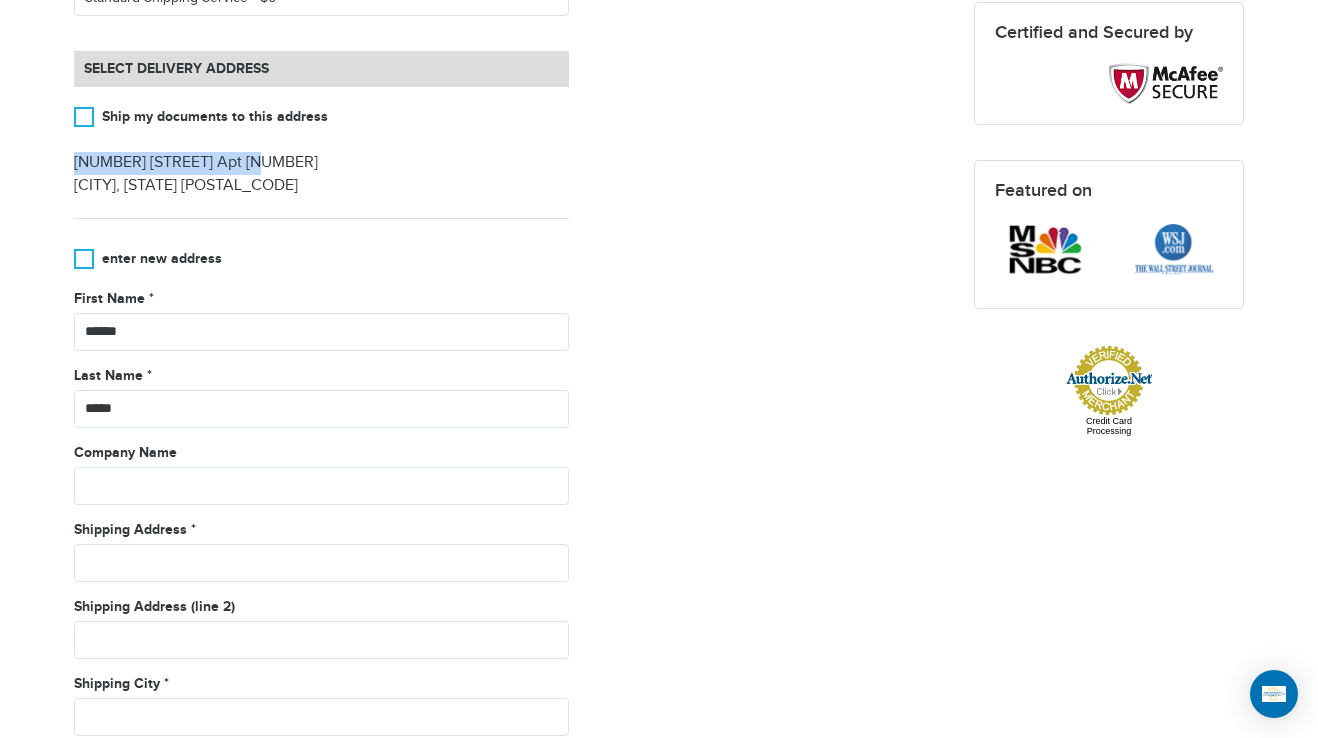 drag, startPoint x: 273, startPoint y: 160, endPoint x: 73, endPoint y: 160, distance: 200 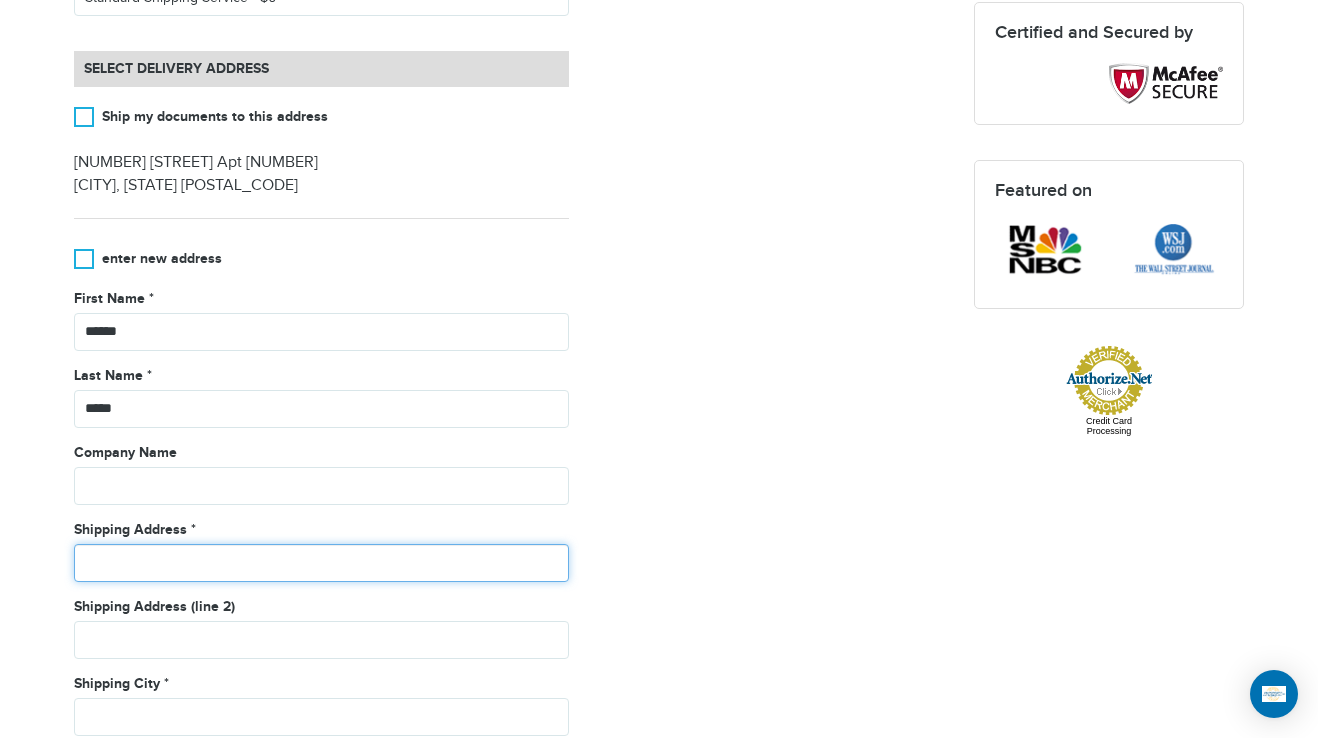 click at bounding box center [321, 563] 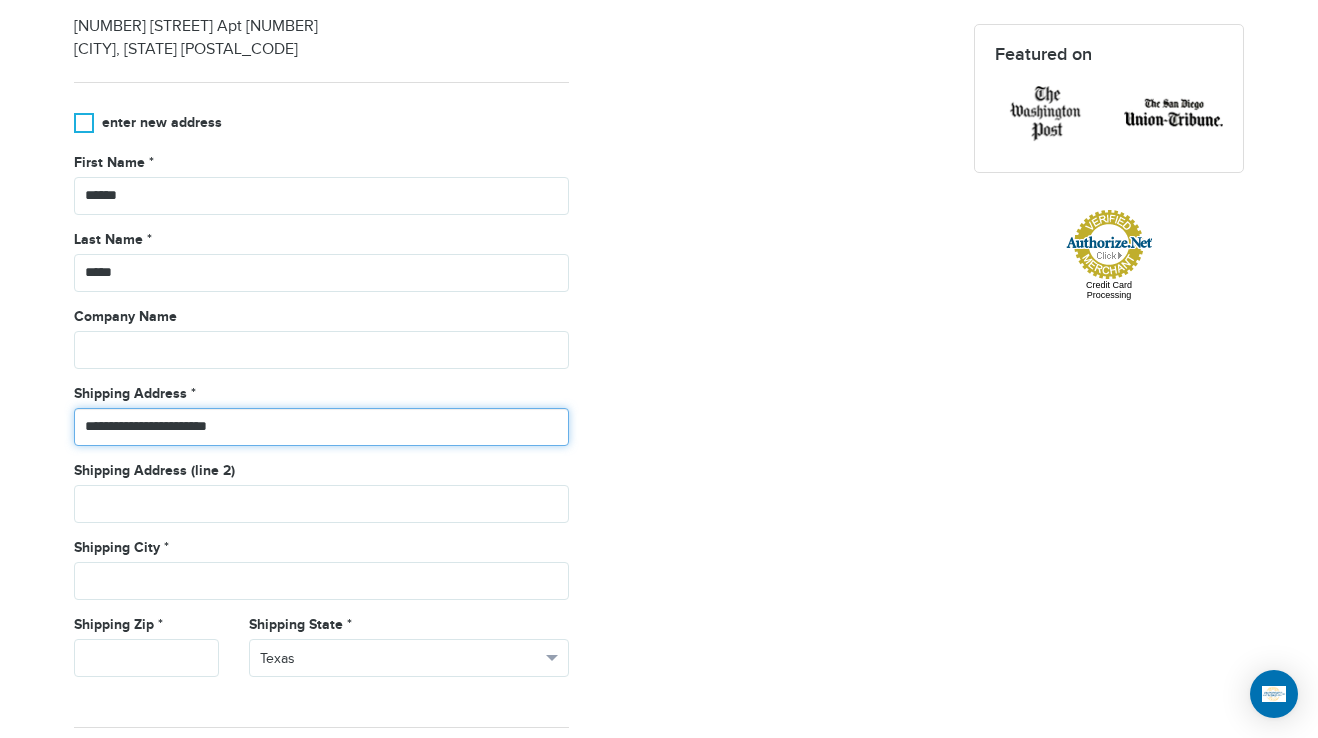 scroll, scrollTop: 908, scrollLeft: 0, axis: vertical 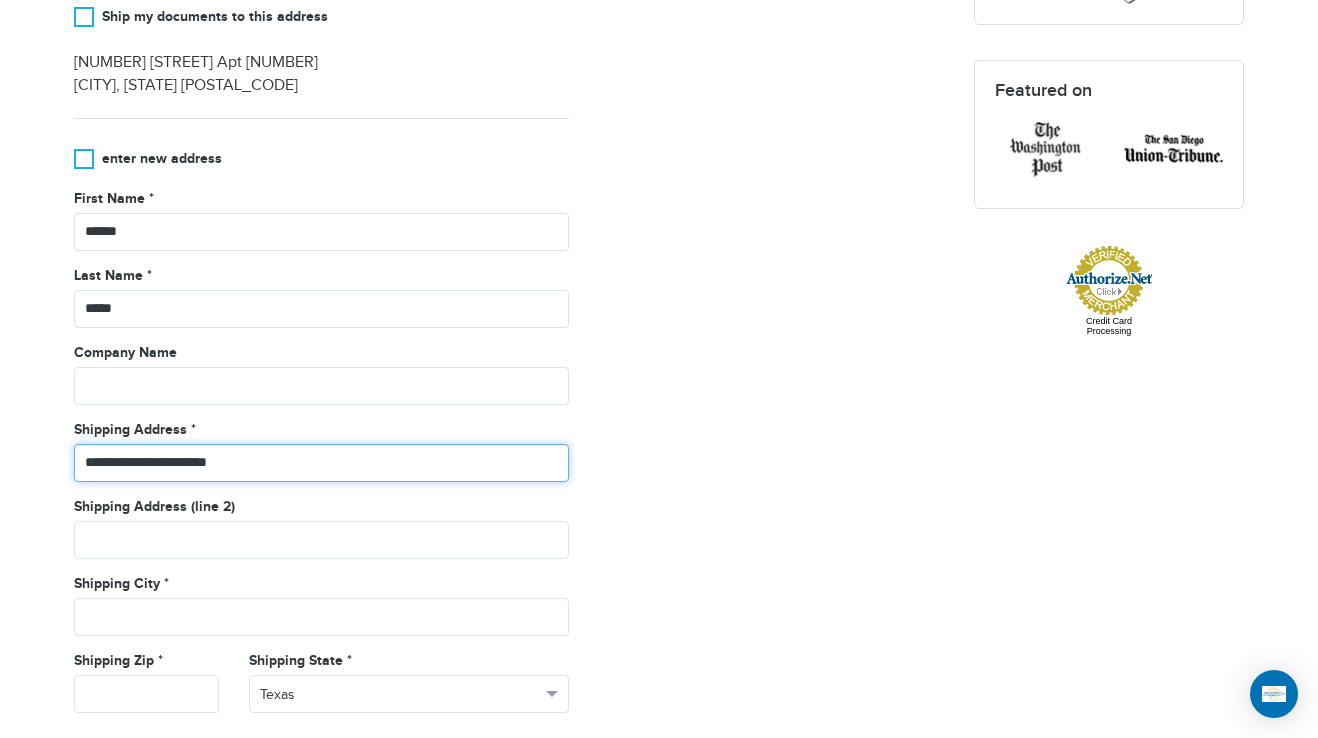 type on "**********" 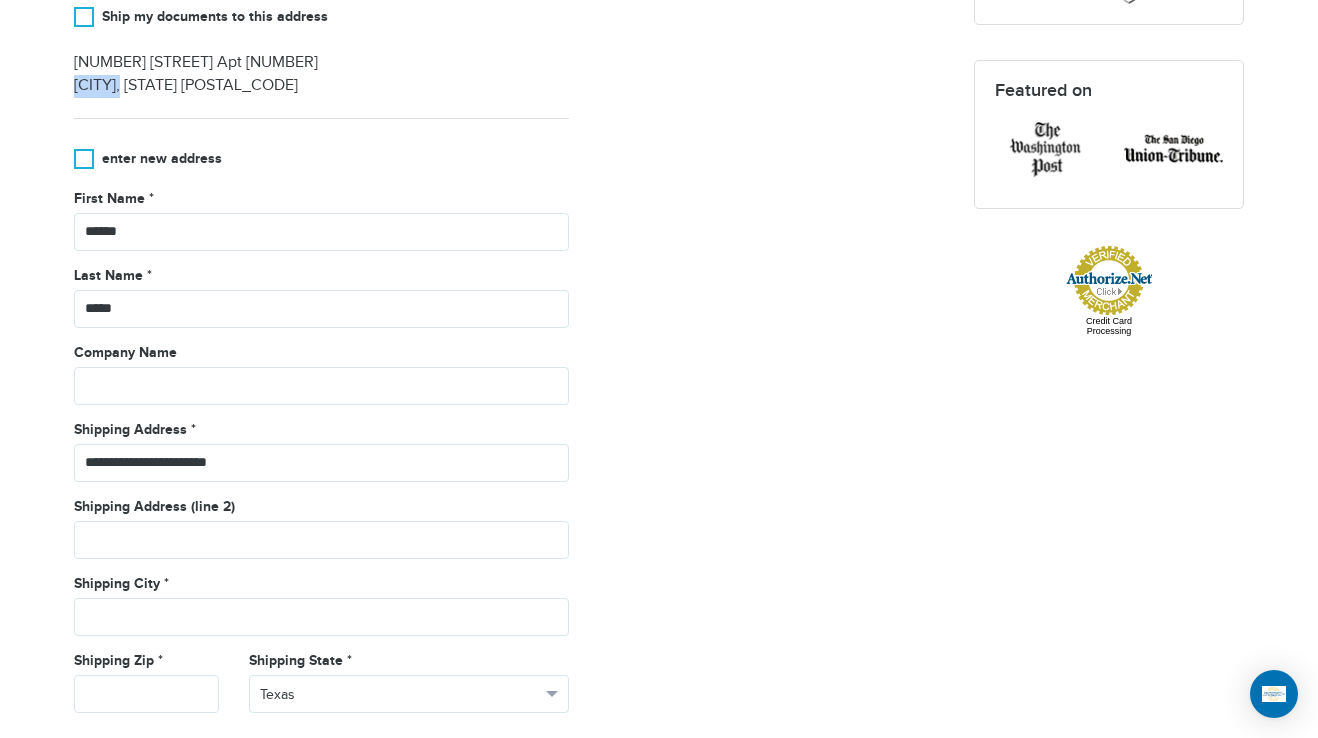 drag, startPoint x: 134, startPoint y: 86, endPoint x: 78, endPoint y: 85, distance: 56.008926 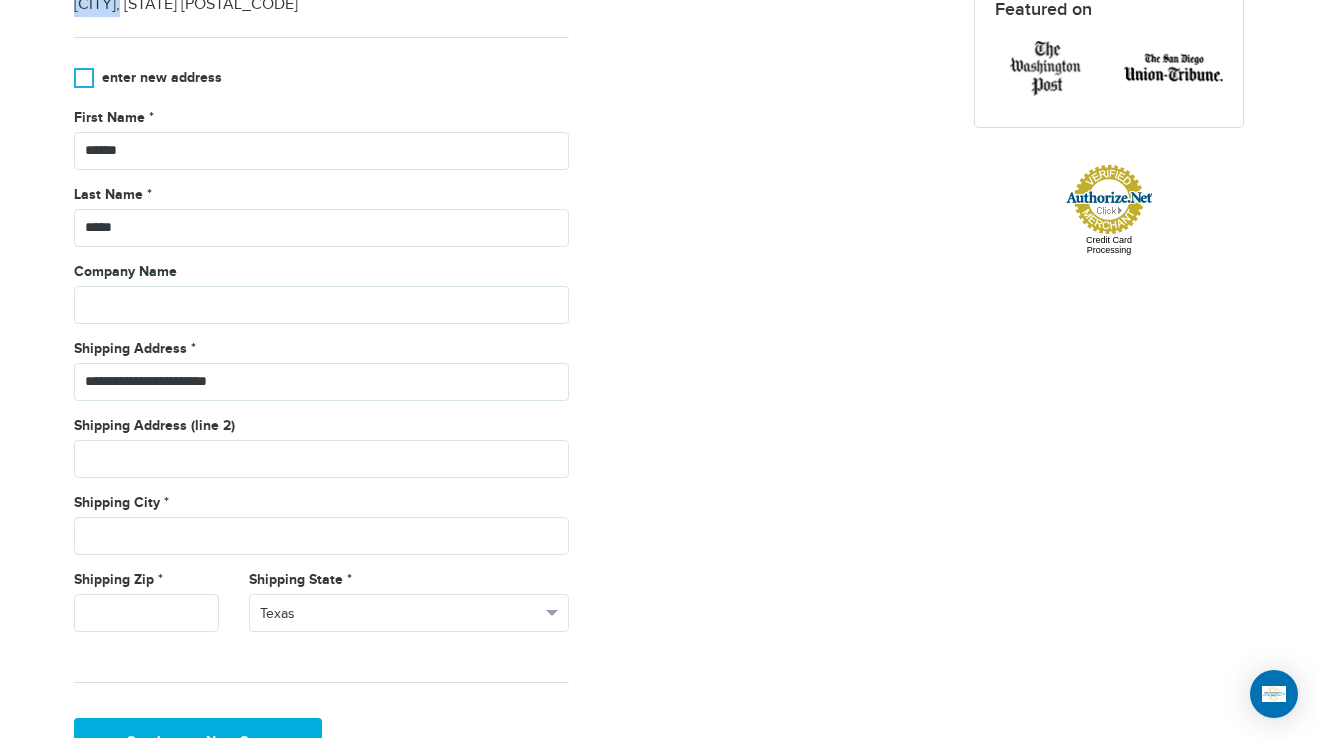 scroll, scrollTop: 1208, scrollLeft: 0, axis: vertical 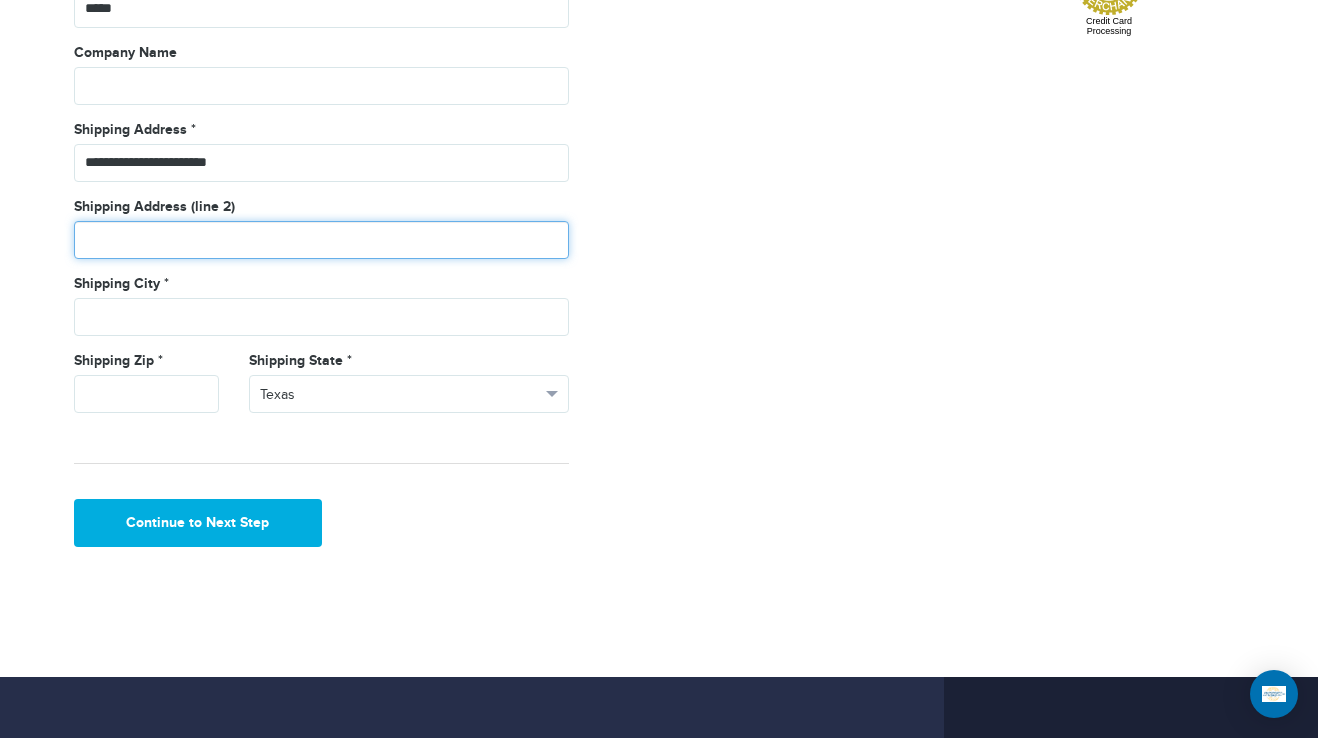 click at bounding box center (321, 240) 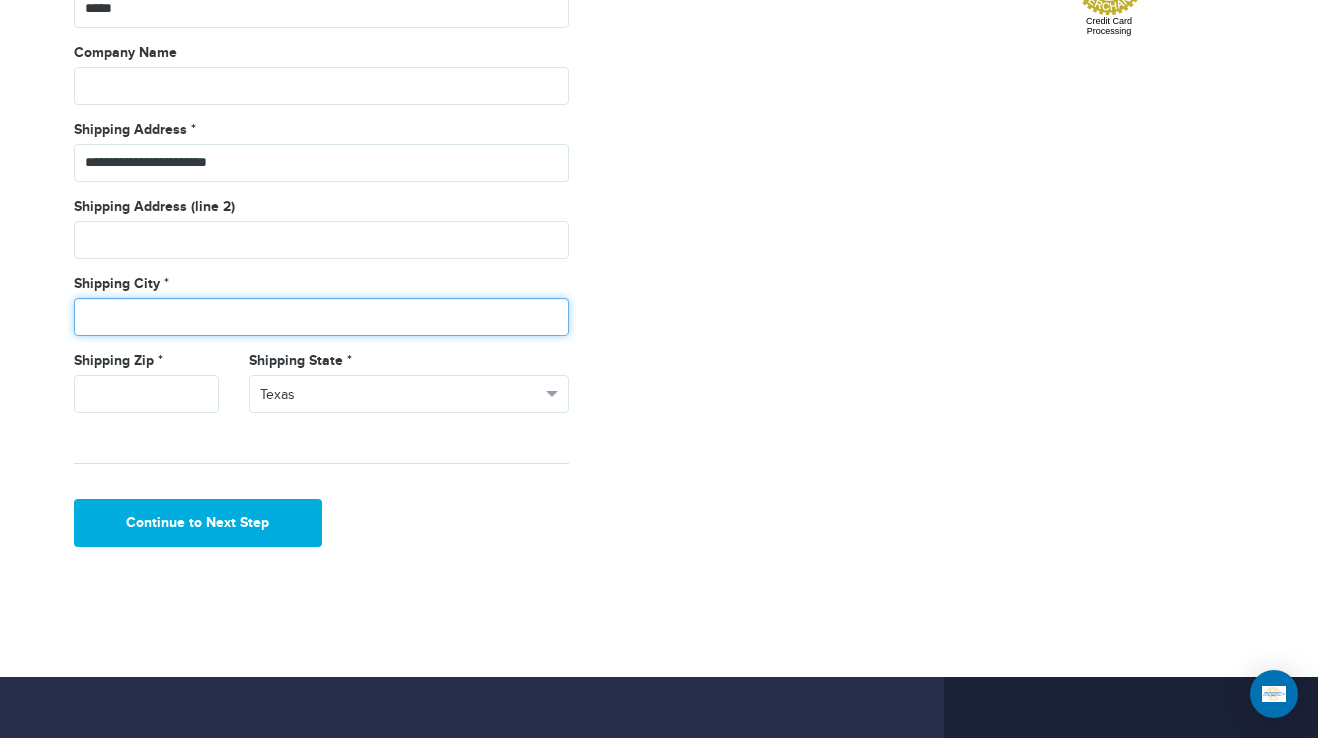 click at bounding box center (321, 317) 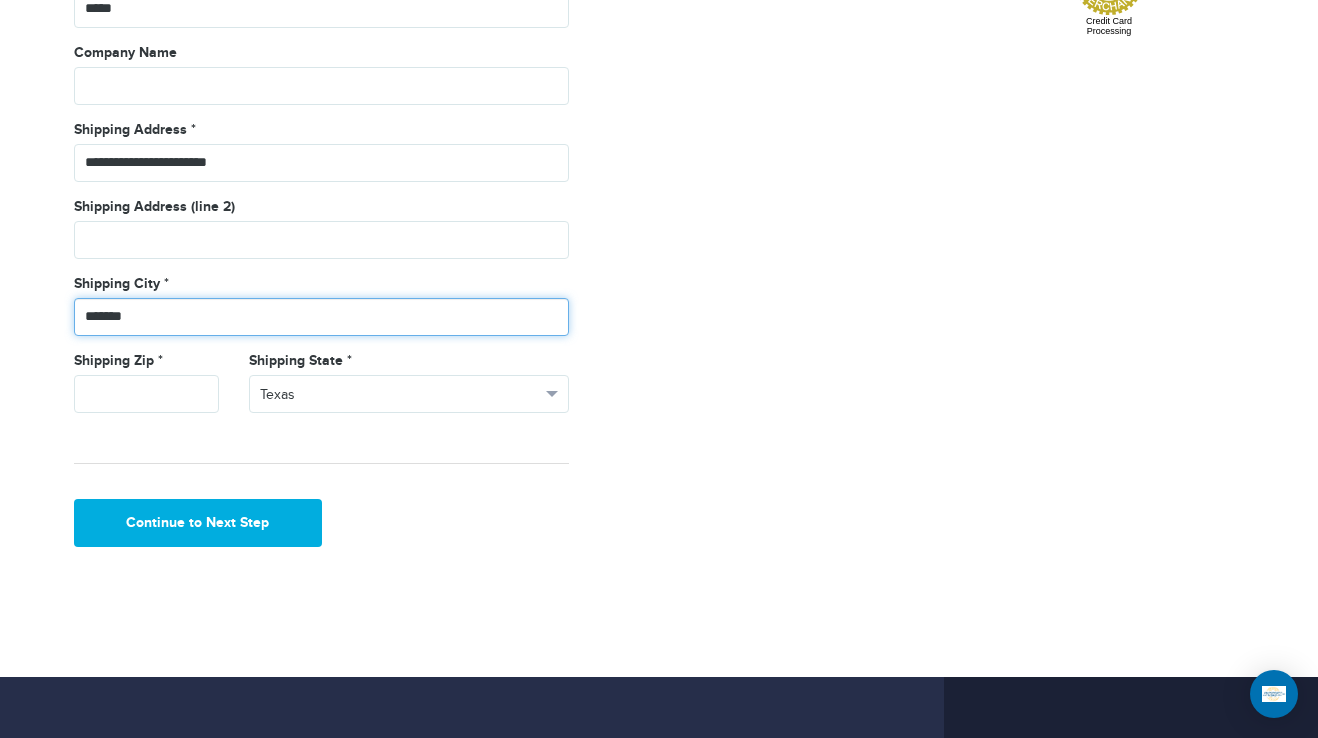 type on "*******" 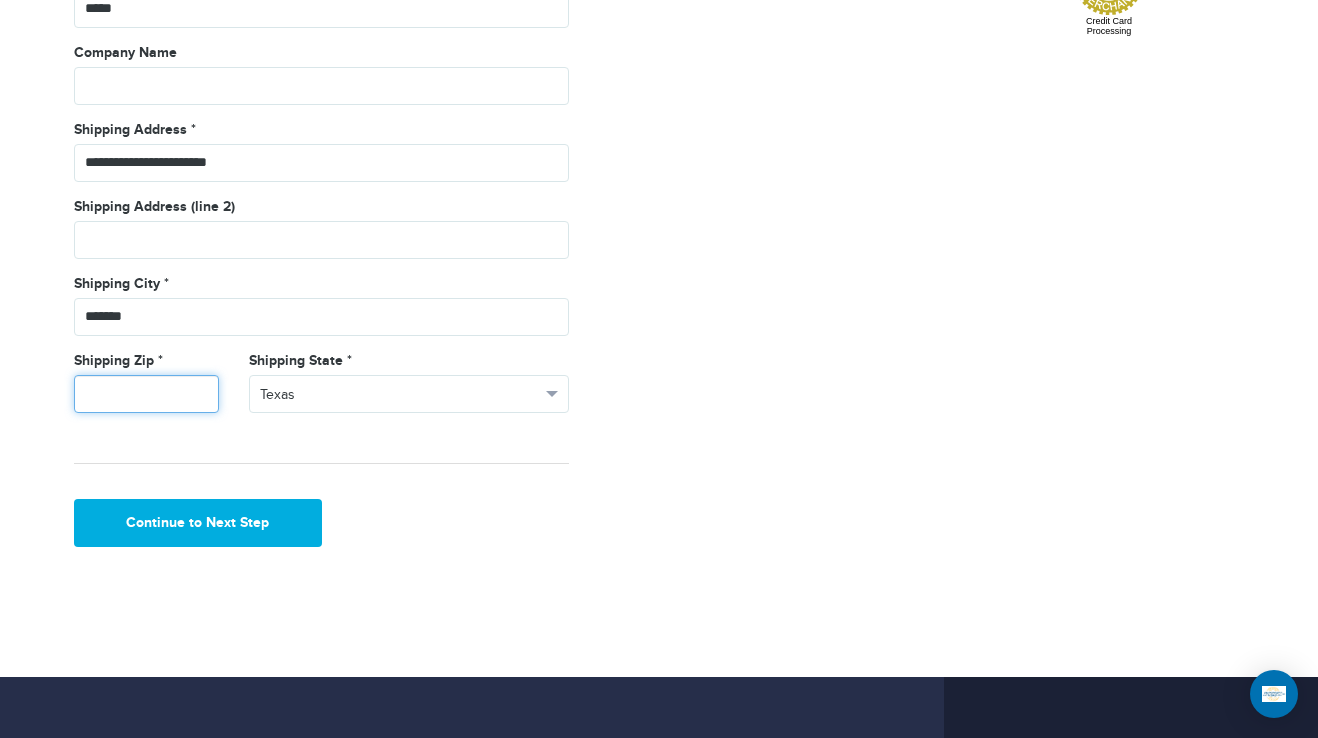 click at bounding box center [146, 394] 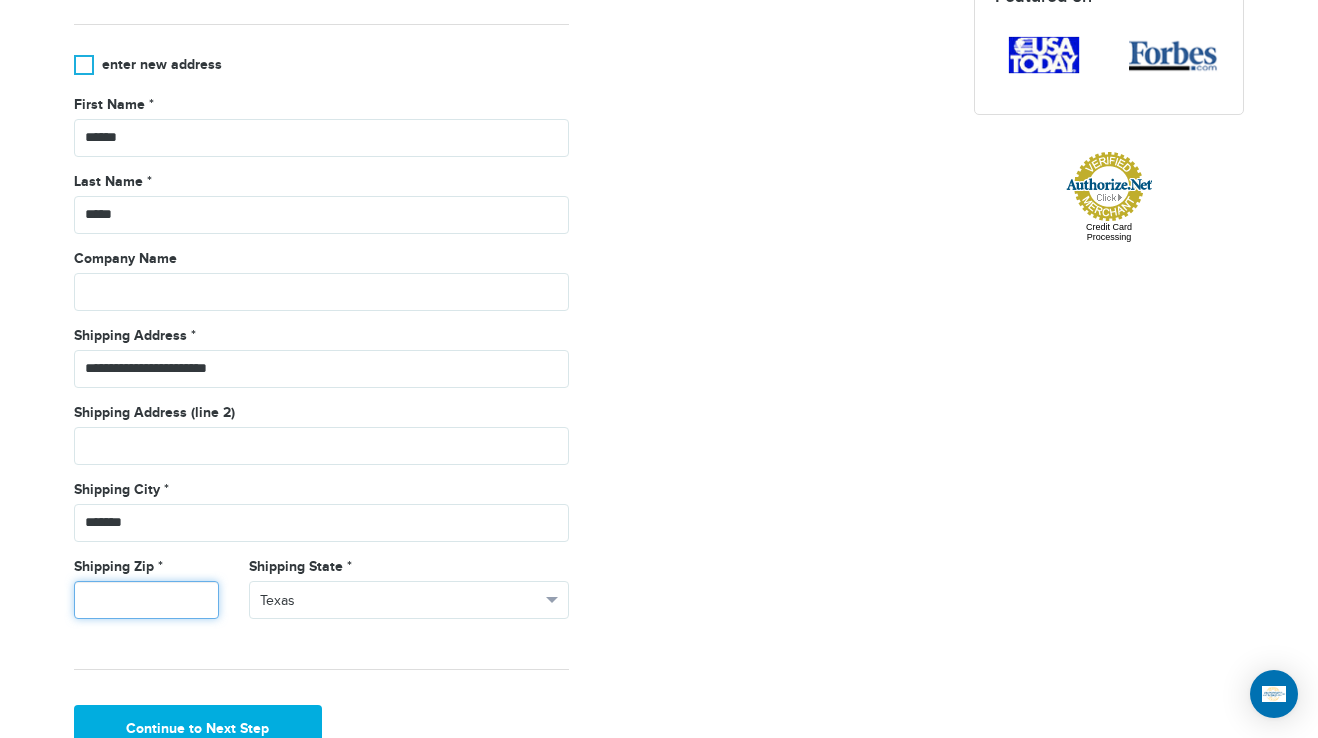 scroll, scrollTop: 808, scrollLeft: 0, axis: vertical 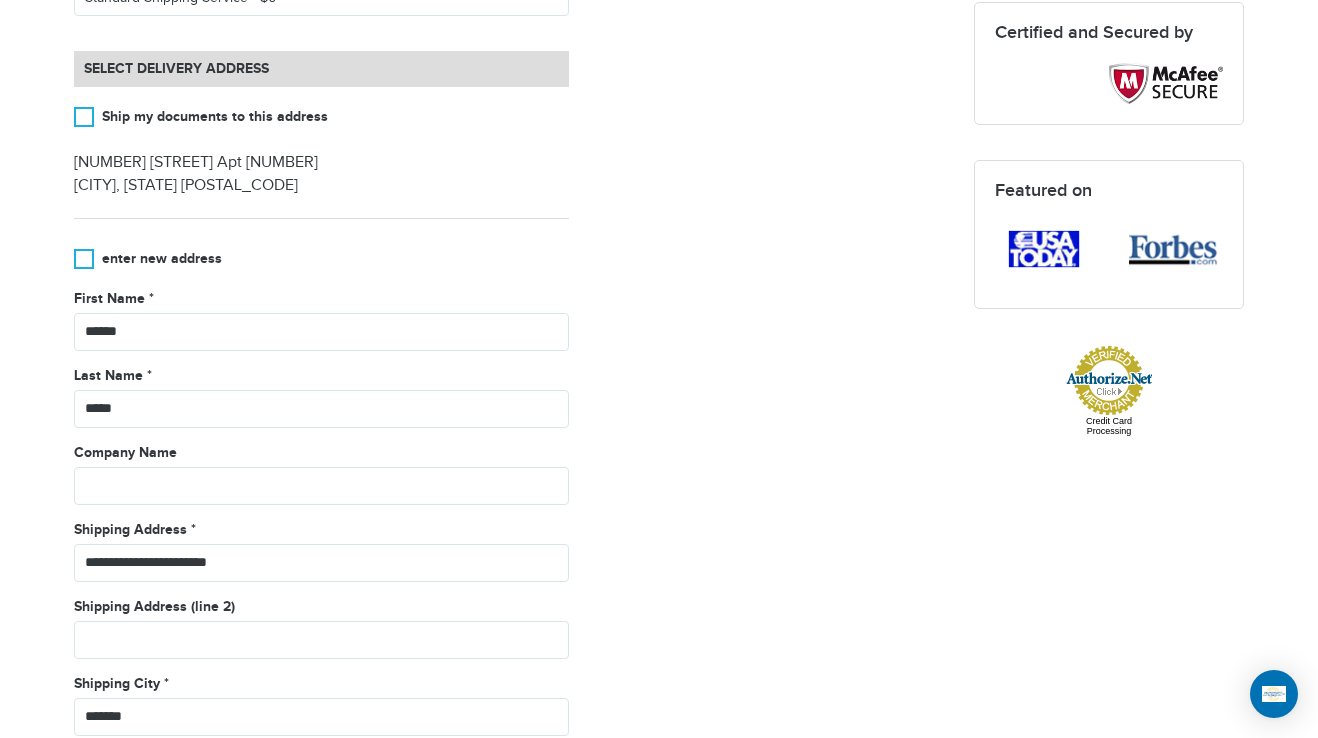 click on "Houston, TX 77032" at bounding box center (321, 186) 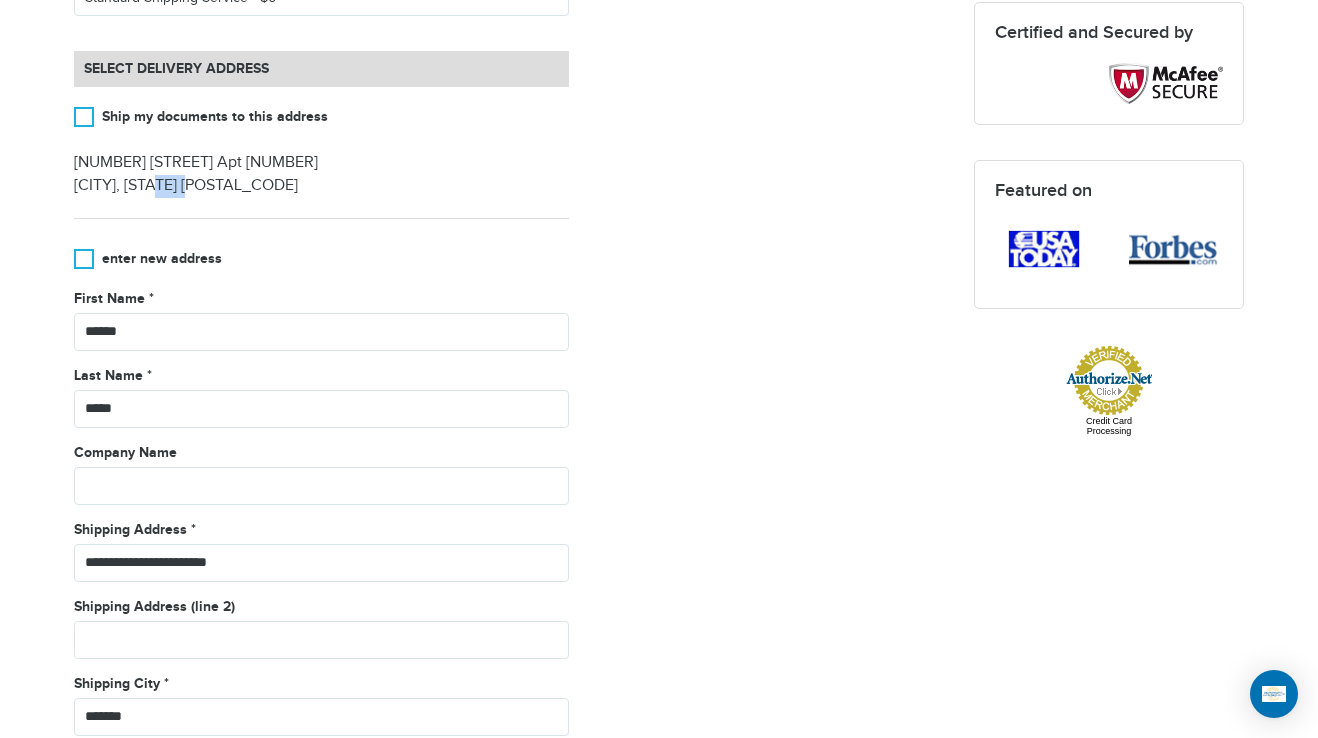 click on "Houston, TX 77032" at bounding box center [321, 186] 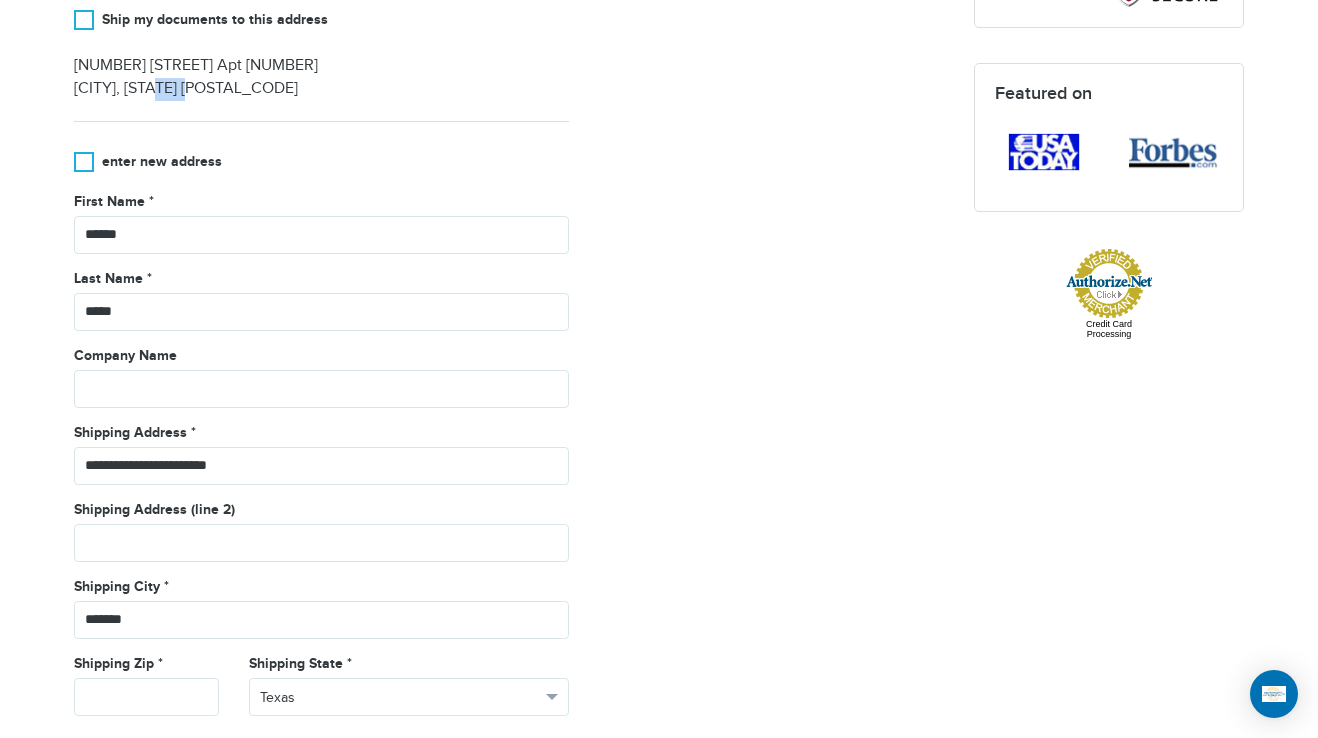 scroll, scrollTop: 1408, scrollLeft: 0, axis: vertical 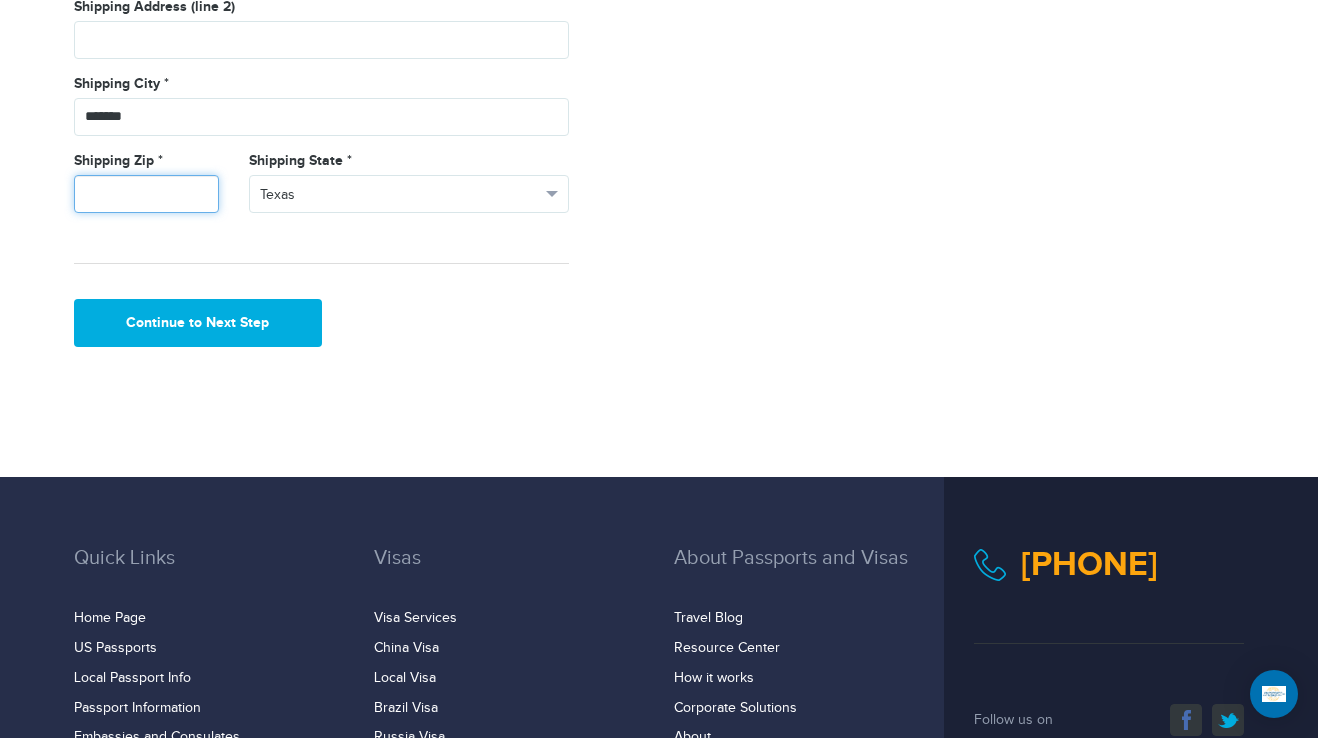 click at bounding box center (146, 194) 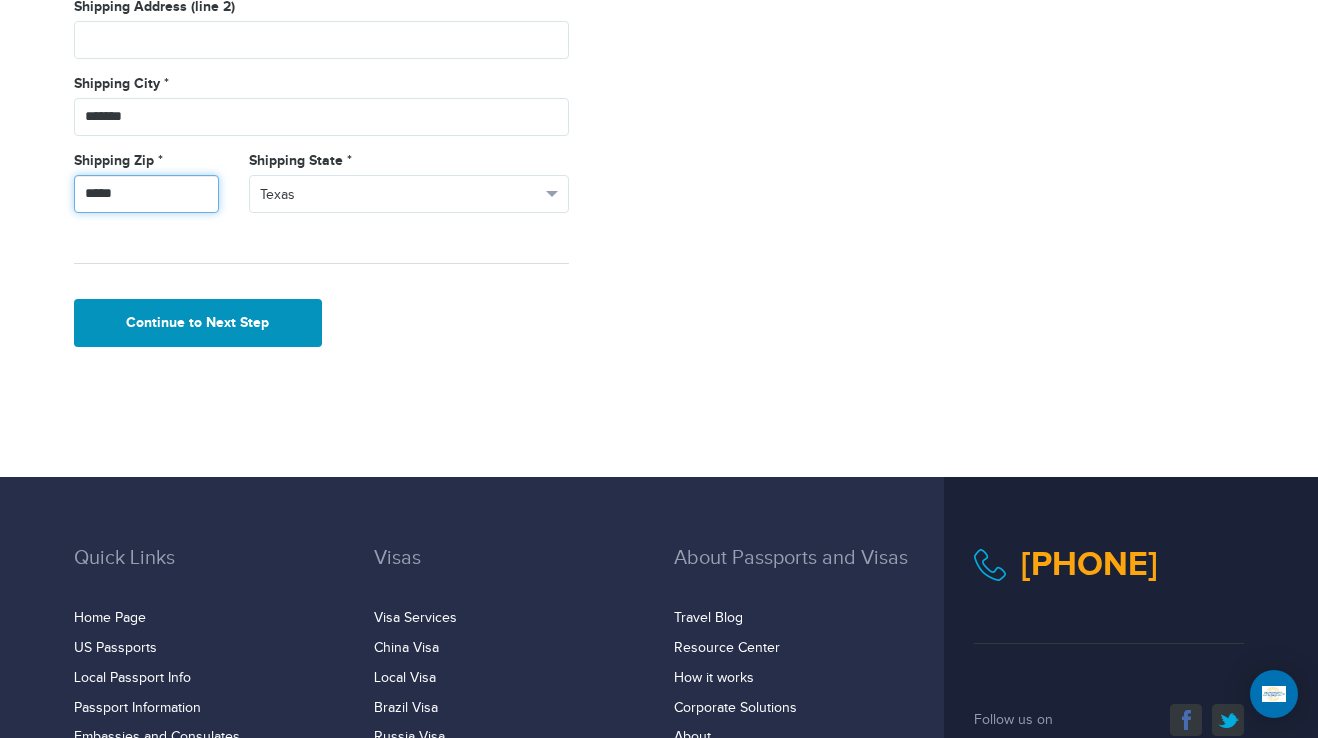 type on "*****" 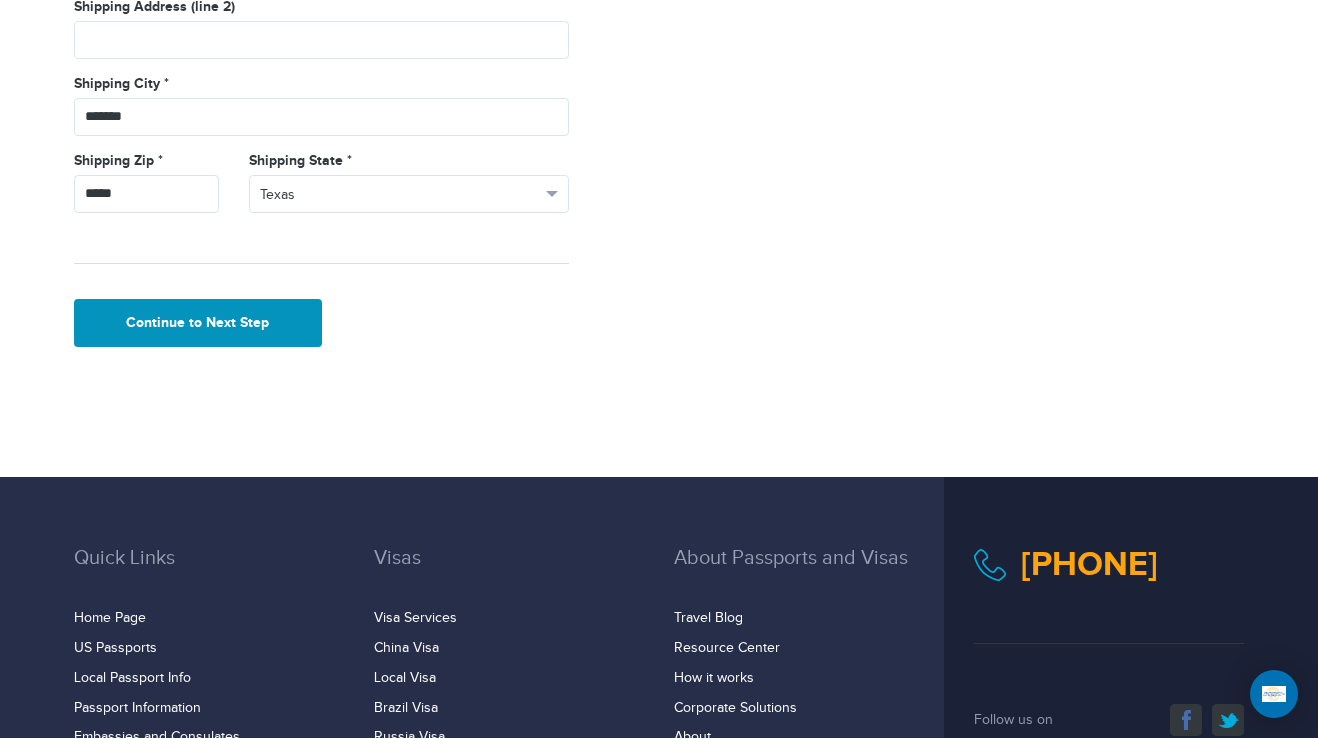 click on "Continue to Next Step" at bounding box center [198, 323] 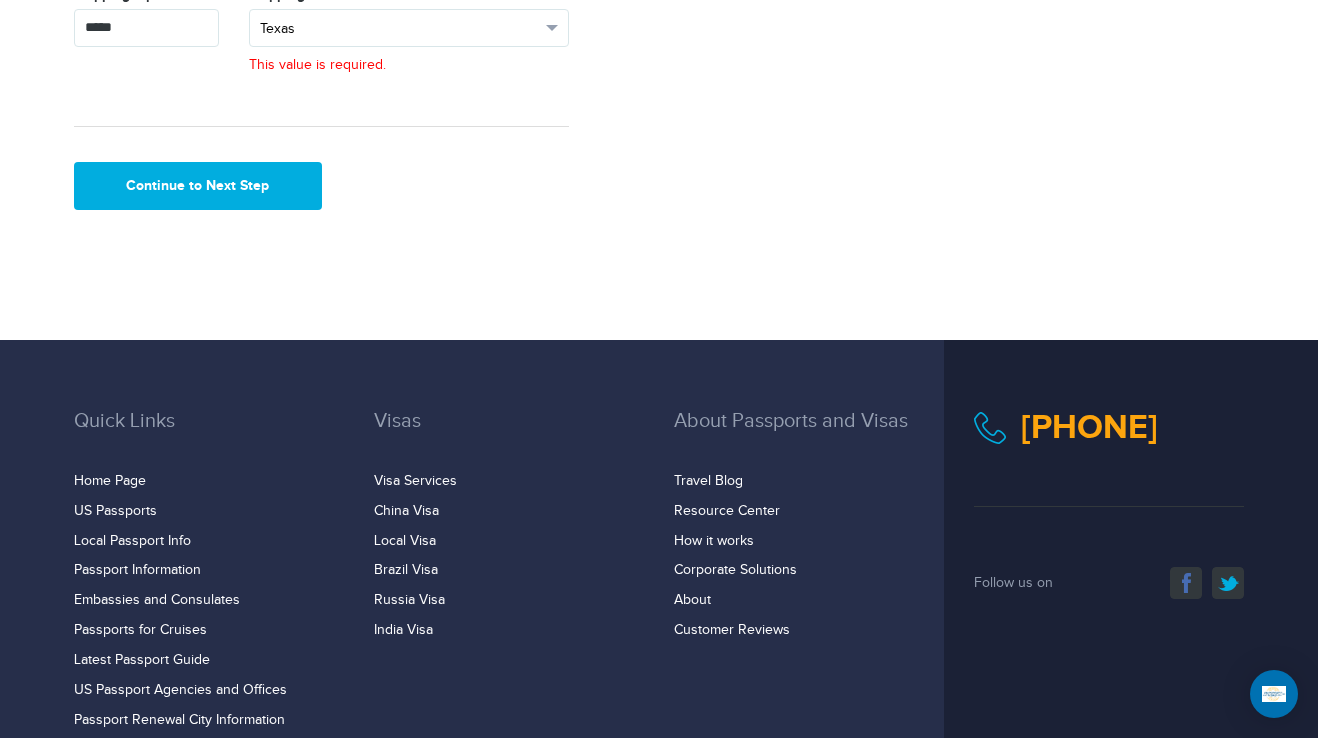 scroll, scrollTop: 1575, scrollLeft: 0, axis: vertical 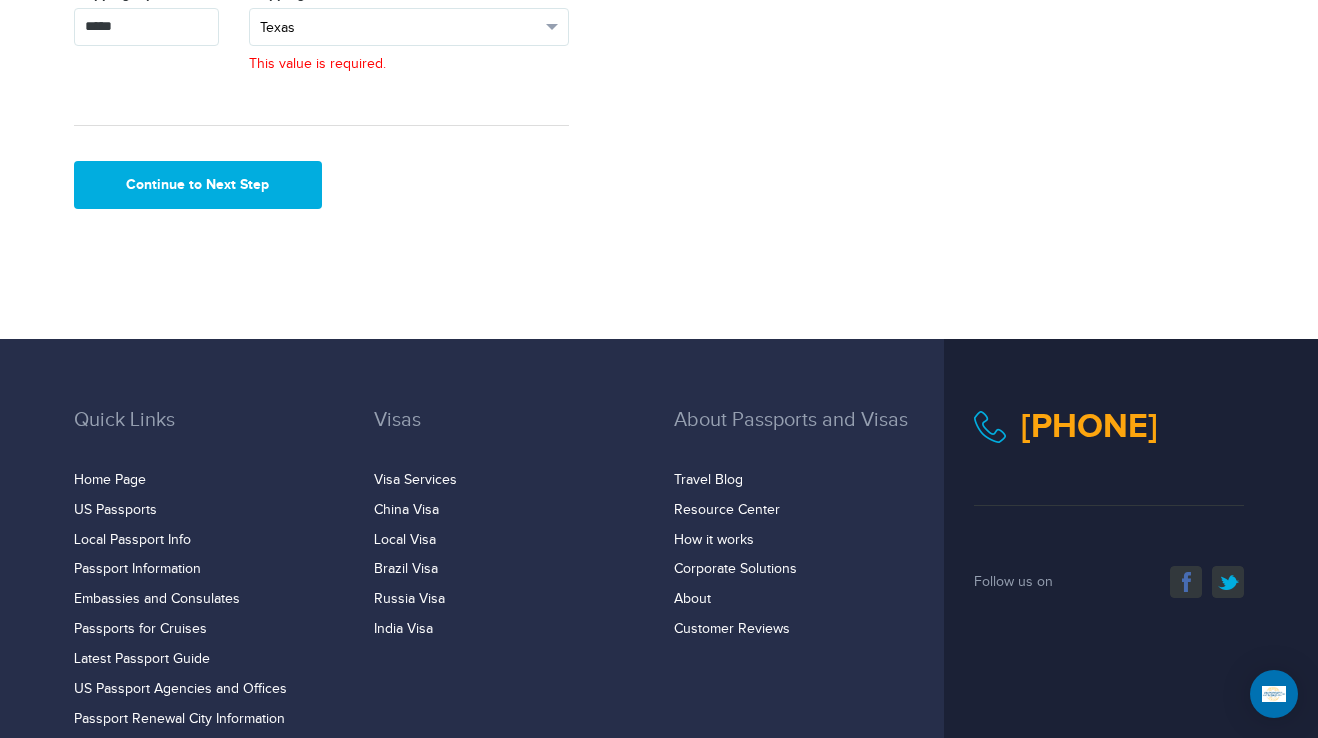 click on "Texas" at bounding box center [400, 28] 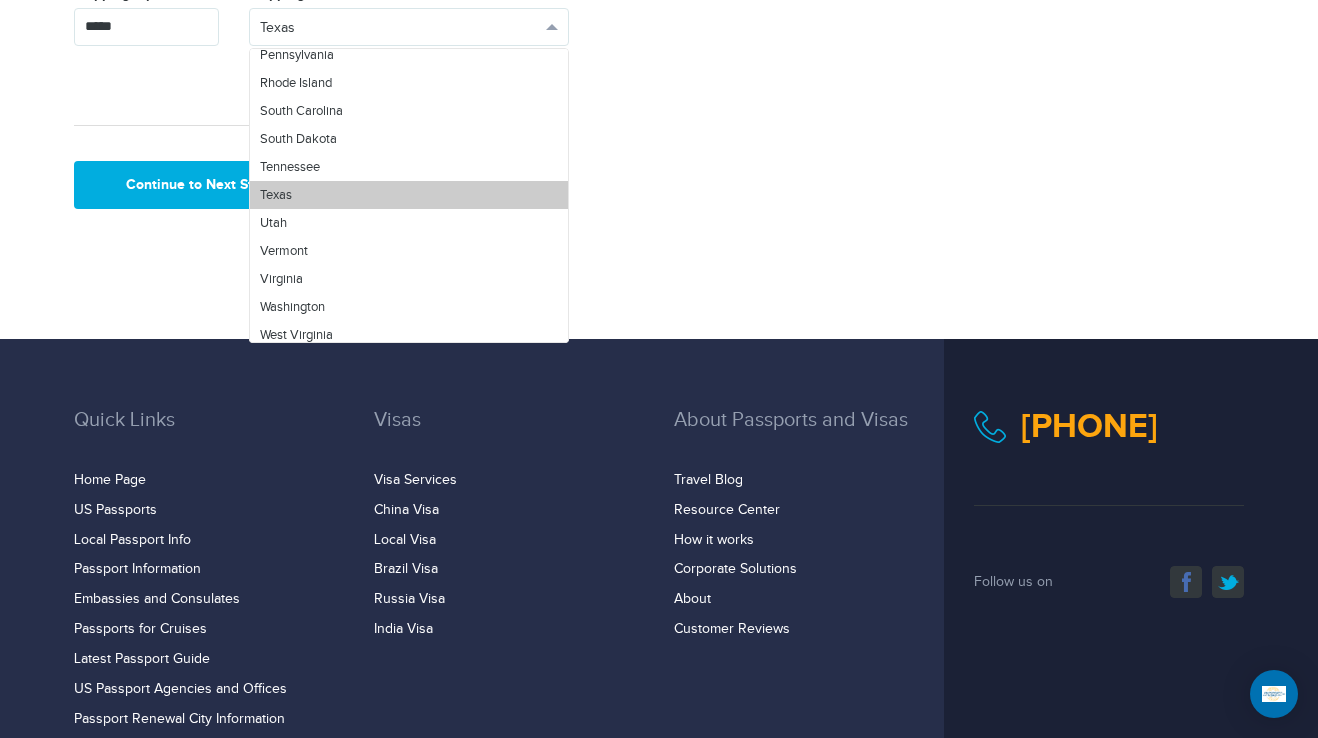 click on "Texas" at bounding box center (409, 195) 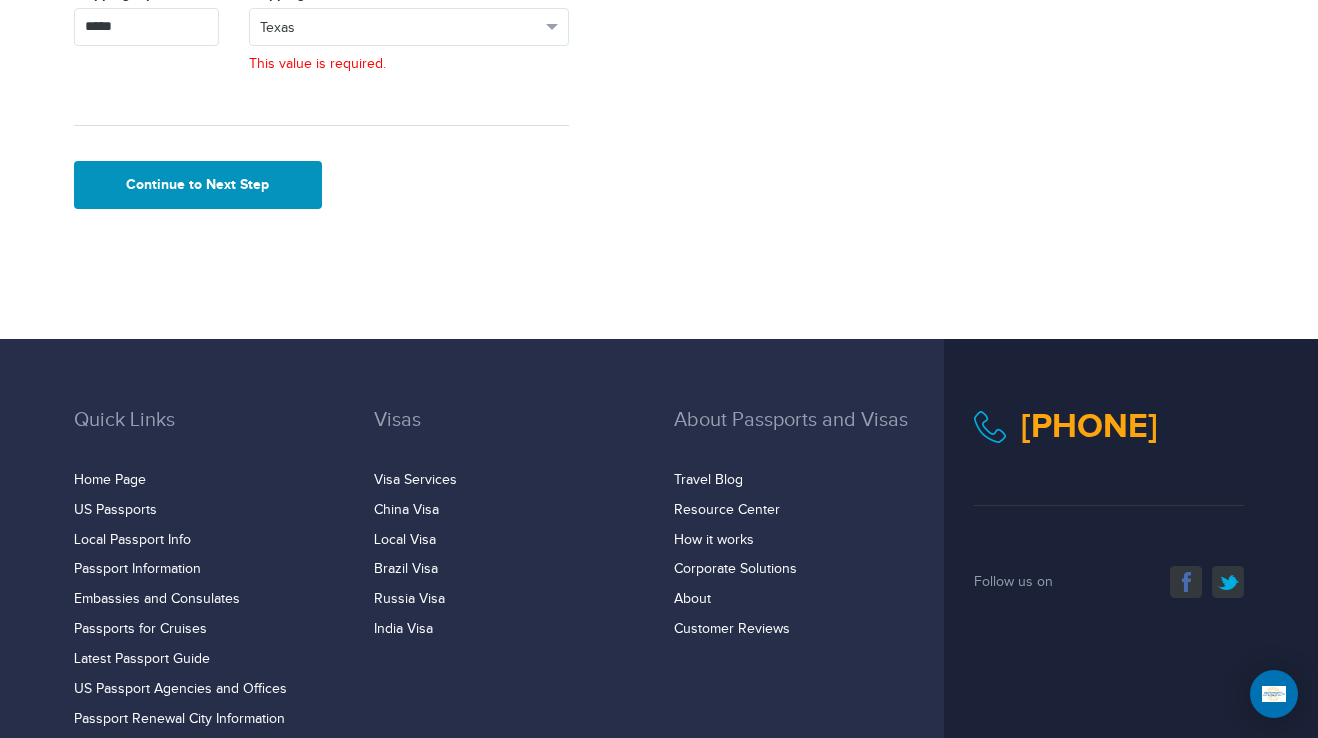 click on "Continue to Next Step" at bounding box center (198, 185) 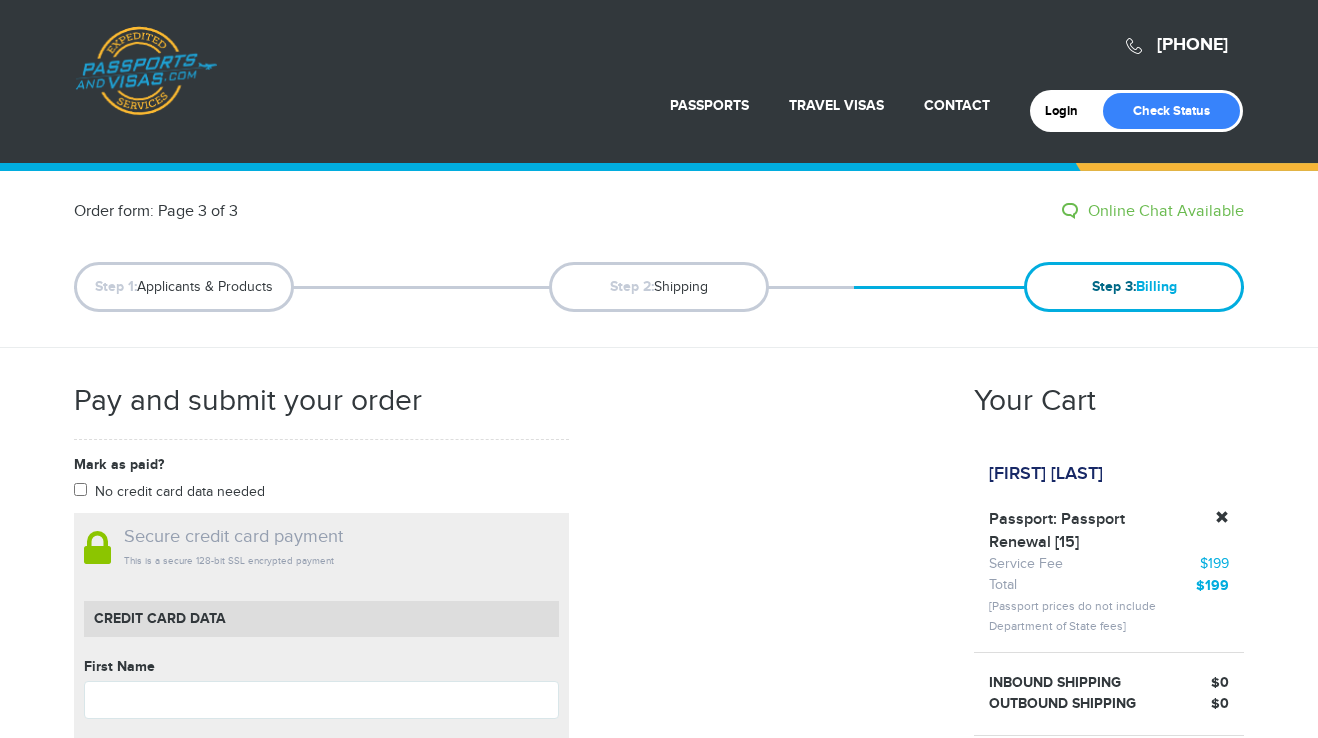 scroll, scrollTop: 0, scrollLeft: 0, axis: both 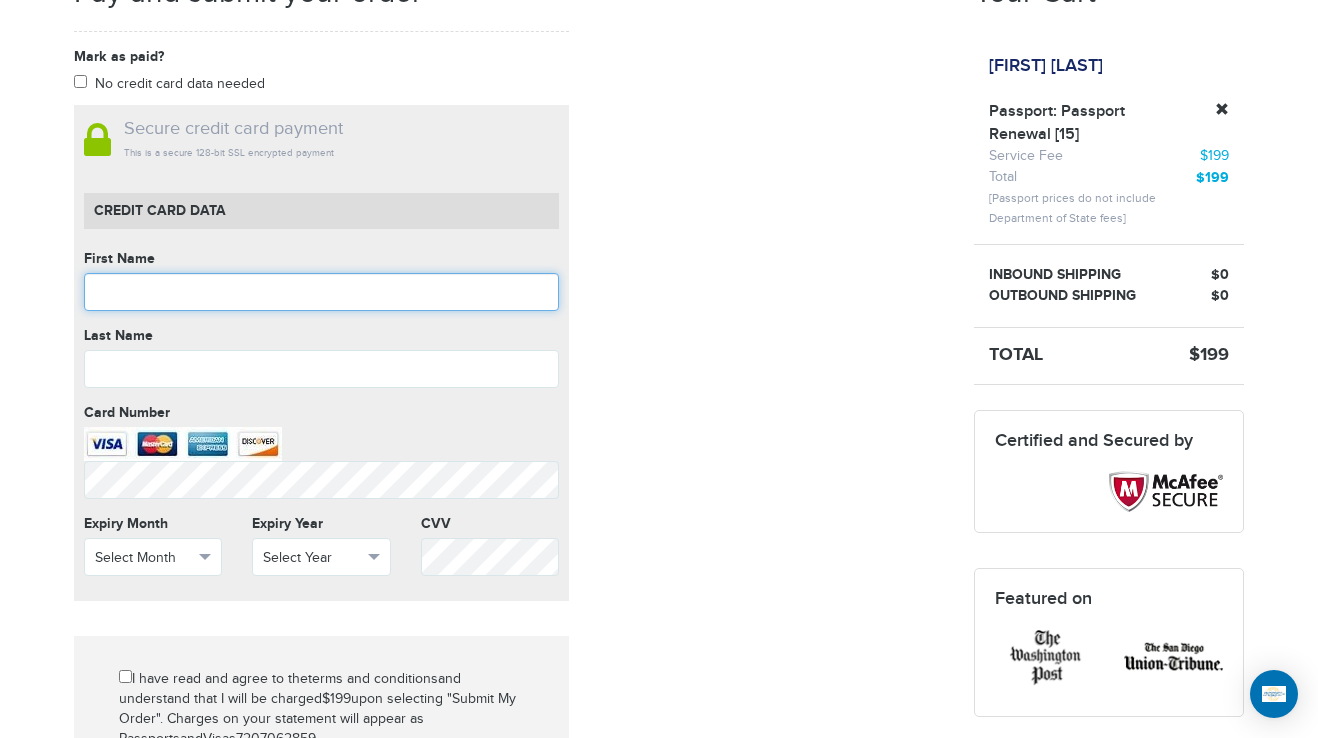 drag, startPoint x: 469, startPoint y: 287, endPoint x: 459, endPoint y: 290, distance: 10.440307 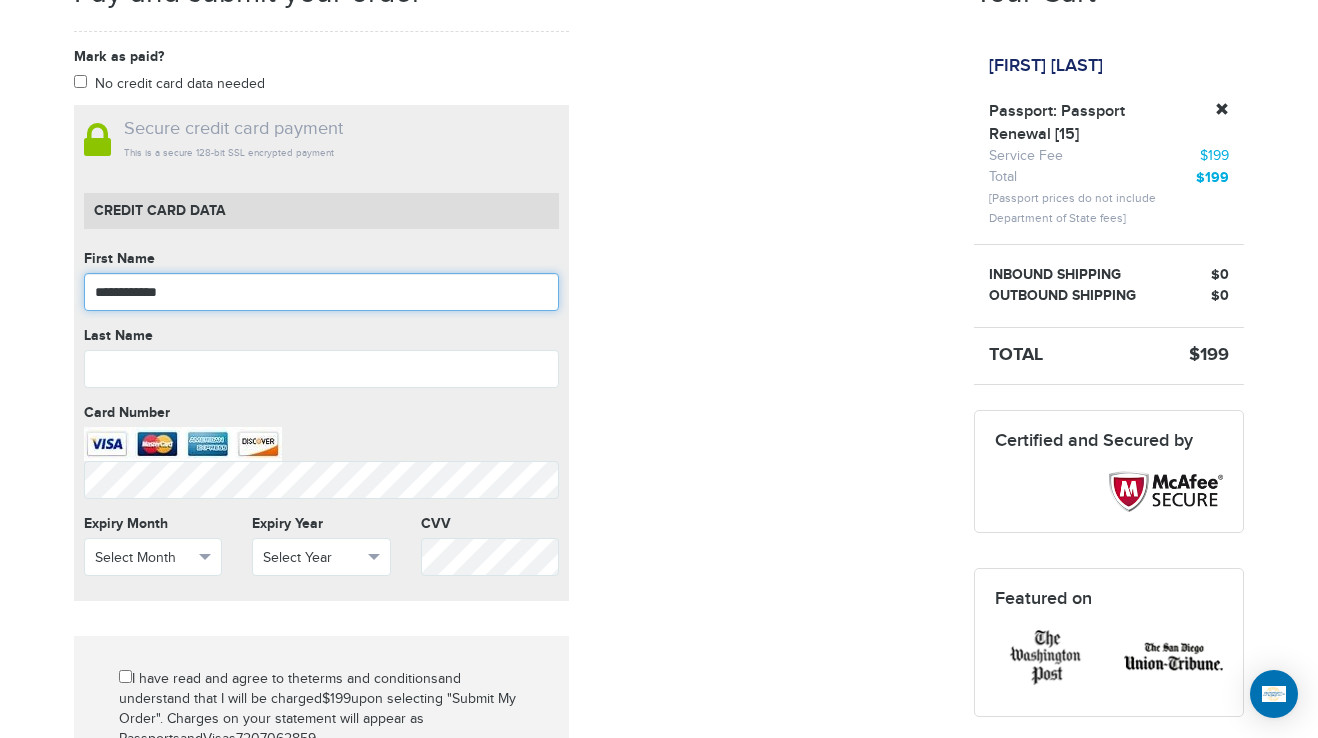 click on "**********" at bounding box center [321, 292] 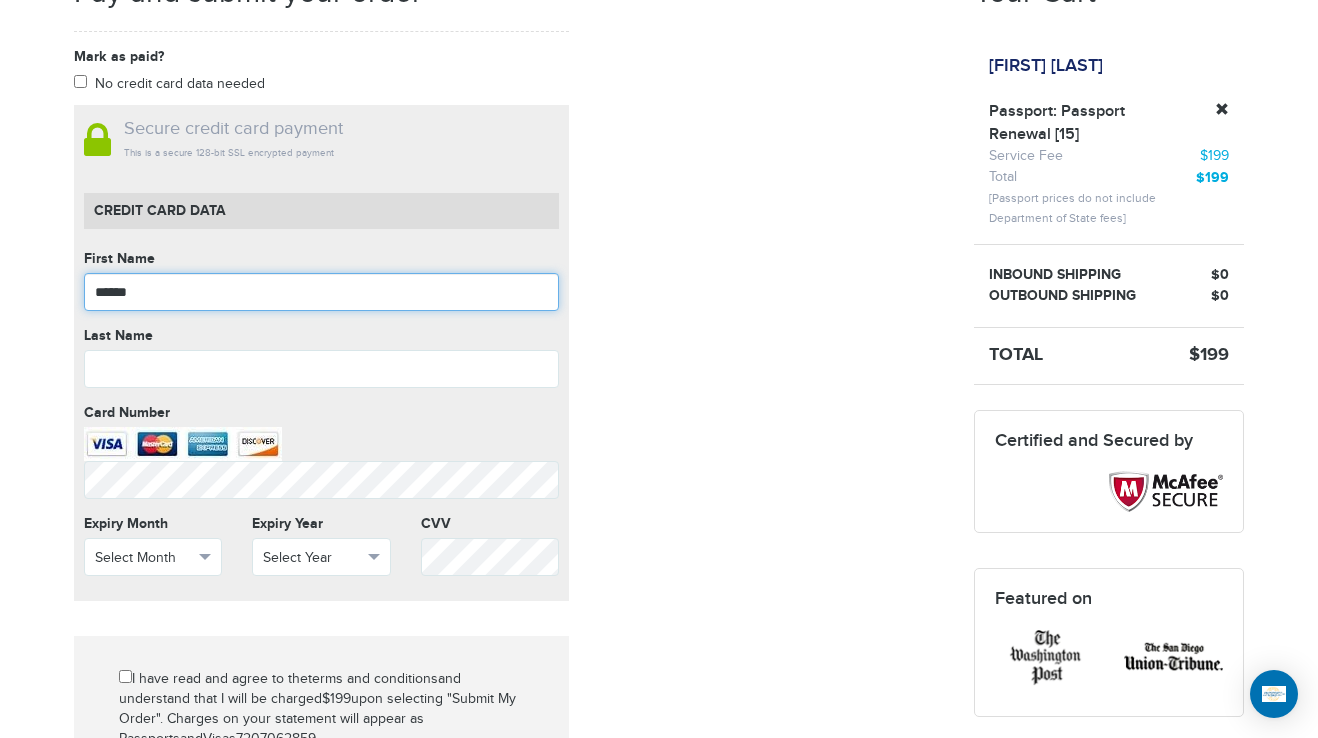 type on "******" 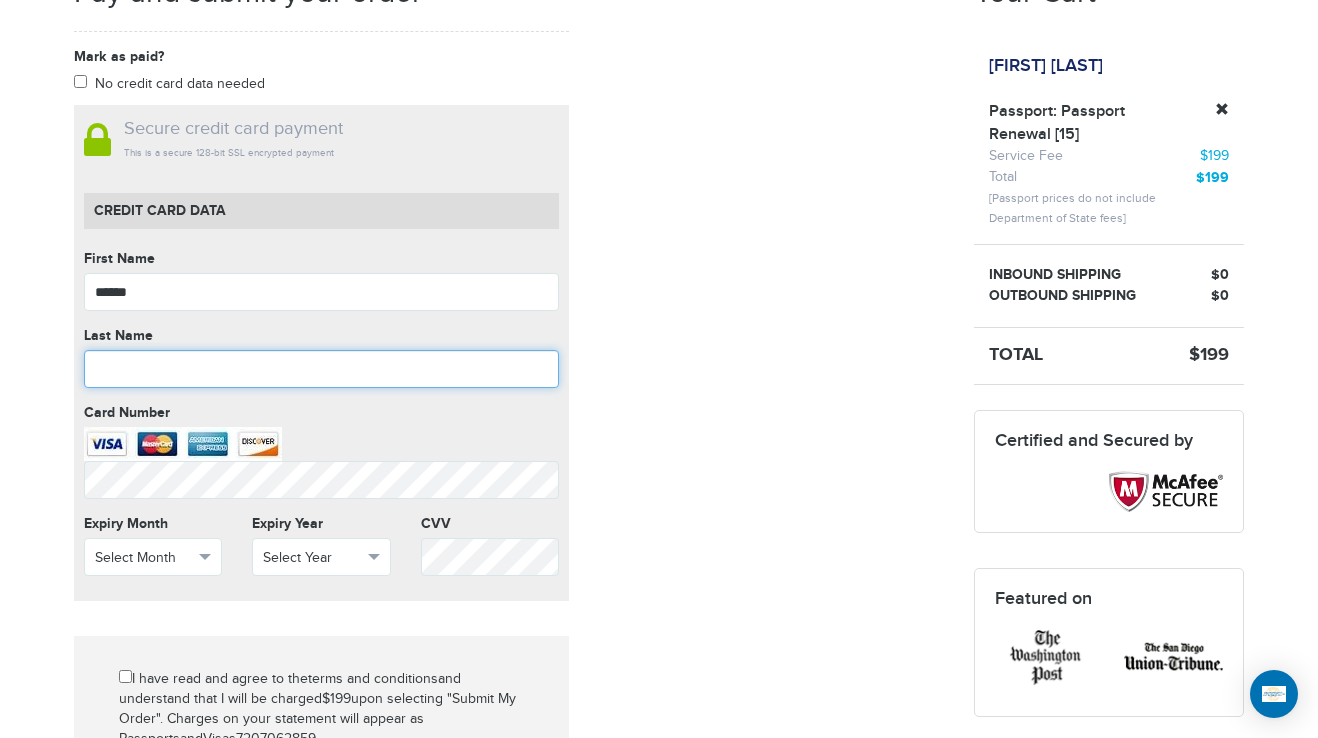 click at bounding box center [321, 369] 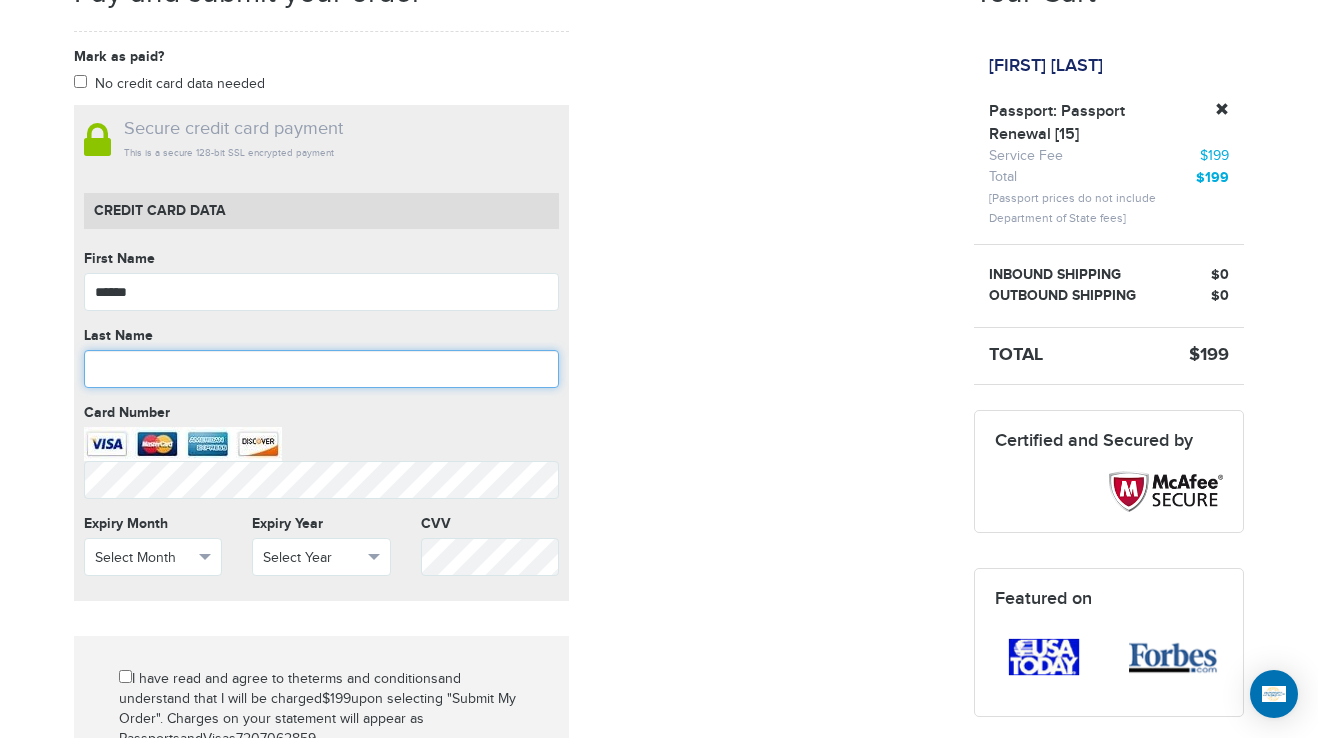 paste on "*****" 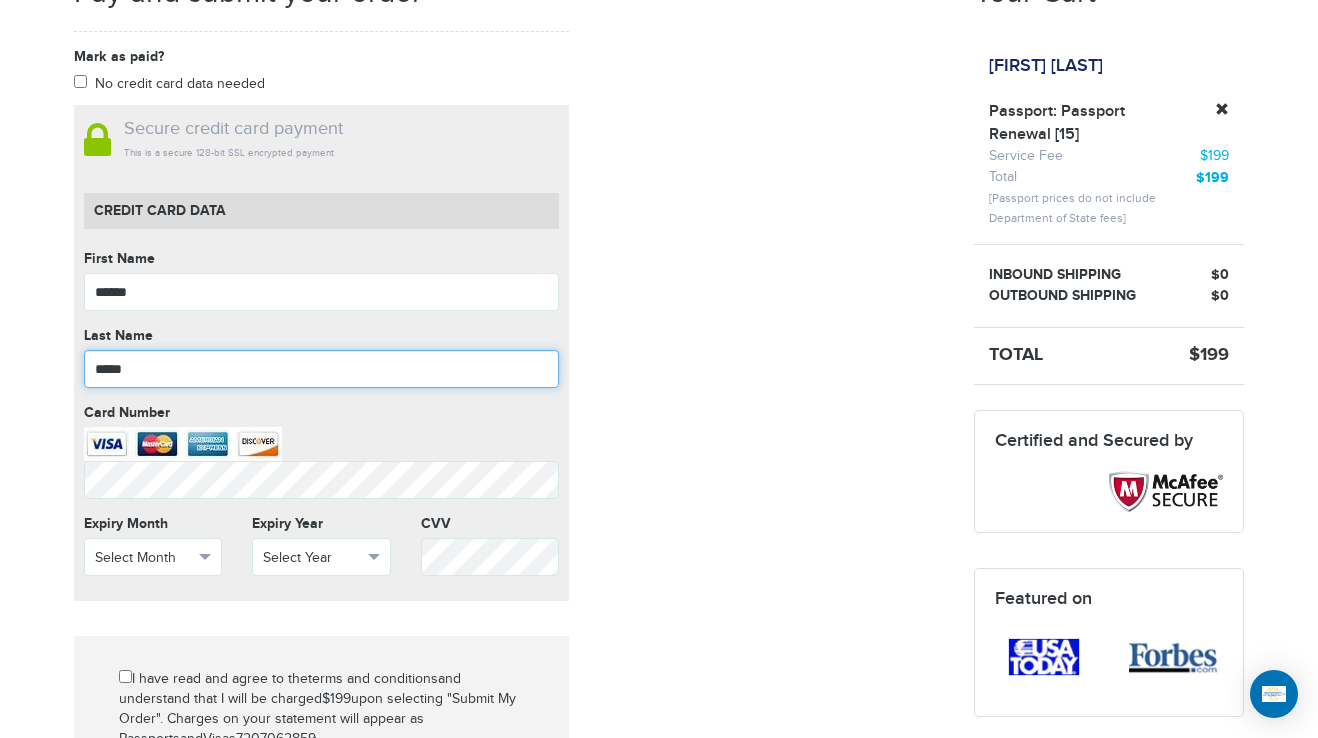 type on "*****" 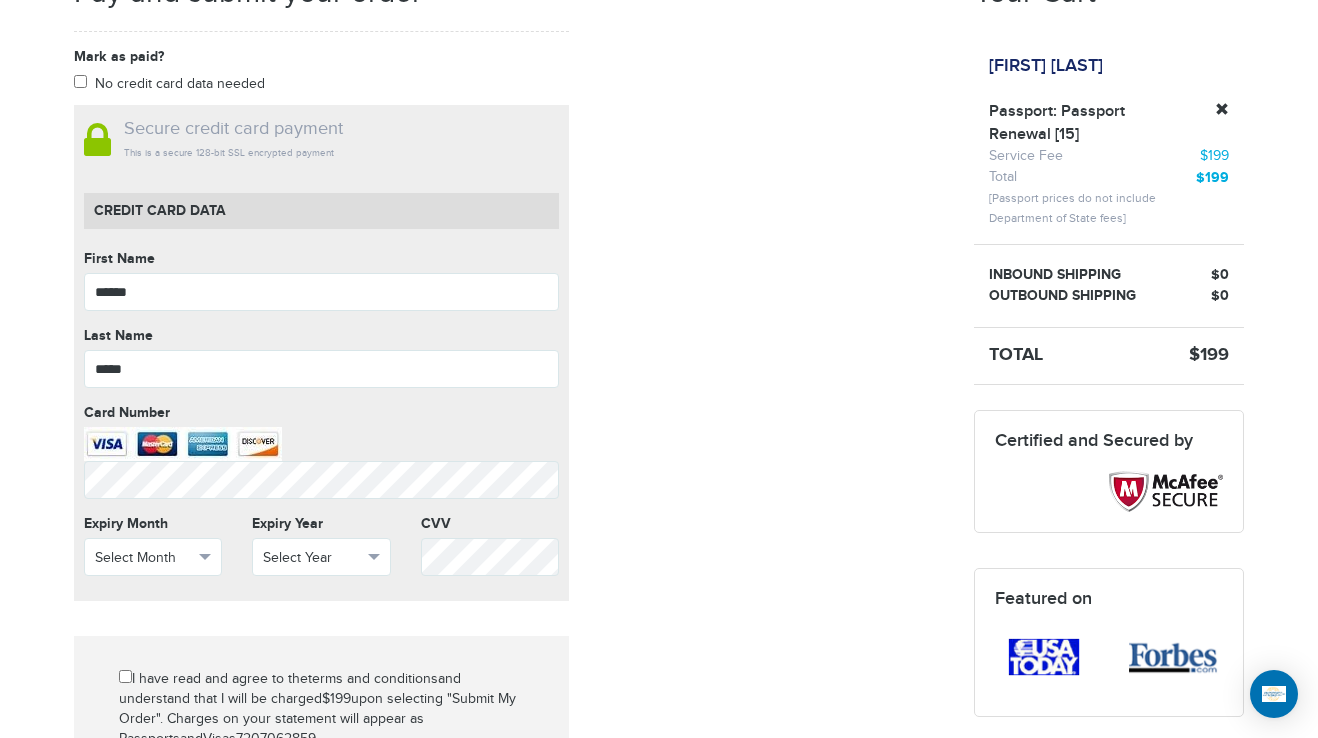 click on "CVV
CVV cannot be empty" at bounding box center [490, 552] 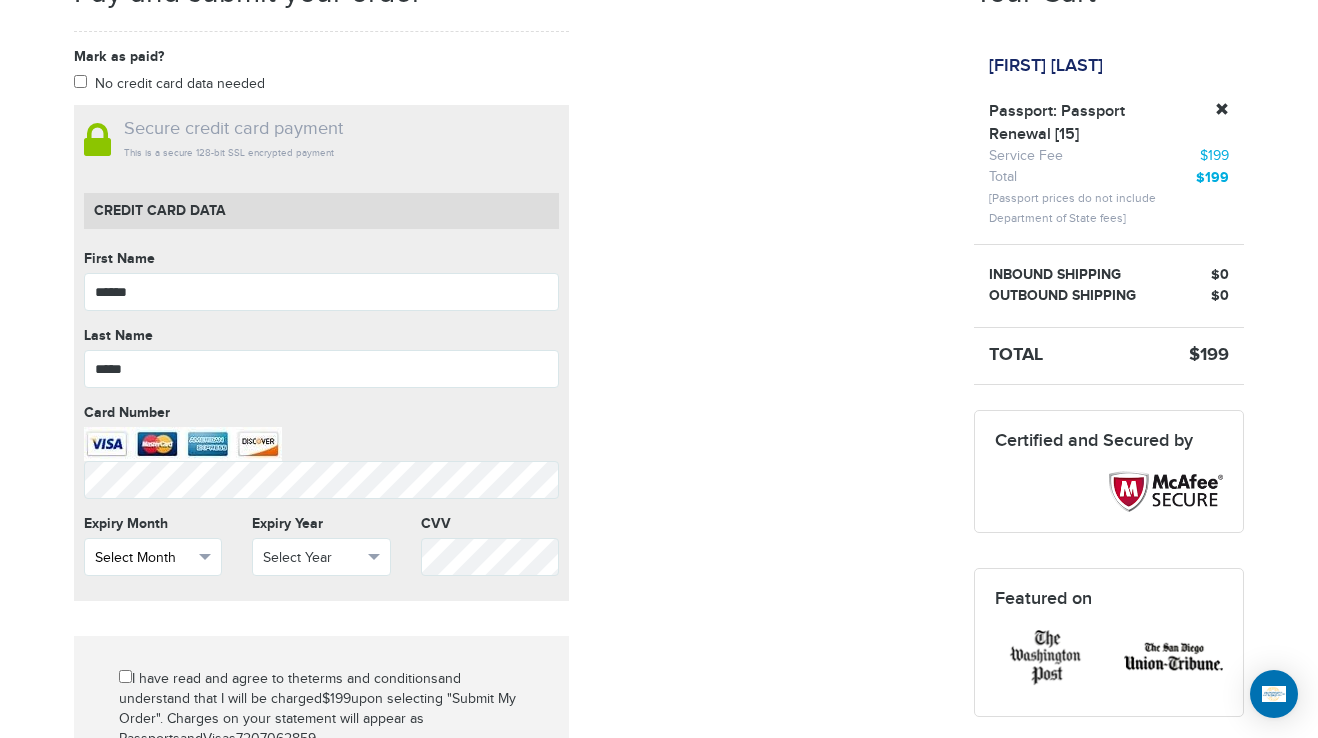 click on "Select Month" at bounding box center (144, 558) 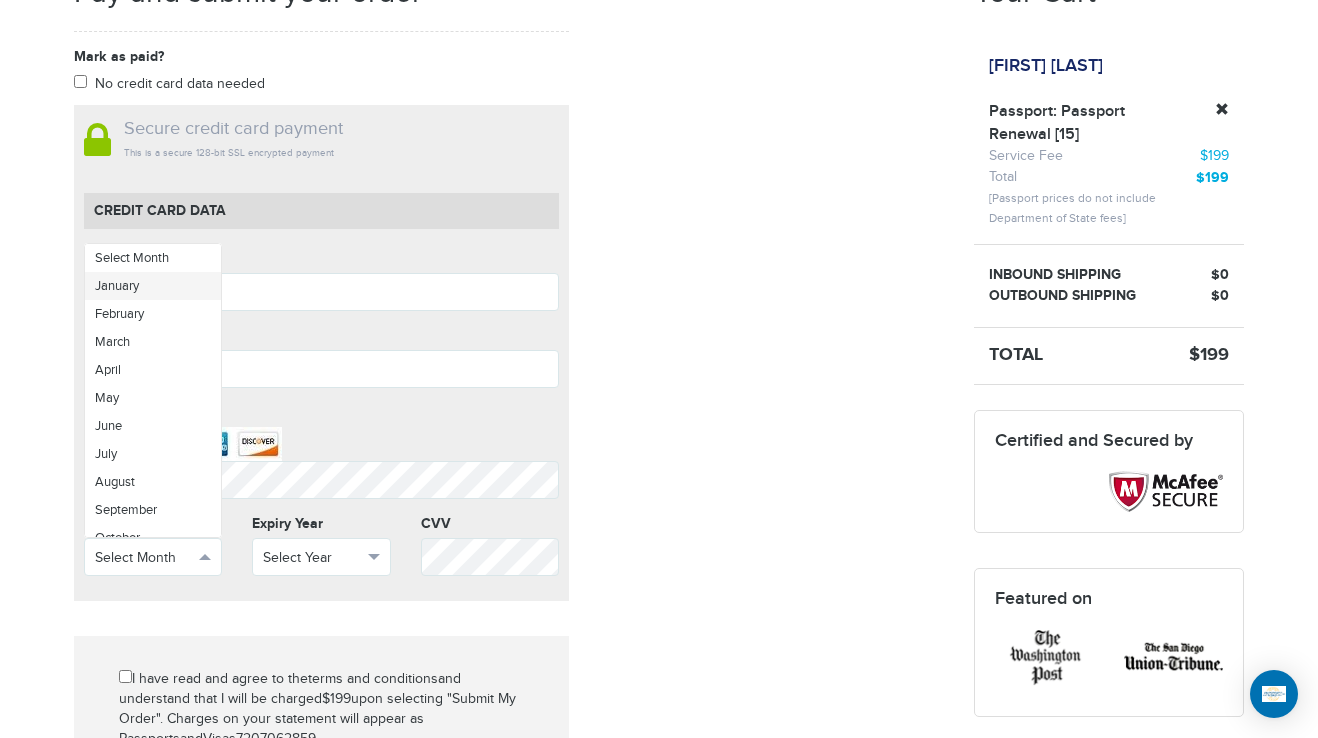 drag, startPoint x: 157, startPoint y: 288, endPoint x: 348, endPoint y: 437, distance: 242.24368 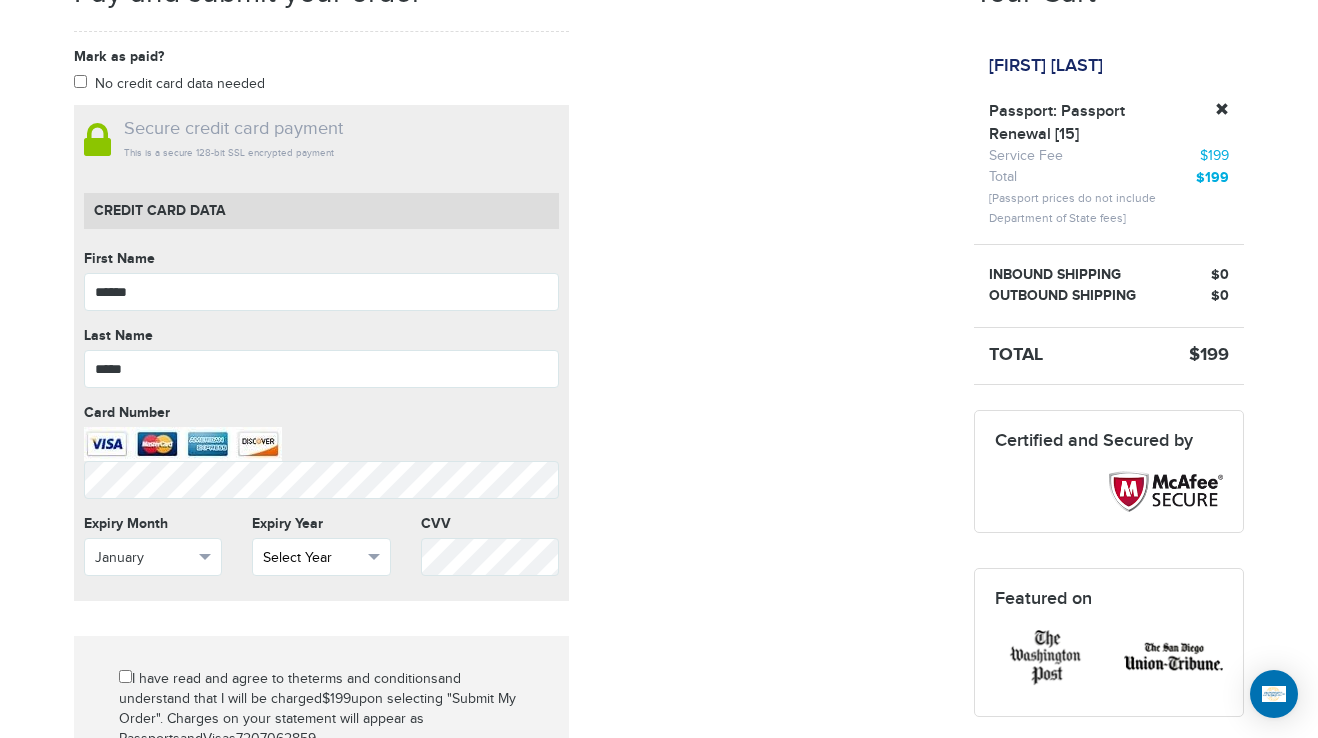 click on "Select Year" at bounding box center [321, 557] 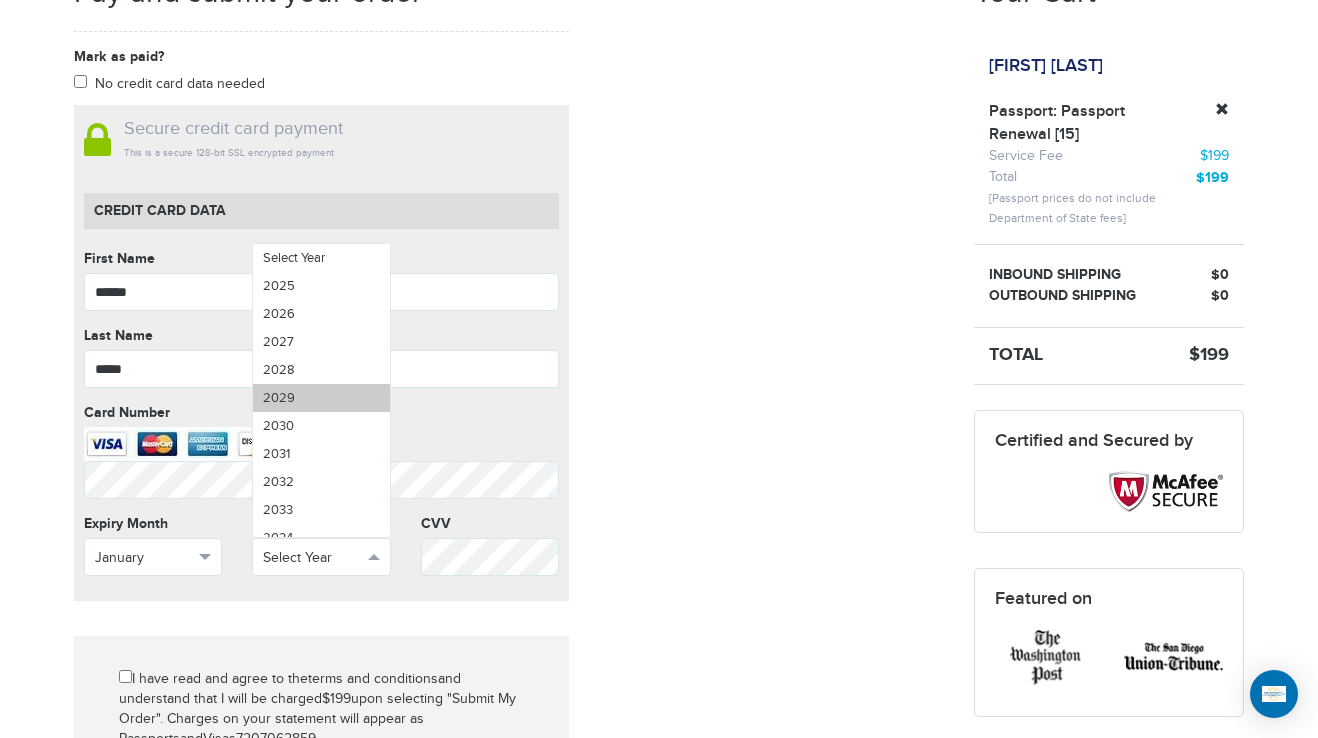 click on "2029" at bounding box center (321, 398) 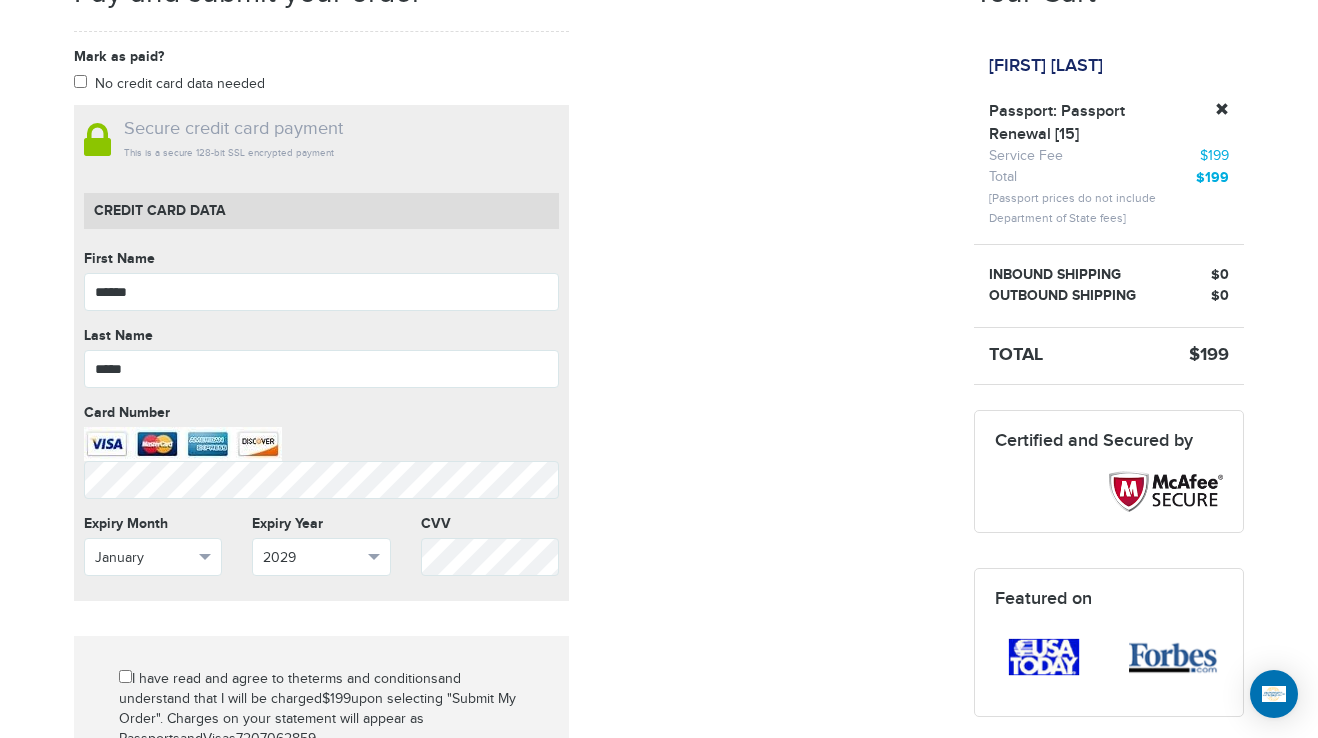 click on "Mark as paid?
No credit card data needed
Amount
*
Comment for manual payment
Secure credit card payment This is a secure 128-bit SSL encrypted payment
Credit Card data
First Name
******
First Name cannot be empty
Last Name
*****
Last Name cannot be empty
Card Number
Card Number cannot be empty
Expiry Month
January   Select Month January" at bounding box center (509, 497) 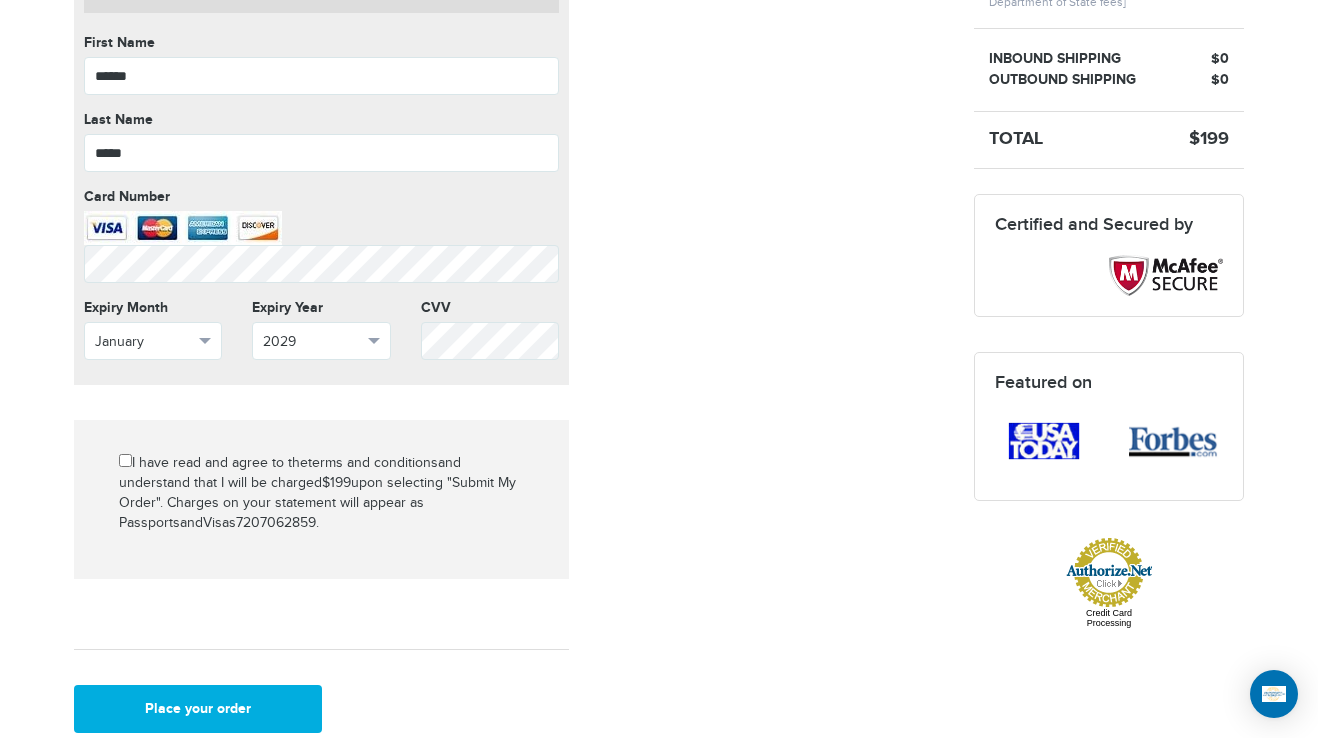 scroll, scrollTop: 1000, scrollLeft: 0, axis: vertical 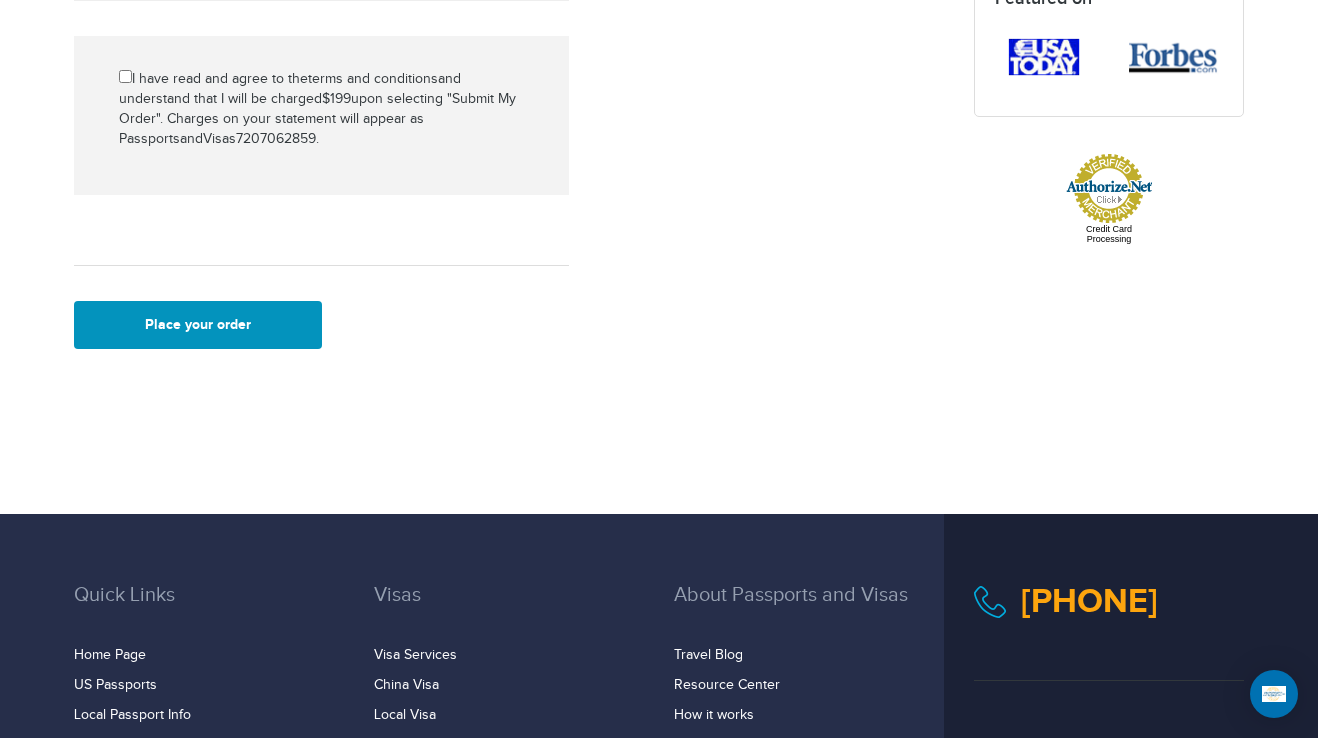 click on "Place your order" at bounding box center (198, 325) 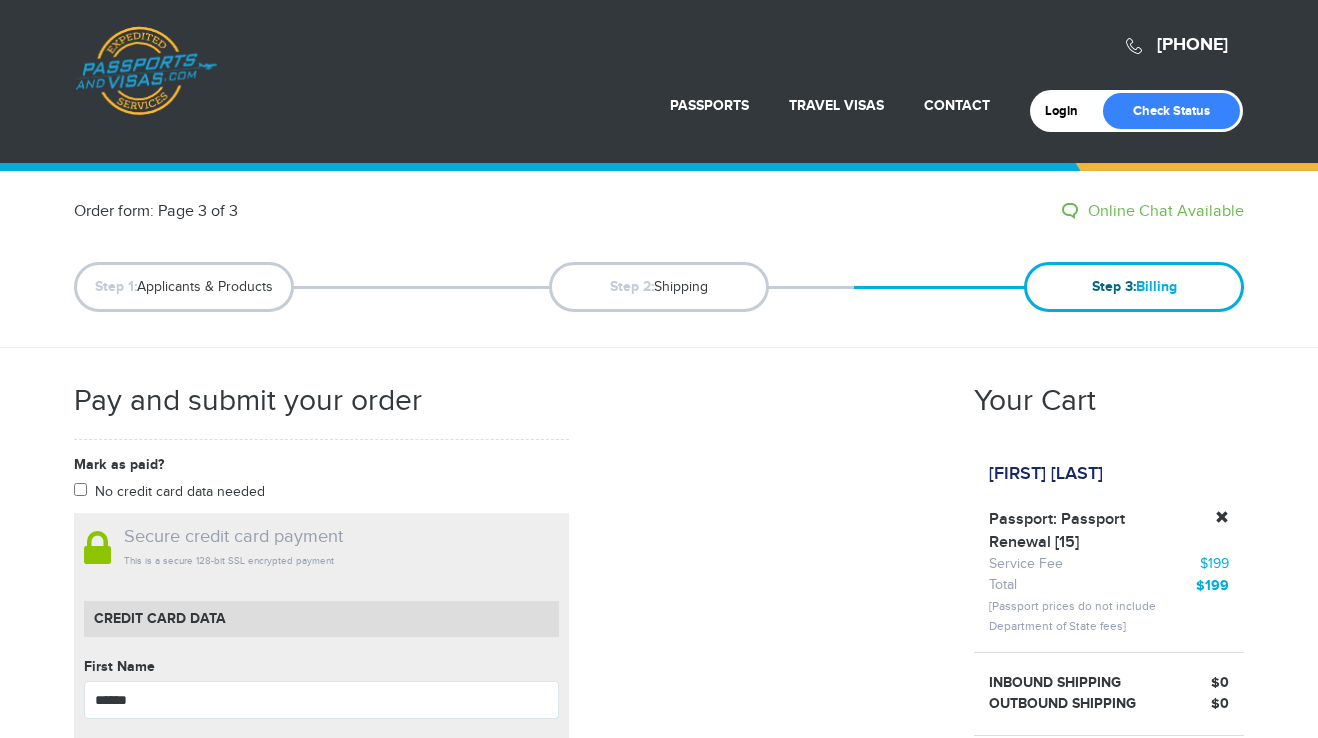 scroll, scrollTop: 1022, scrollLeft: 0, axis: vertical 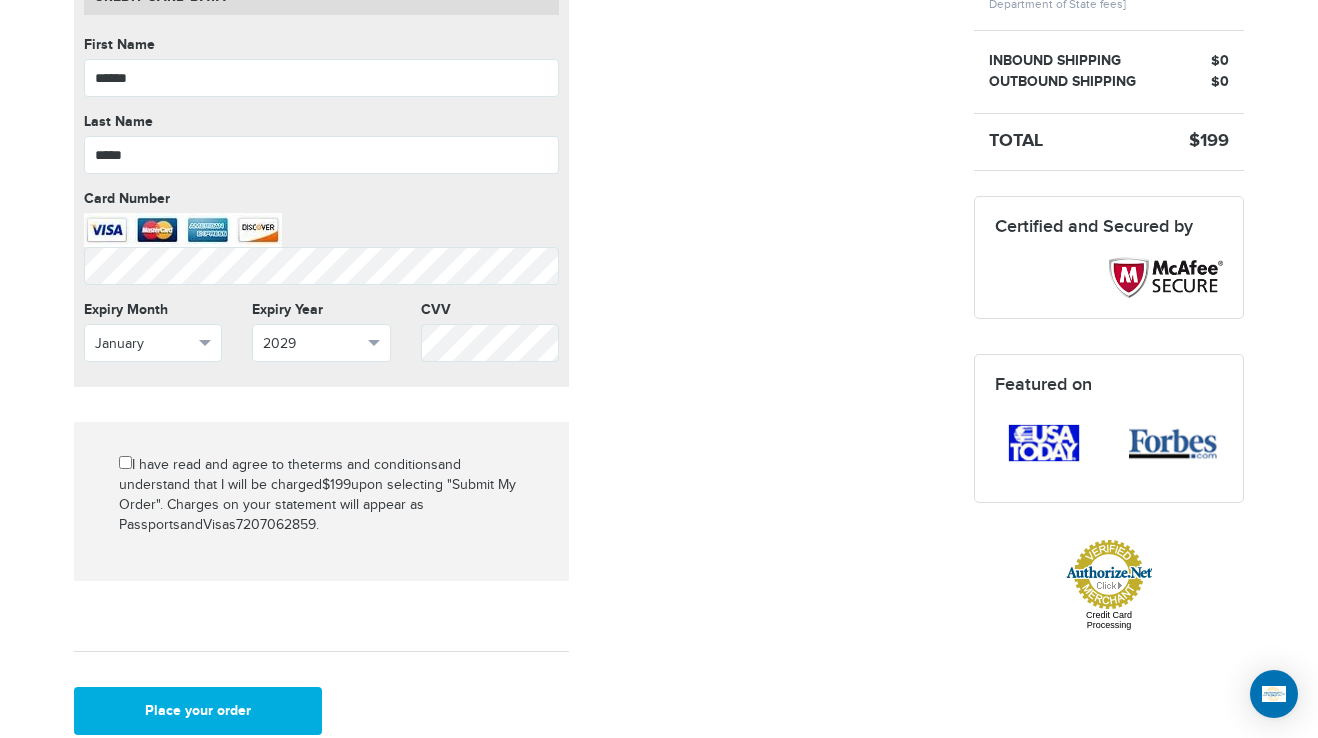 click on "Mark as paid?
No credit card data needed
Amount
*
Comment for manual payment
Secure credit card payment This is a secure 128-bit SSL encrypted payment
Credit Card data
First Name
[FIRST]
First Name cannot be empty
Last Name
[LAST]
Last Name cannot be empty
Card Number
Card Number cannot be empty
Expiry Month
January   Select Month January" at bounding box center [509, 283] 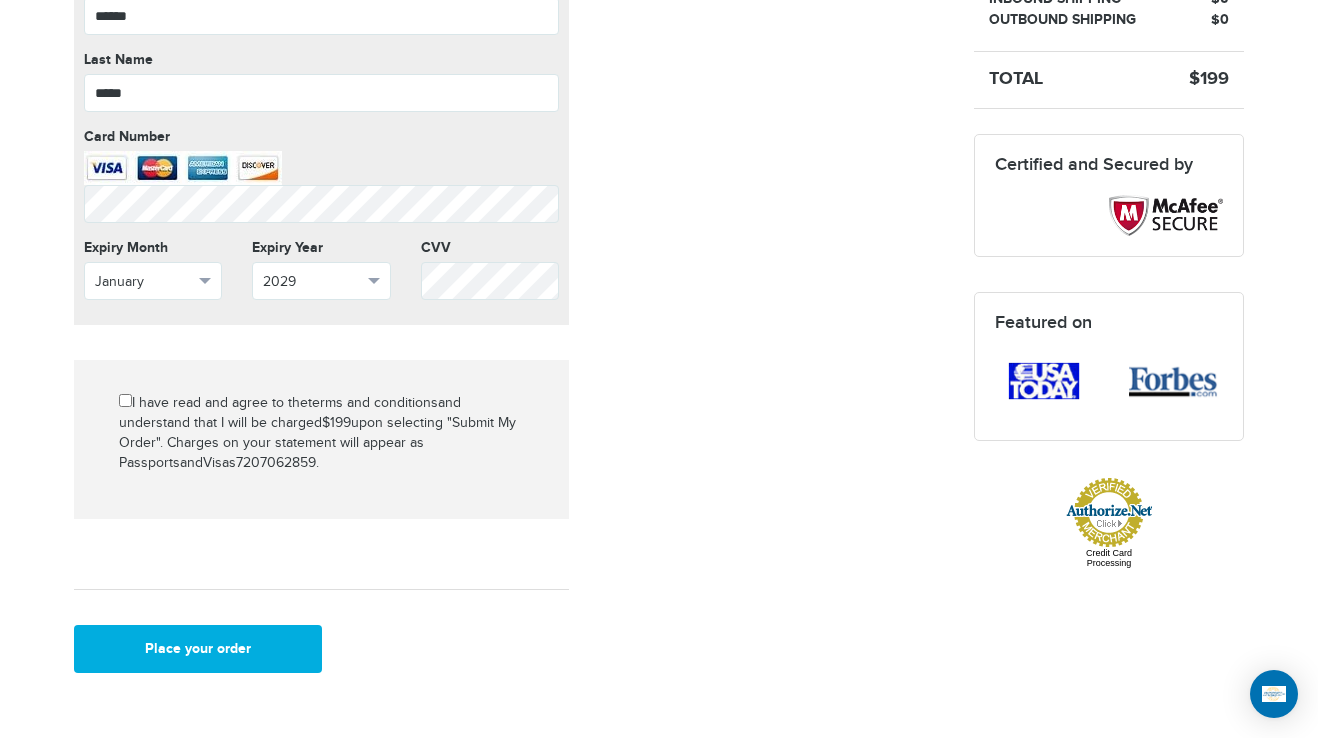 scroll, scrollTop: 914, scrollLeft: 0, axis: vertical 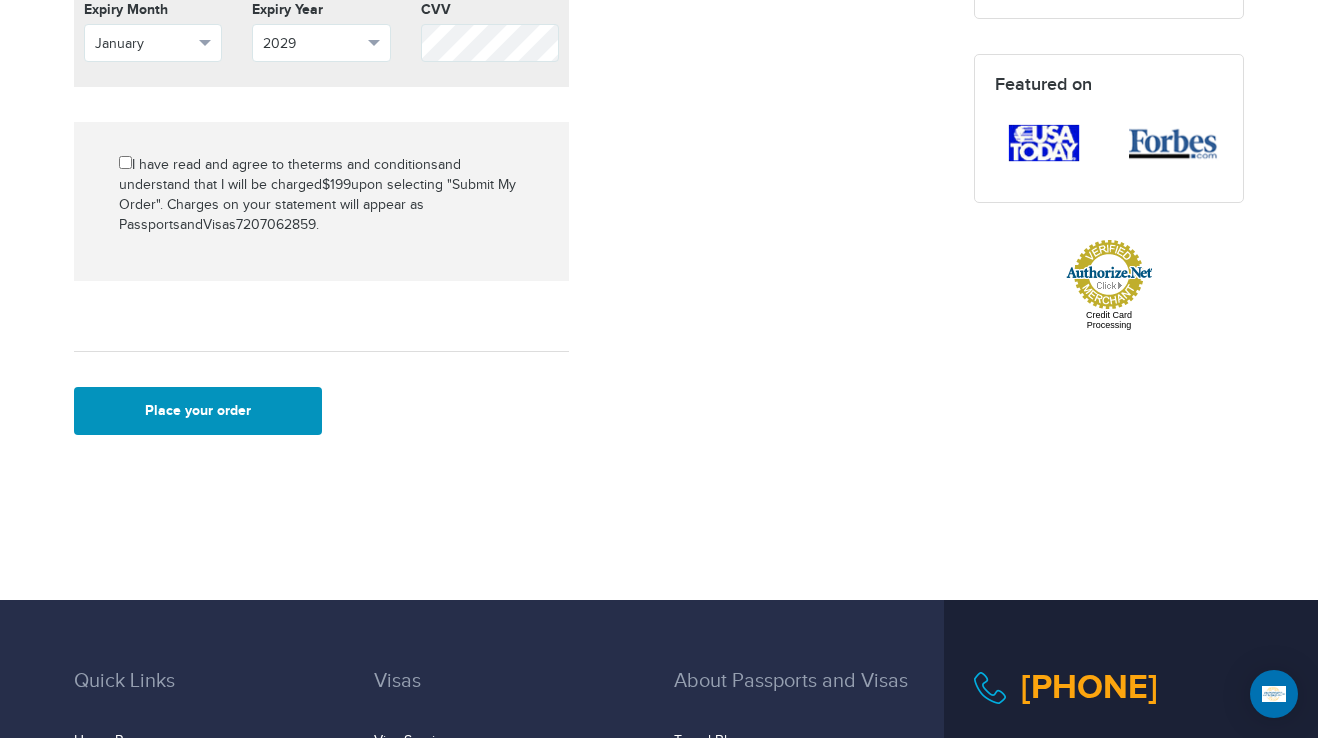 click on "Place your order" at bounding box center [198, 411] 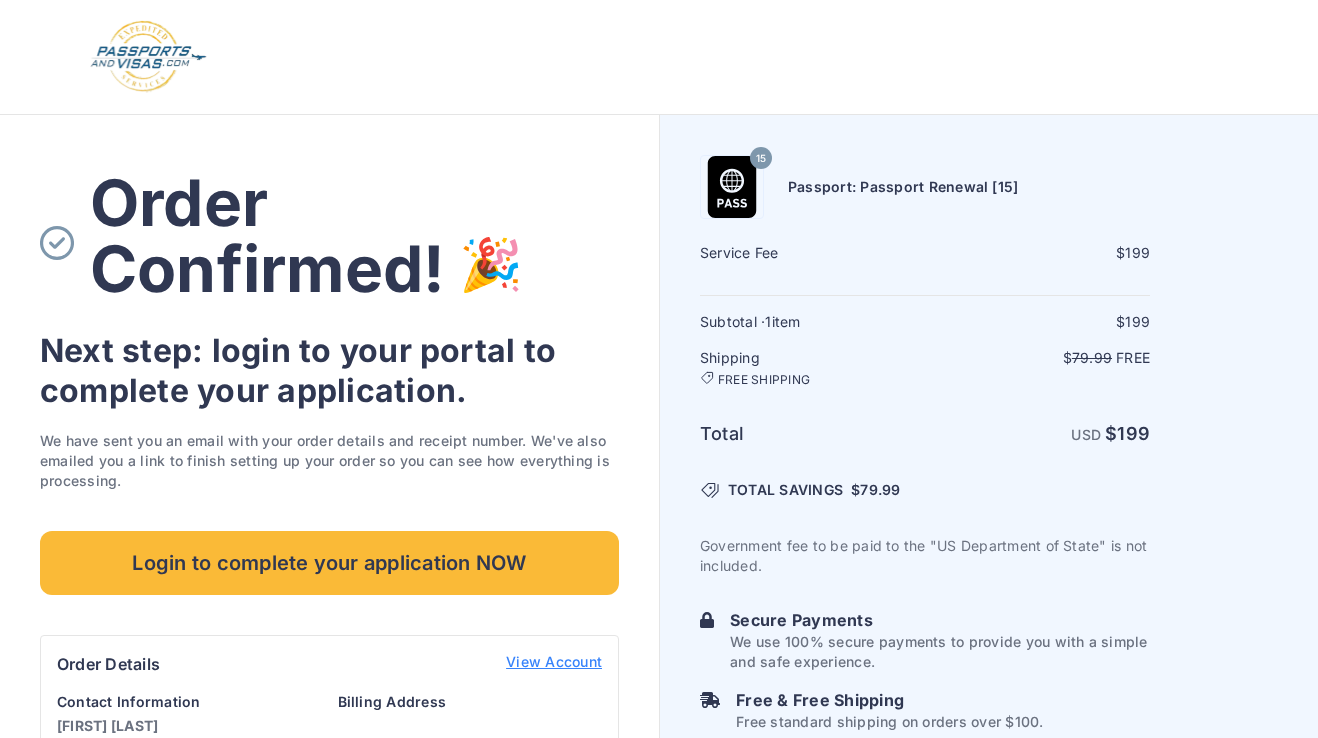 scroll, scrollTop: 0, scrollLeft: 0, axis: both 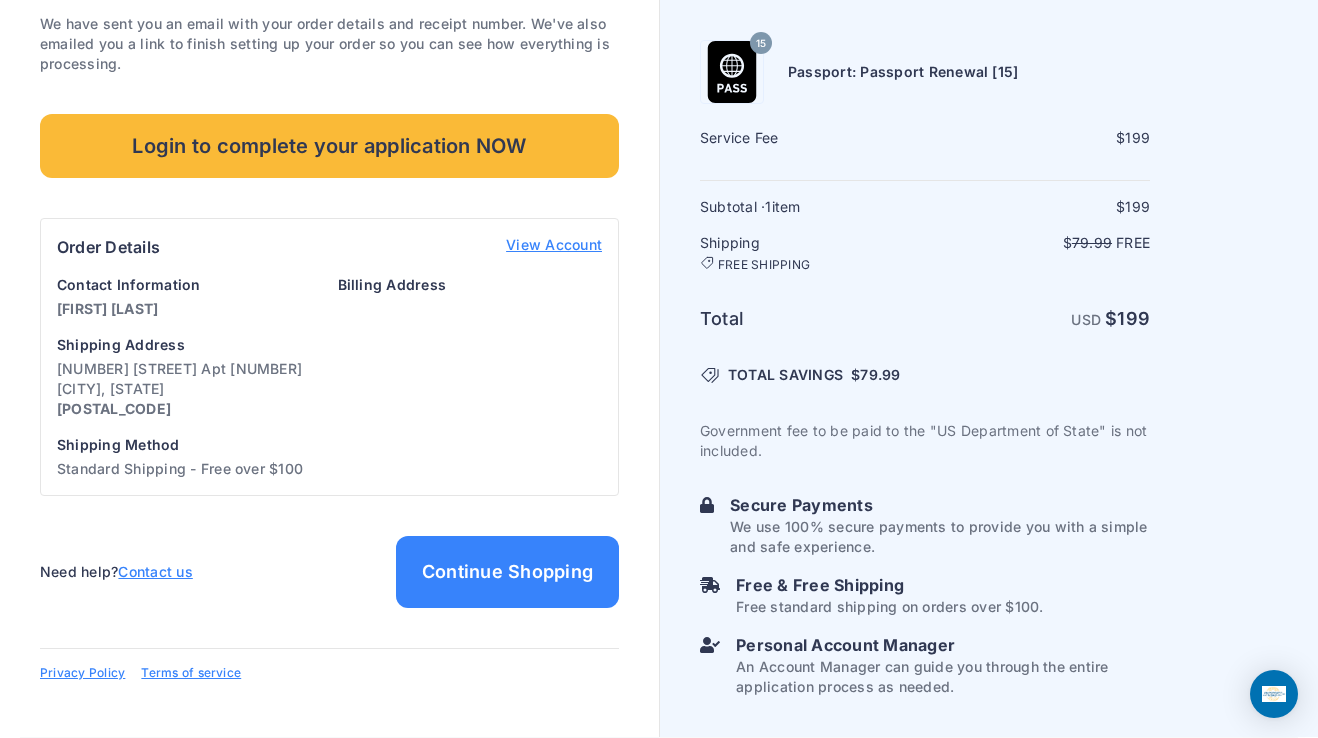 click on "[PASSPORT_NUMBER] Passport Renewal [PASSPORT_NUMBER] Service Fee $ [PRICE] Subtotal · 1 199" at bounding box center [989, 217] 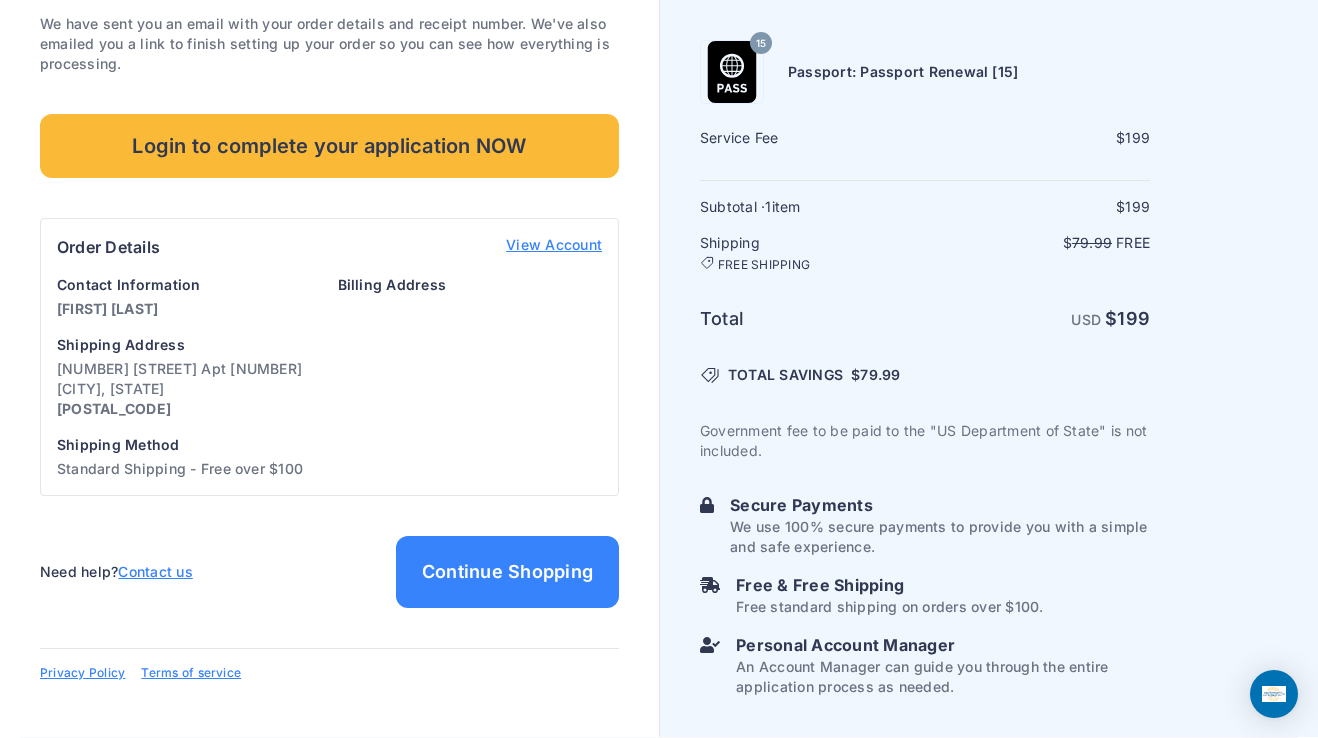 click on "Billing Address" at bounding box center (470, 377) 